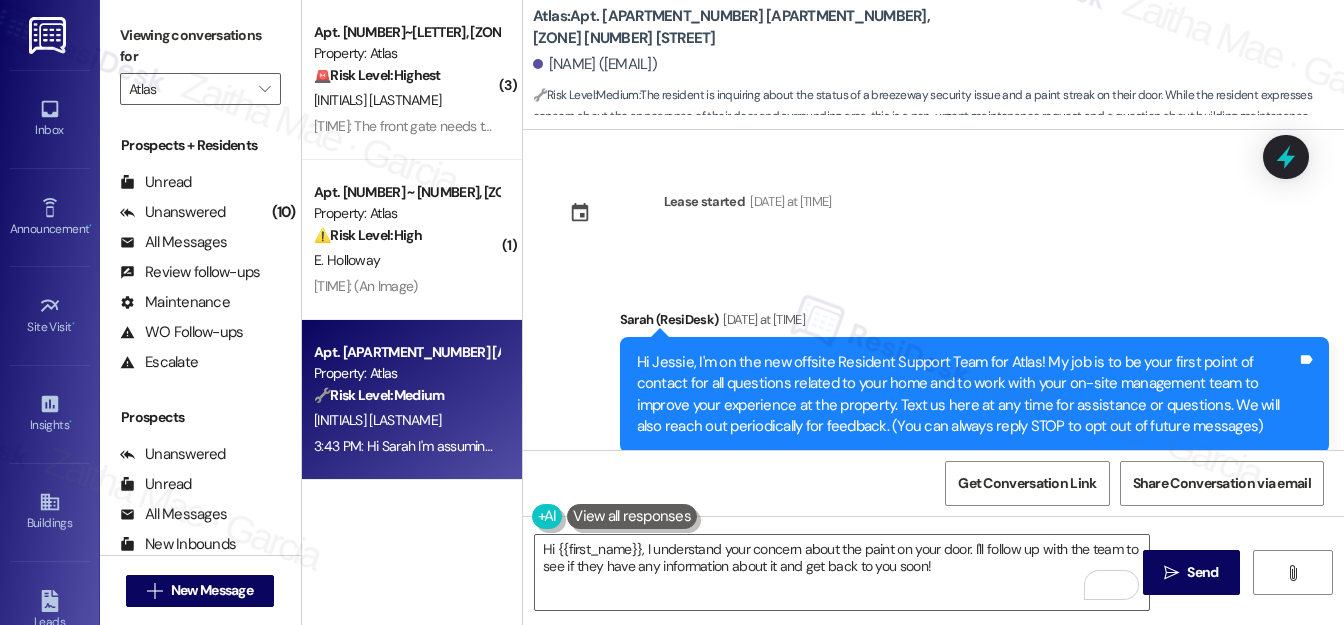scroll, scrollTop: 0, scrollLeft: 0, axis: both 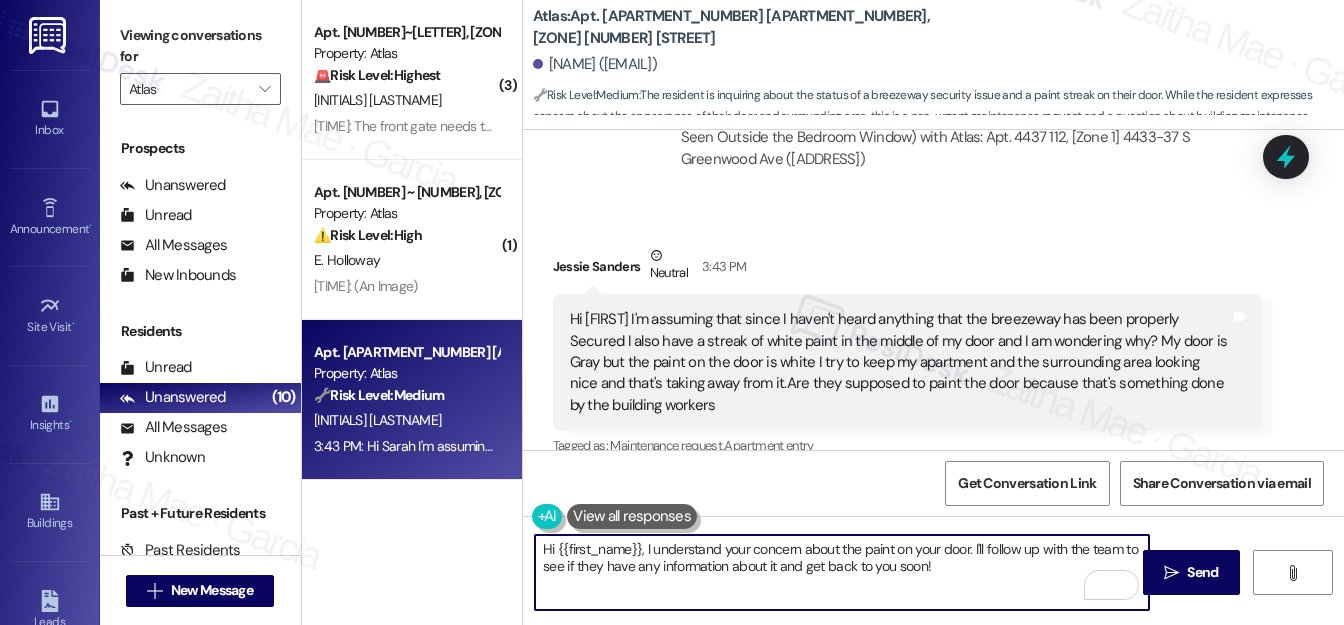 drag, startPoint x: 541, startPoint y: 545, endPoint x: 952, endPoint y: 535, distance: 411.12164 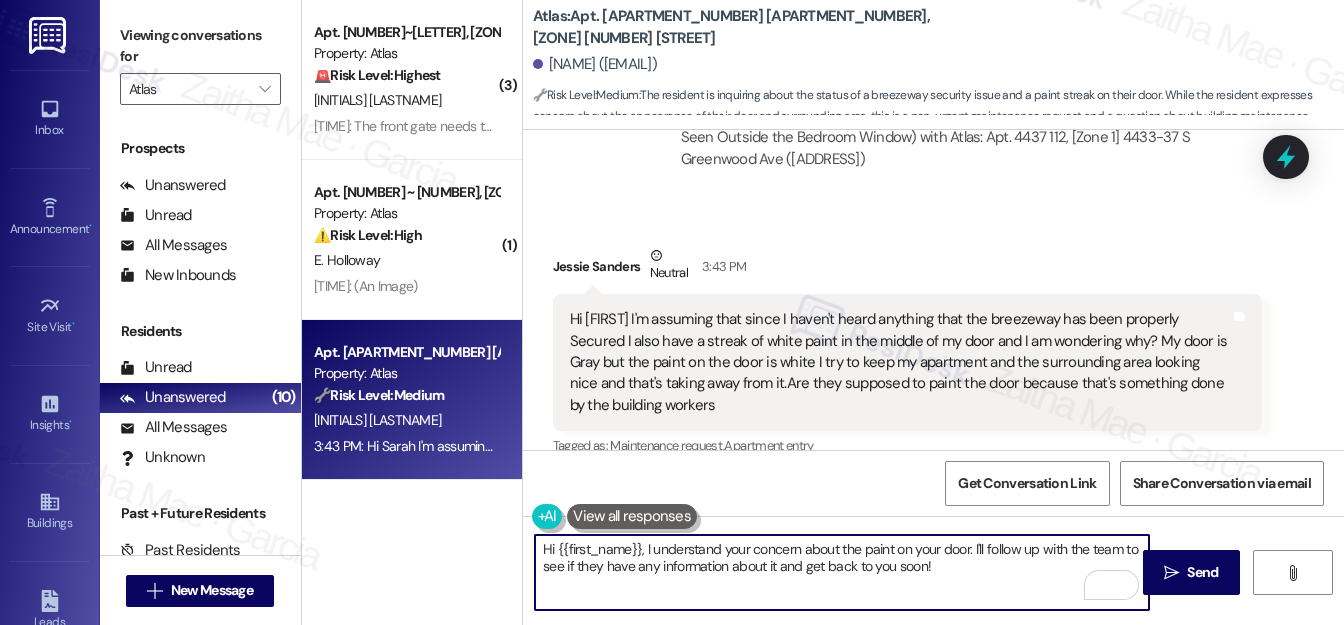 click on "Hi {{first_name}}, I understand your concern about the paint on your door. I'll follow up with the team to see if they have any information about it and get back to you soon!" at bounding box center (842, 572) 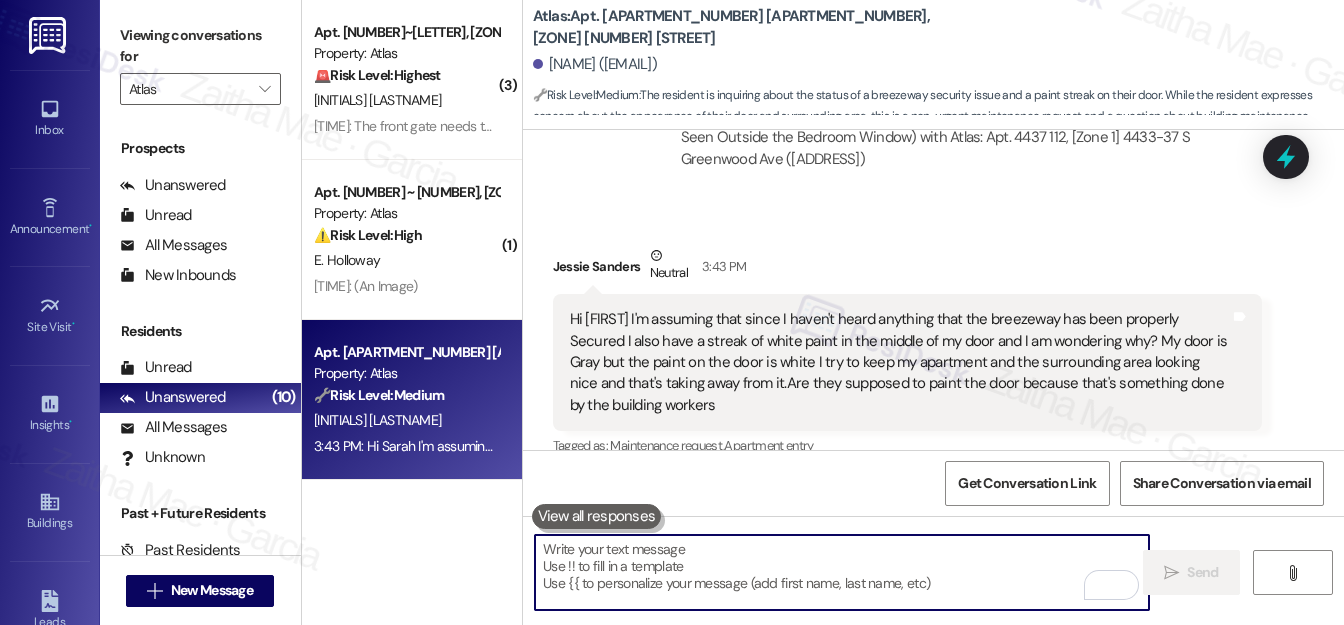 paste on "Hi {{first_name}}, thanks for checking in. I haven’t received any updates yet regarding the breezeway, but I’ll follow up with the team again to confirm whether it’s been secured." 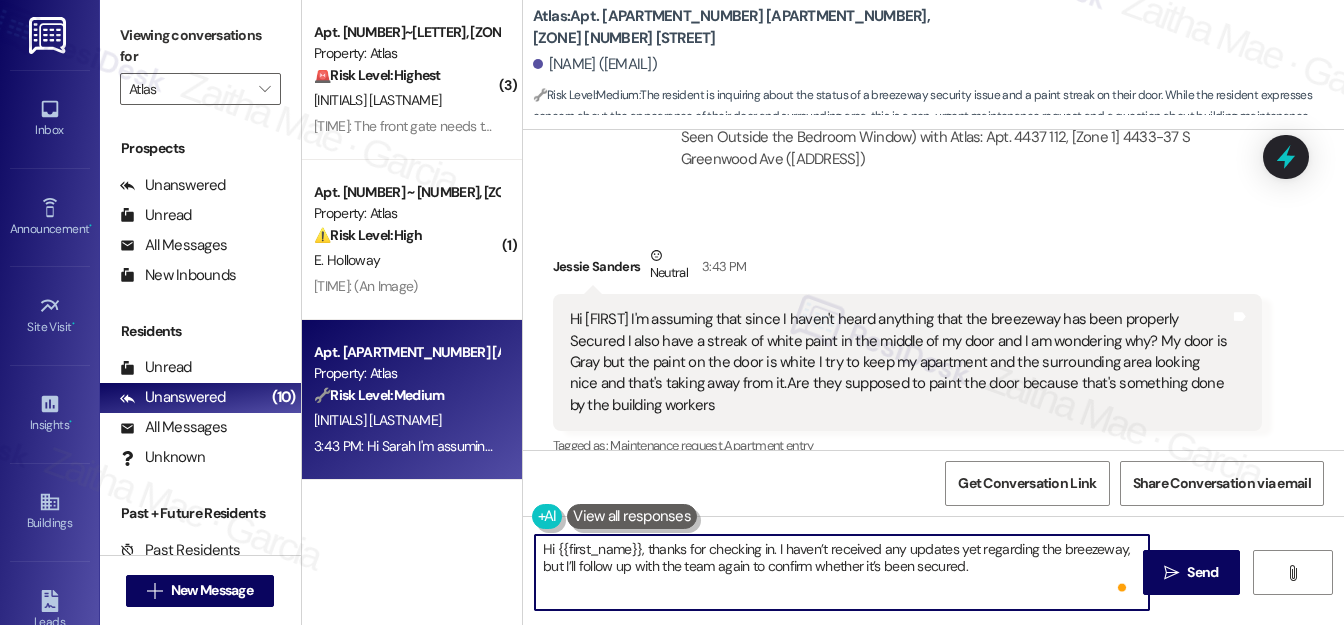 paste on "As for the white paint on your door, I understand how that would be frustrating—especially when you're trying to keep your space looking nice. I’ll also ask the team if any recent work was scheduled that might explain it, and whether the door is supposed to be repainted" 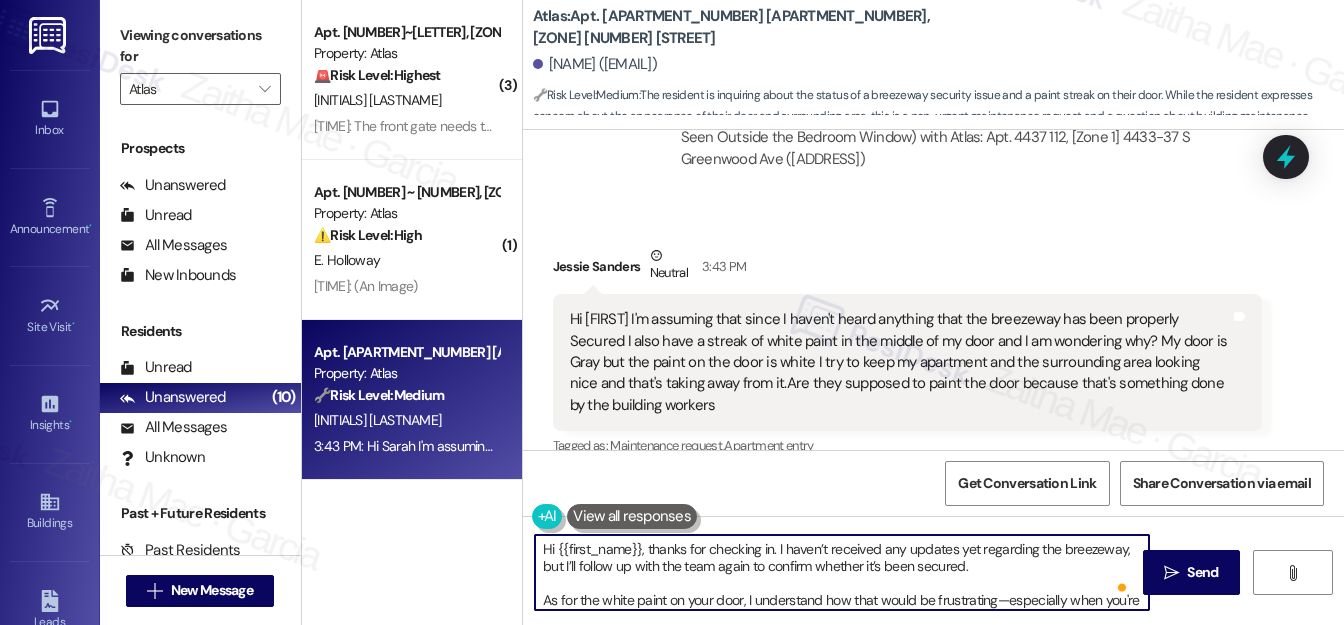 scroll, scrollTop: 34, scrollLeft: 0, axis: vertical 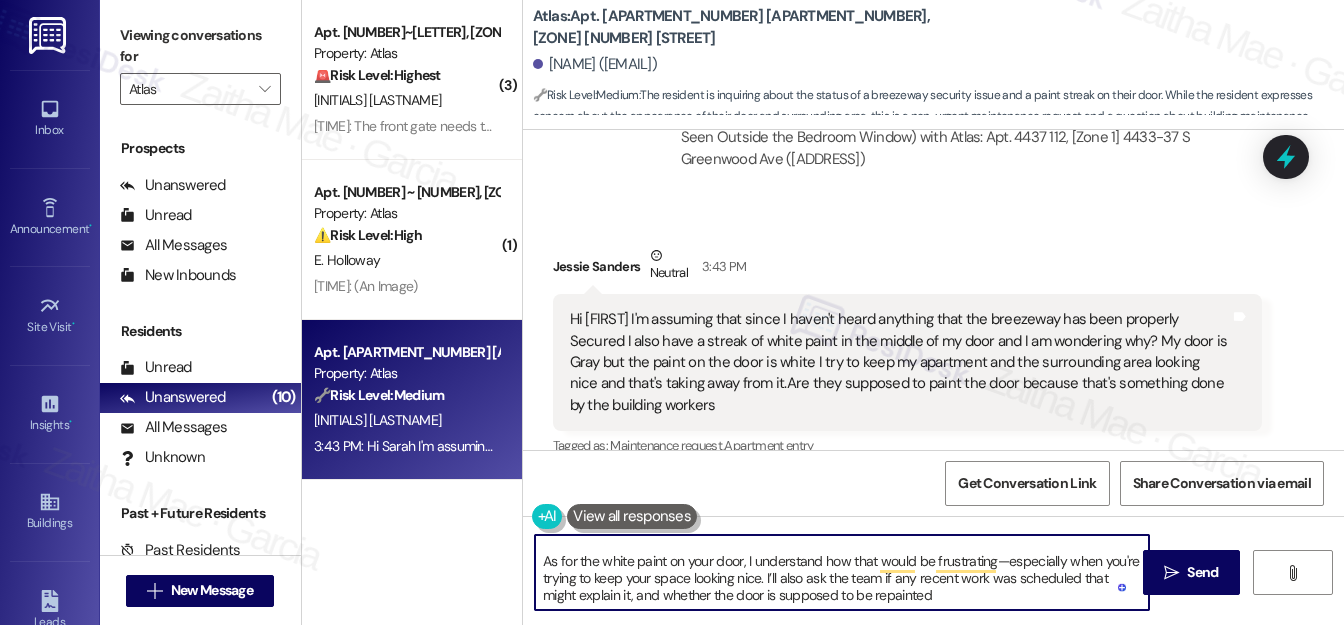click on "Hi {{first_name}}, thanks for checking in. I haven’t received any updates yet regarding the breezeway, but I’ll follow up with the team again to confirm whether it’s been secured.
As for the white paint on your door, I understand how that would be frustrating—especially when you're trying to keep your space looking nice. I’ll also ask the team if any recent work was scheduled that might explain it, and whether the door is supposed to be repainted" at bounding box center [842, 572] 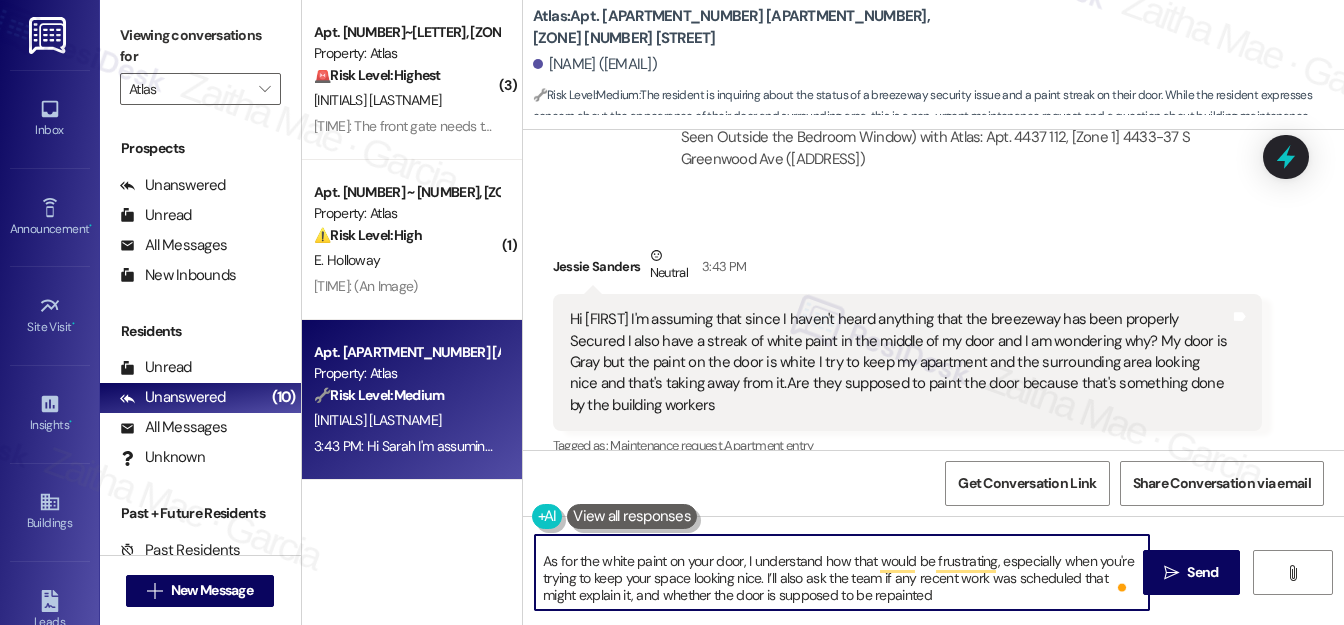 click on "Hi {{first_name}}, thanks for checking in. I haven’t received any updates yet regarding the breezeway, but I’ll follow up with the team again to confirm whether it’s been secured.
As for the white paint on your door, I understand how that would be frustrating, especially when you're trying to keep your space looking nice. I’ll also ask the team if any recent work was scheduled that might explain it, and whether the door is supposed to be repainted" at bounding box center (842, 572) 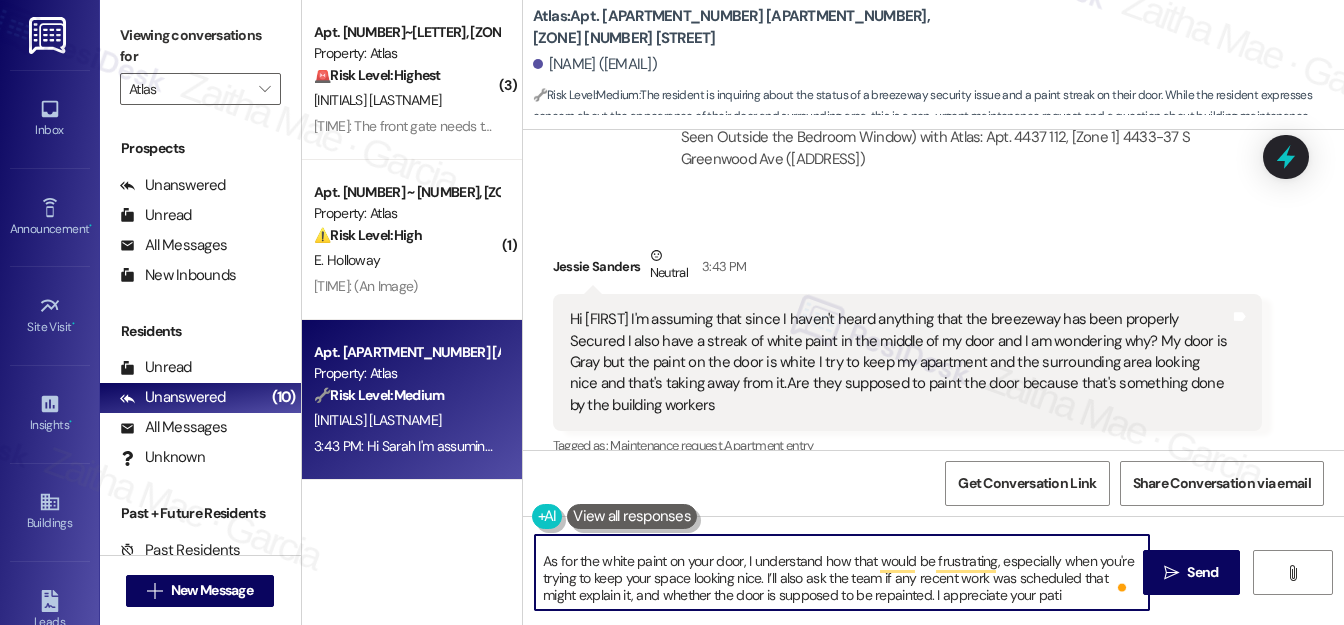 scroll, scrollTop: 50, scrollLeft: 0, axis: vertical 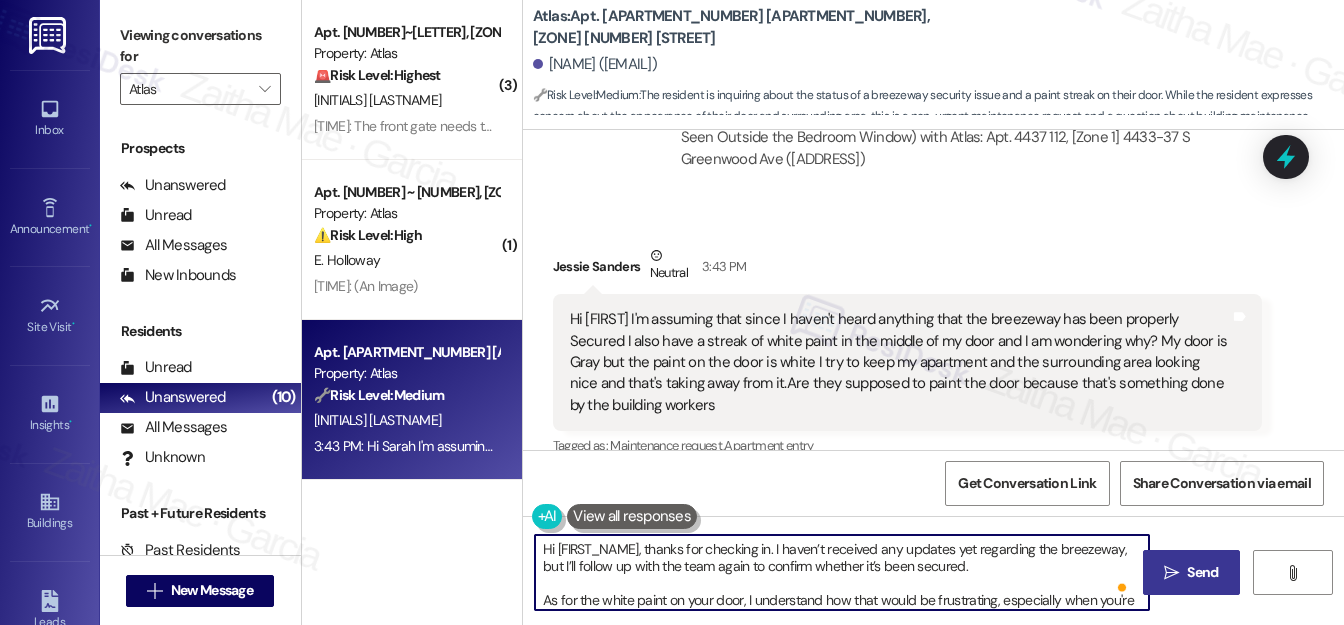 type on "Hi {{first_name}}, thanks for checking in. I haven’t received any updates yet regarding the breezeway, but I’ll follow up with the team again to confirm whether it’s been secured.
As for the white paint on your door, I understand how that would be frustrating, especially when you're trying to keep your space looking nice. I’ll also ask the team if any recent work was scheduled that might explain it, and whether the door is supposed to be repainted. I appreciate your patience in the meantime." 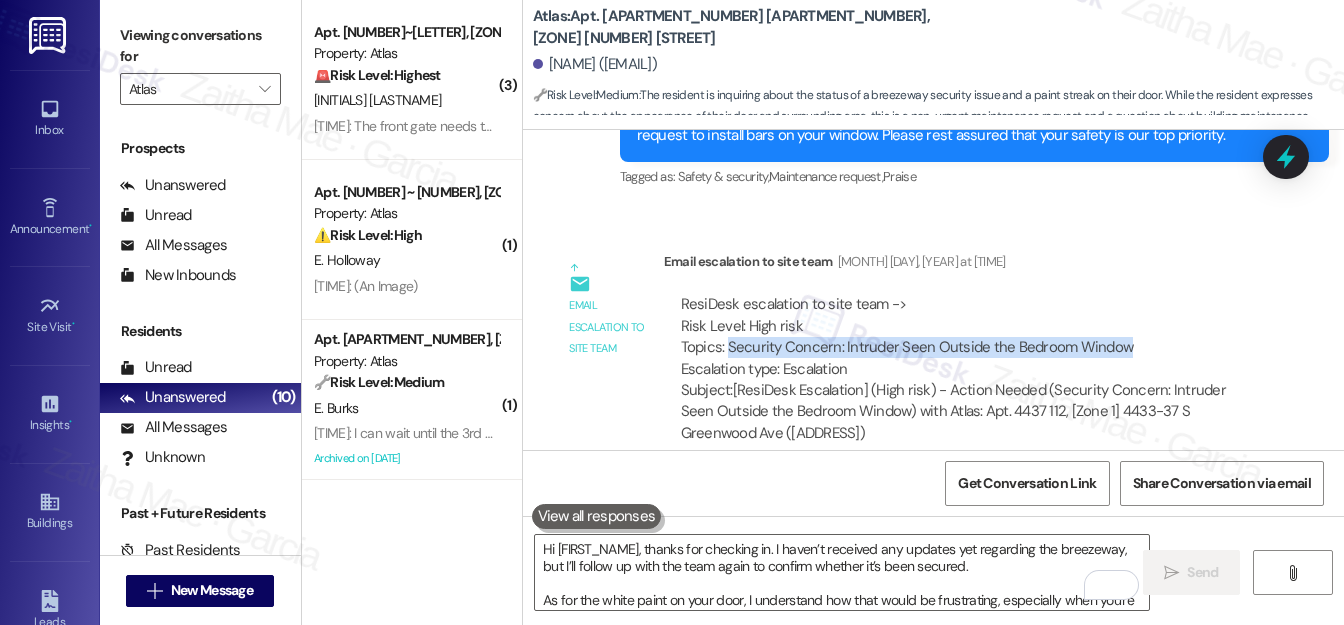 drag, startPoint x: 726, startPoint y: 260, endPoint x: 1128, endPoint y: 261, distance: 402.00125 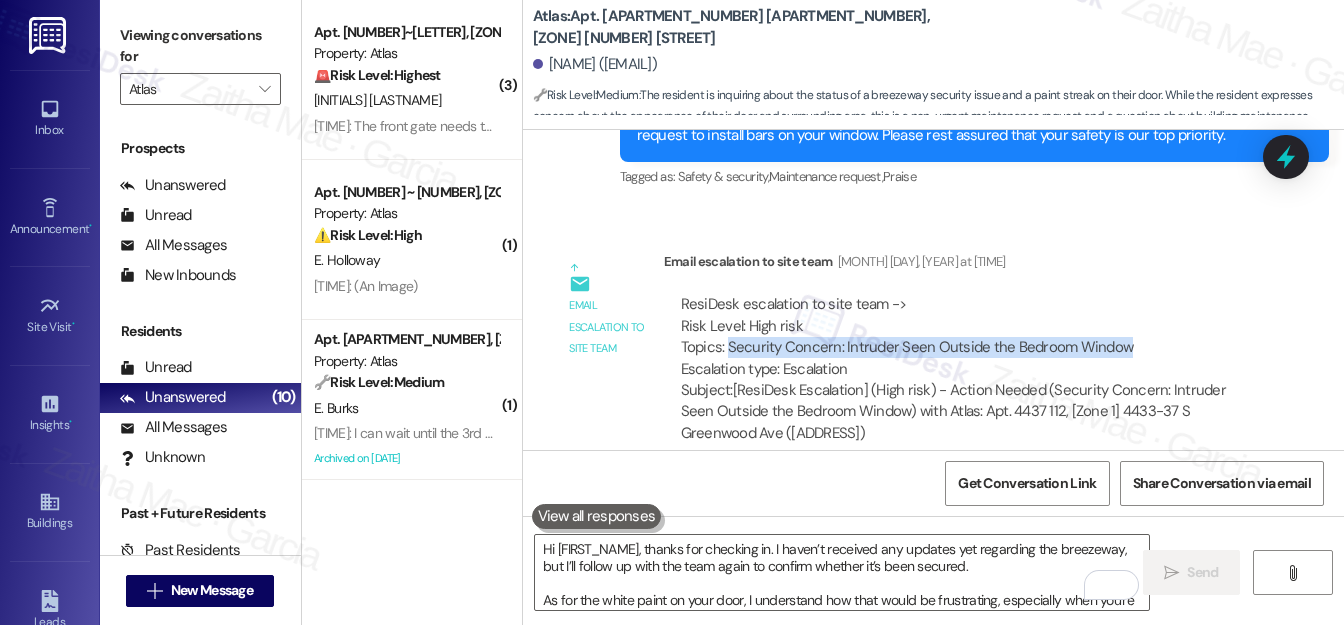 click on "ResiDesk escalation to site team ->
Risk Level: High risk
Topics: Security Concern: Intruder Seen Outside the Bedroom Window
Escalation type: Escalation" at bounding box center (963, 337) 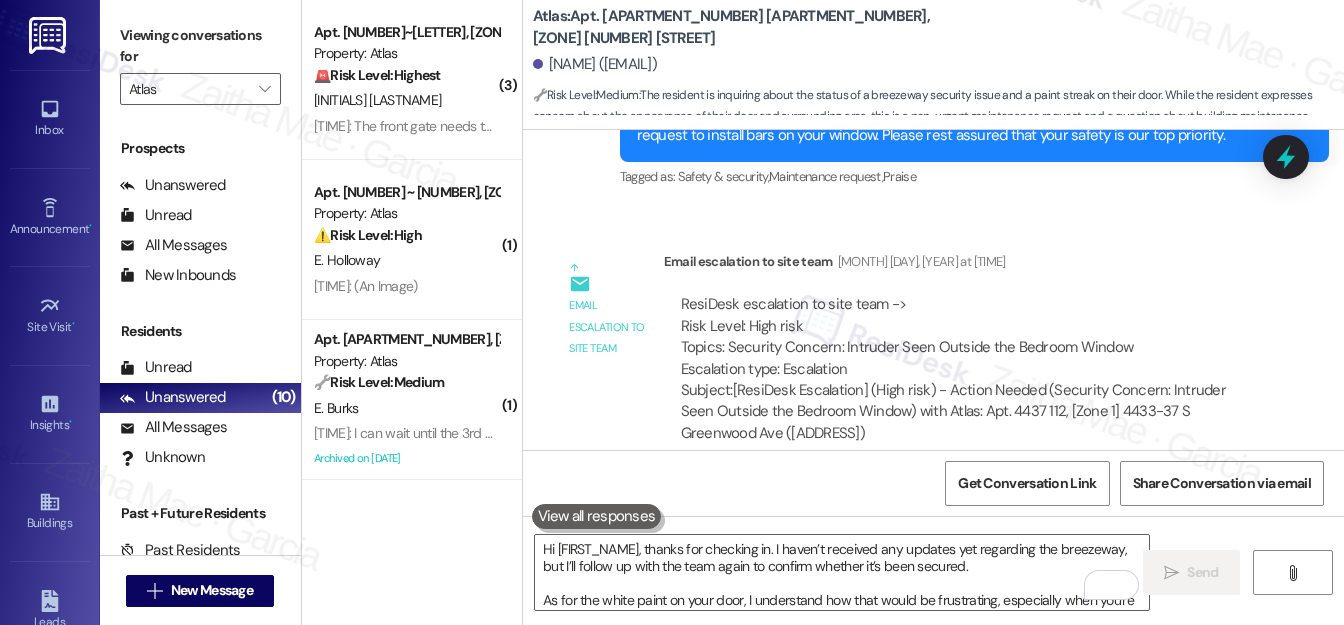 click on "Received via SMS Jessie Sanders   Neutral 3:43 PM Hi Sarah I'm assuming that since I haven't heard anything that the  breezeway has been properly Secured I also have a streak of white paint in the middle of my door and I am wondering why? My door is Gray but the paint on the door is white I try to keep my apartment and the surrounding area  looking nice and that's taking away from it.Are they supposed to paint the door because that's something done by the building workers  Tags and notes Tagged as:   Maintenance request ,  Click to highlight conversations about Maintenance request Apartment entry Click to highlight conversations about Apartment entry  Related guidelines Show suggestions" at bounding box center (933, 641) 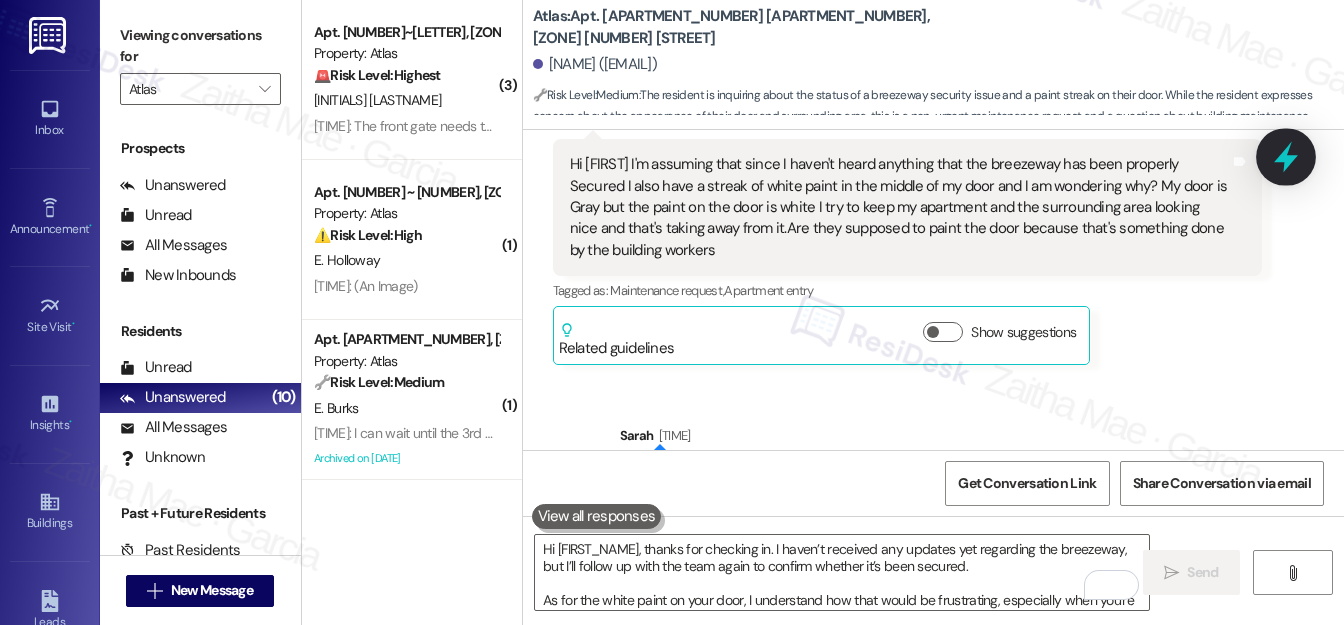 click 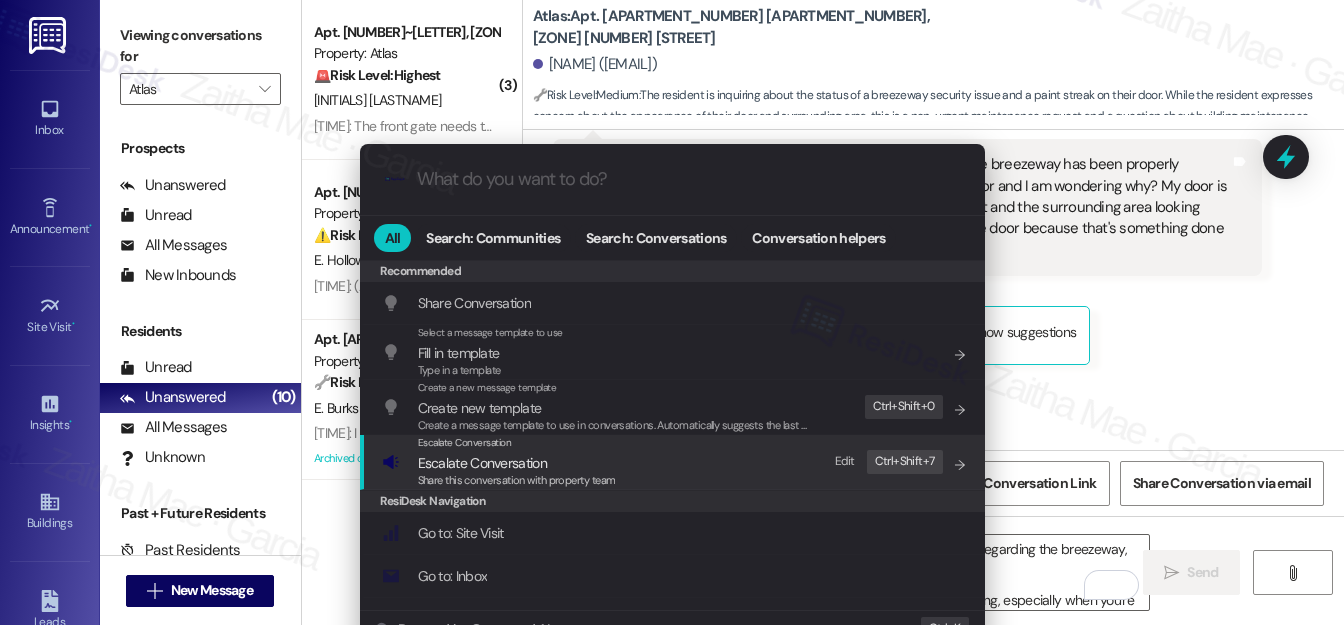 click on "Escalate Conversation" at bounding box center [482, 463] 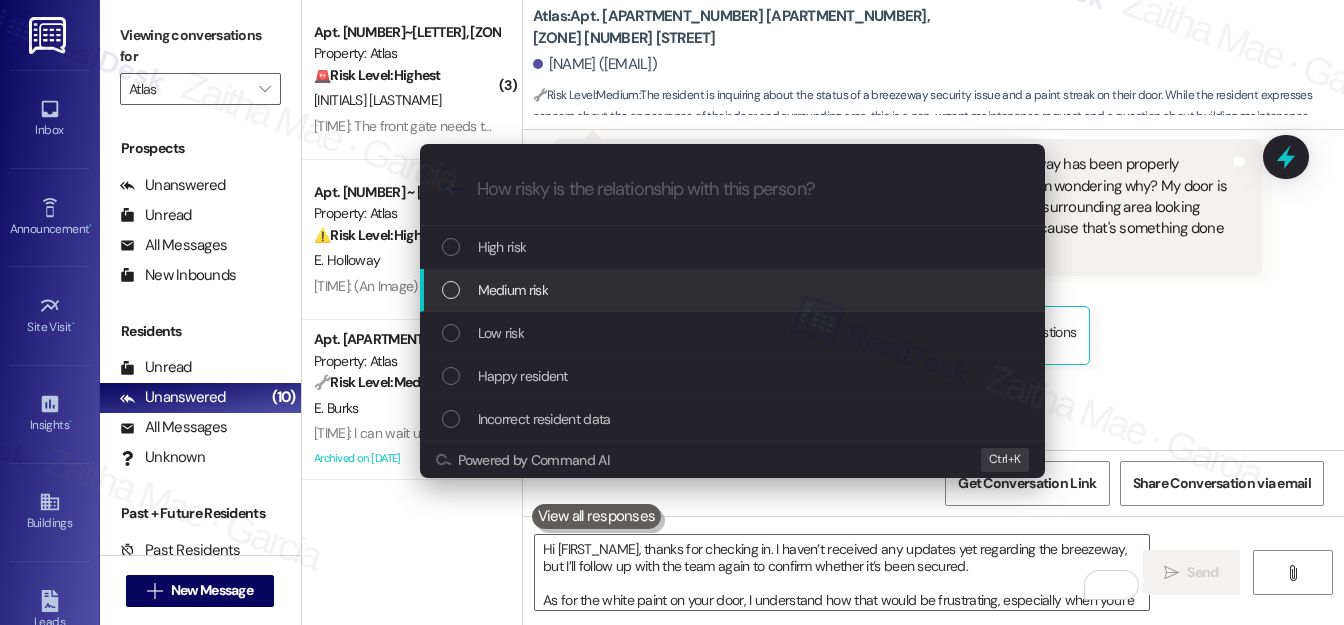 click on "Medium risk" at bounding box center [513, 290] 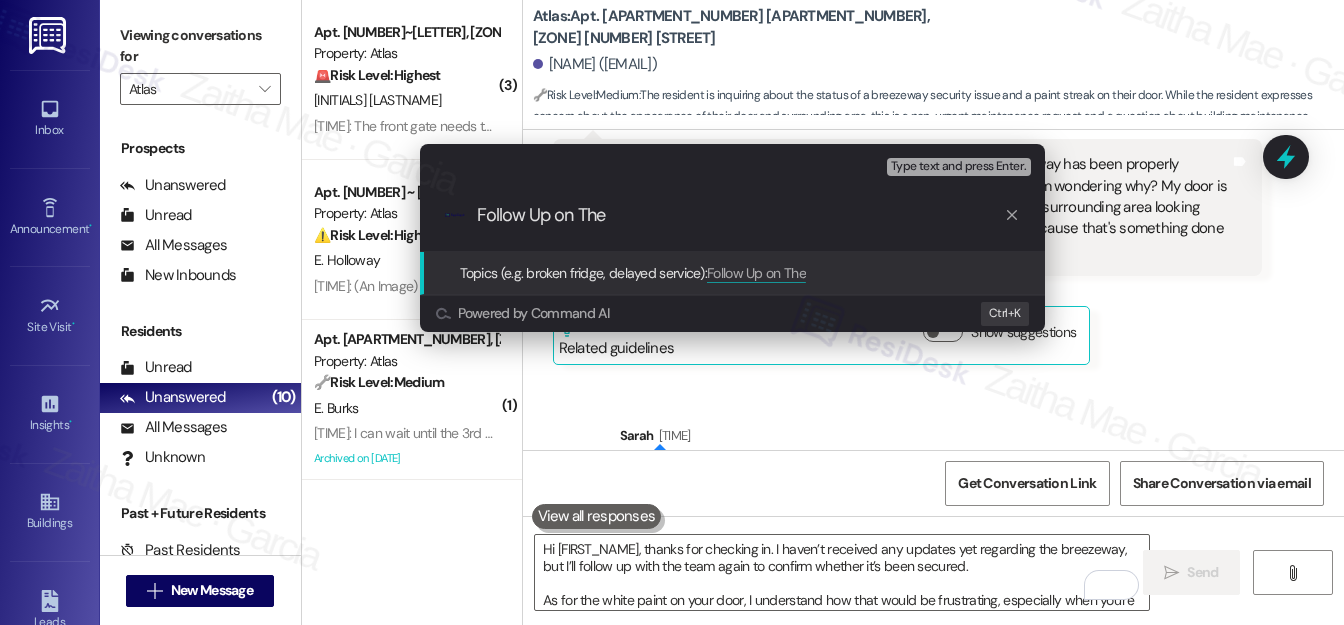 paste on "Security Concern: Intruder Seen Outside the Bedroom Window" 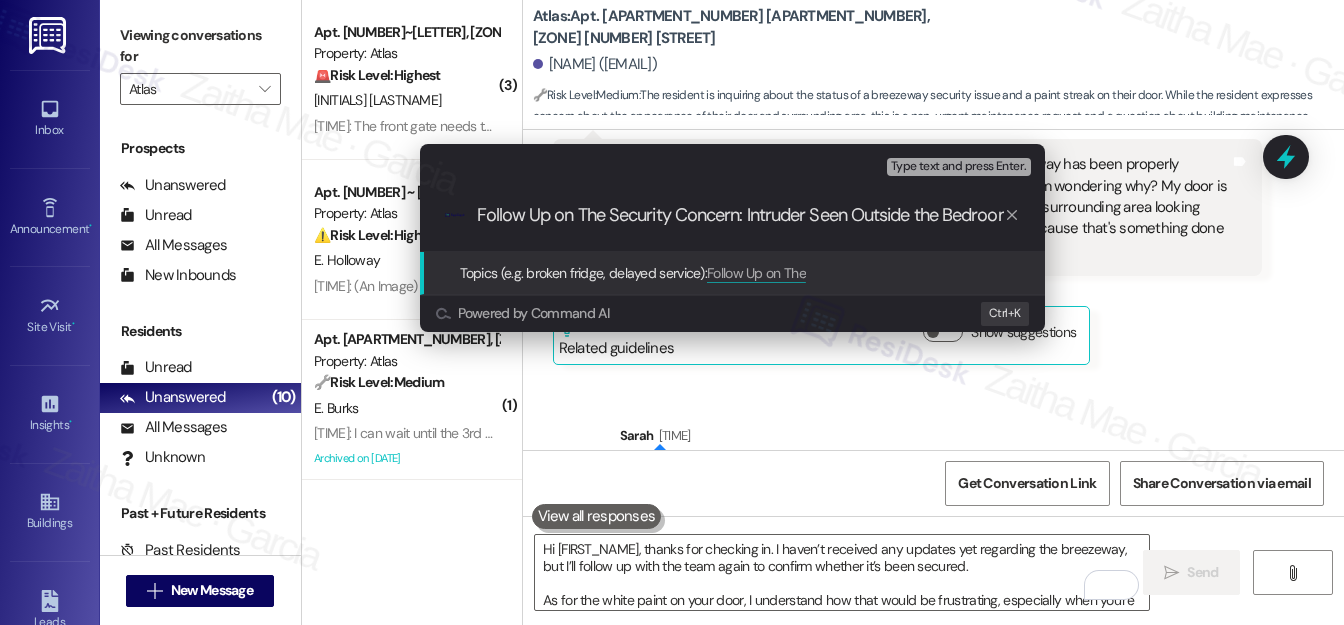 scroll, scrollTop: 0, scrollLeft: 80, axis: horizontal 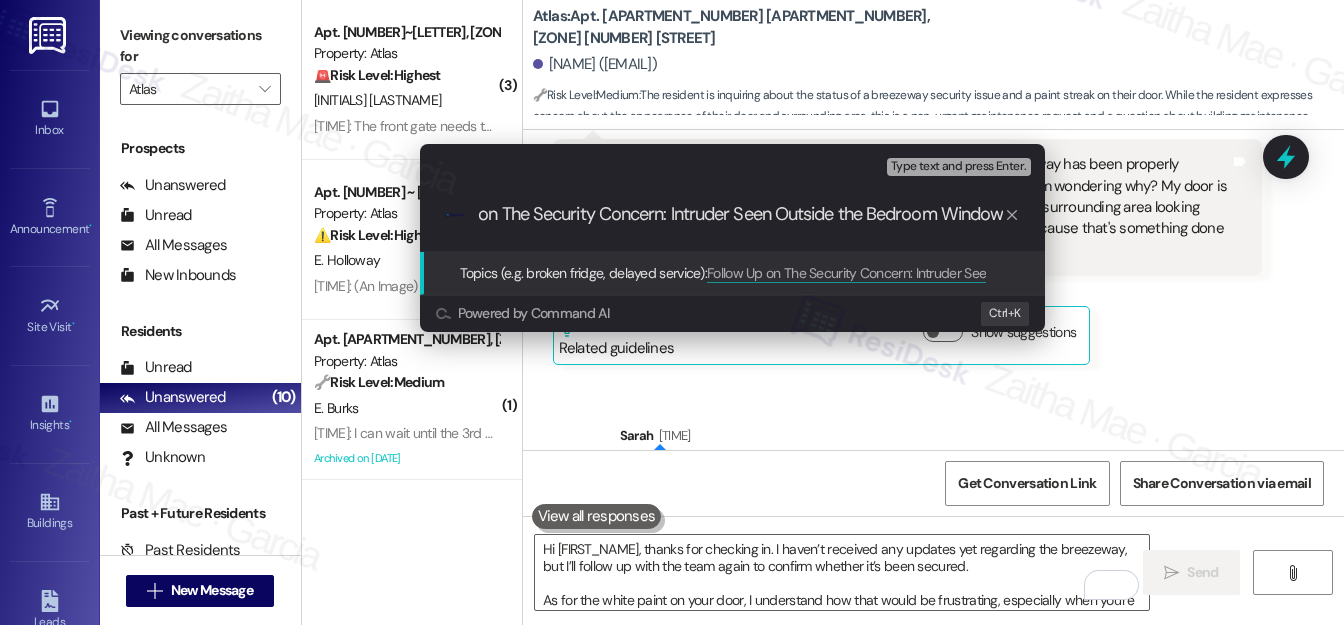 drag, startPoint x: 658, startPoint y: 213, endPoint x: 1008, endPoint y: 226, distance: 350.24133 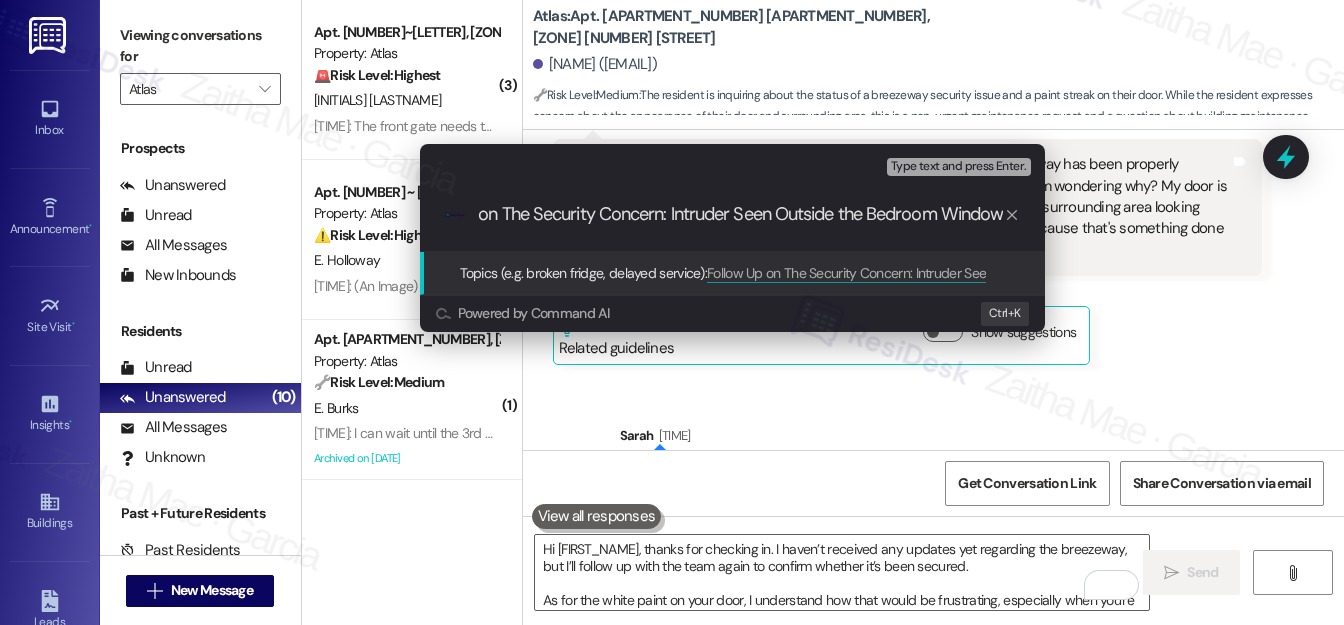 click on ".cls-1{fill:#0a055f;}.cls-2{fill:#0cc4c4;} resideskLogoBlueOrange Follow Up on The Security Concern: Intruder Seen Outside the Bedroom Window" at bounding box center [732, 215] 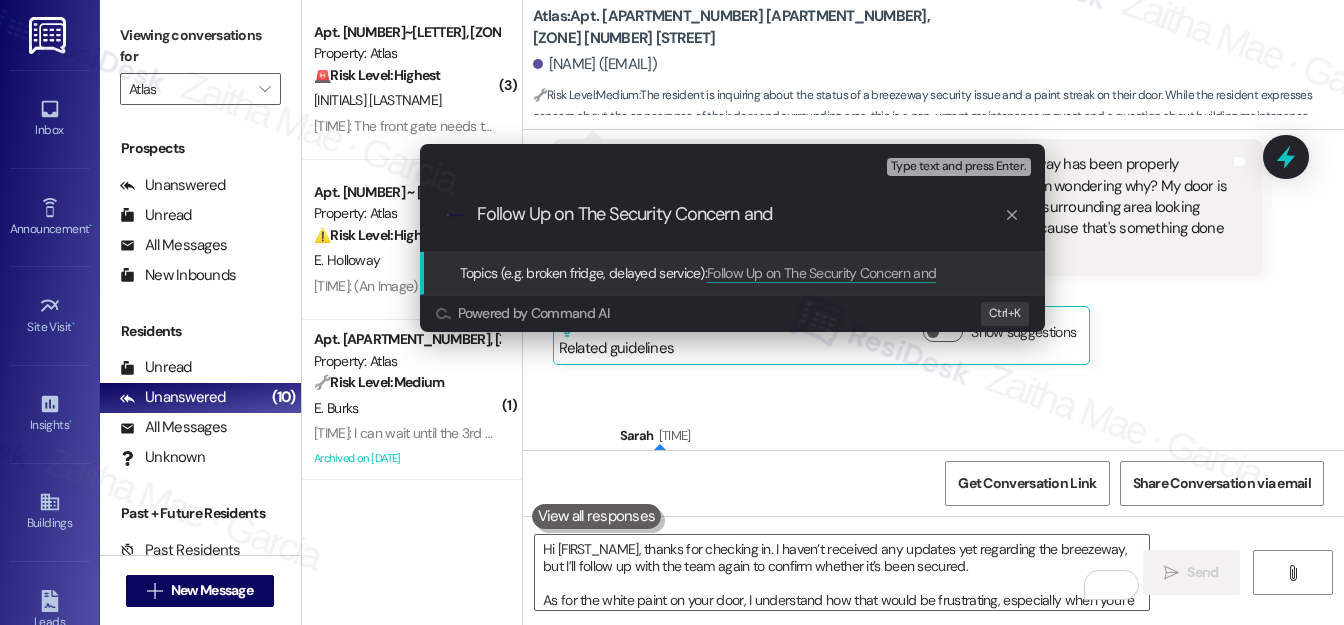 type on "Follow Up on The Security Concern and" 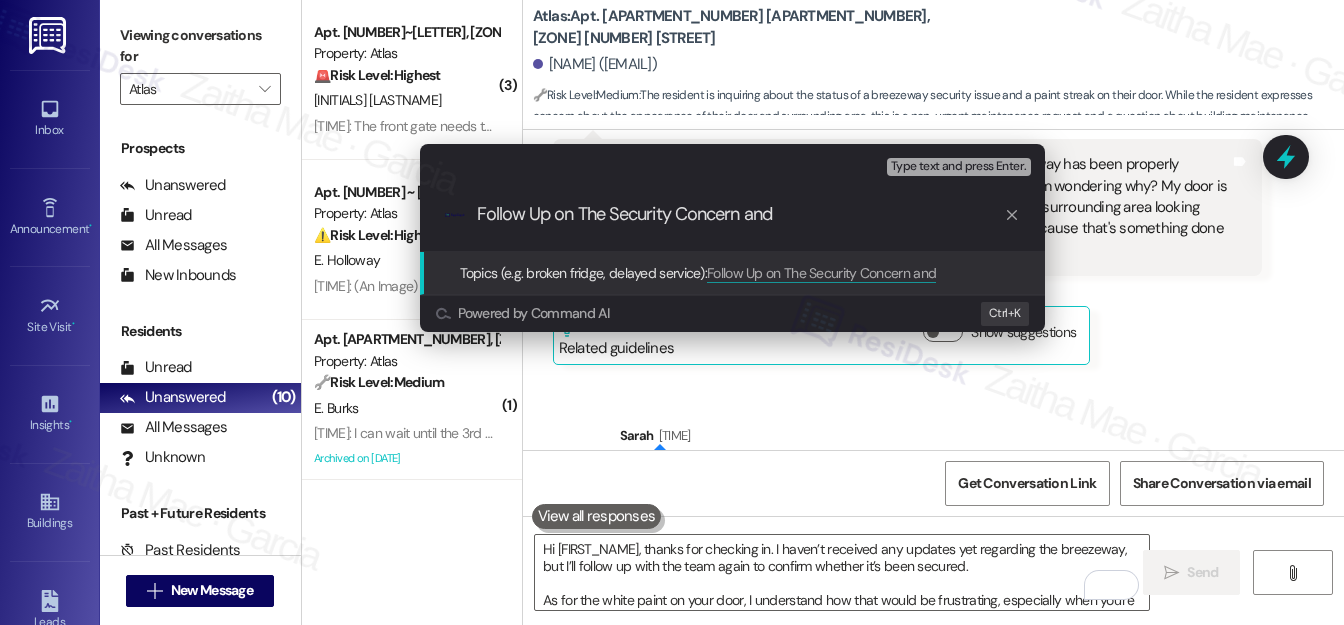scroll, scrollTop: 0, scrollLeft: 0, axis: both 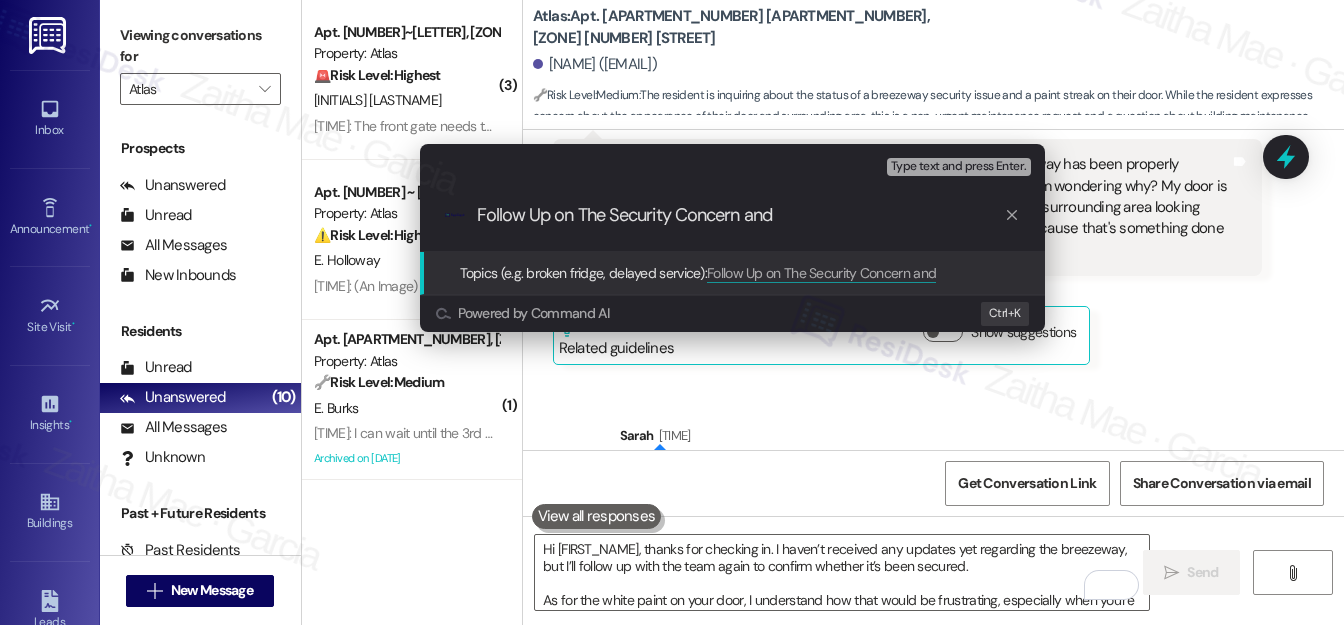 click on "Escalate Conversation Medium risk Topics (e.g. broken fridge, delayed service) Any messages to highlight in the email? Type text and press Enter. .cls-1{fill:#0a055f;}.cls-2{fill:#0cc4c4;} resideskLogoBlueOrange Follow Up on The Security Concern and Topics (e.g. broken fridge, delayed service):  Follow Up on The Security Concern and Powered by Command AI Ctrl+ K" at bounding box center [672, 312] 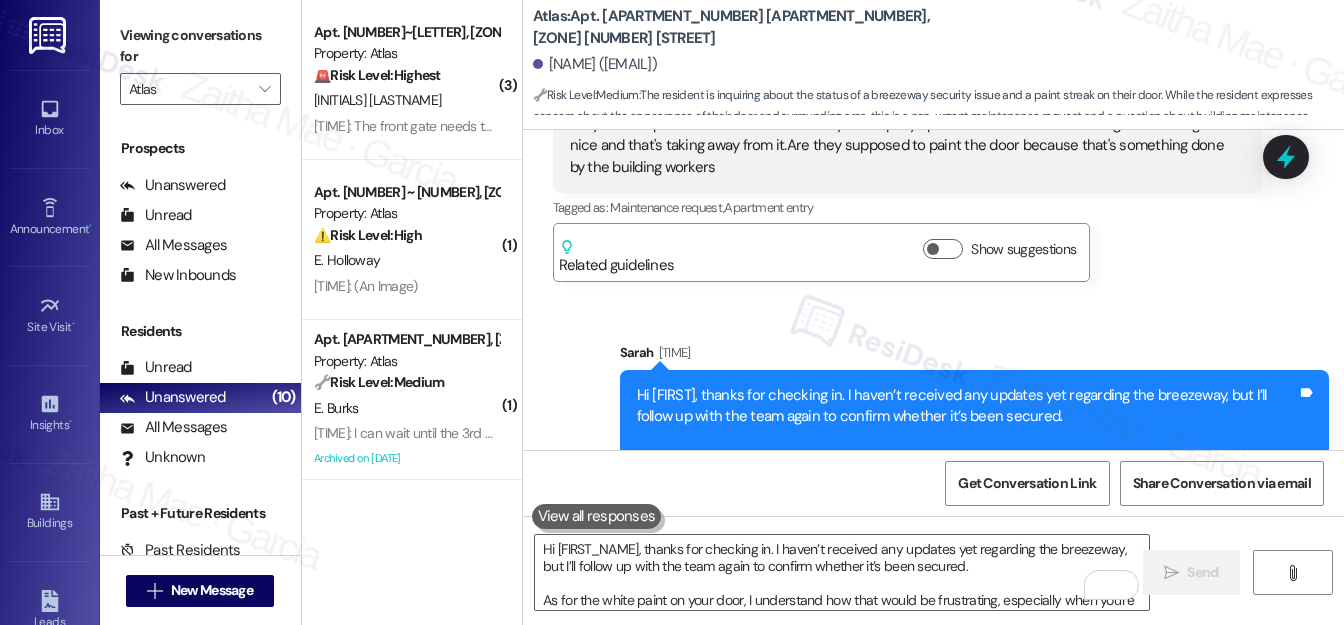 scroll, scrollTop: 12152, scrollLeft: 0, axis: vertical 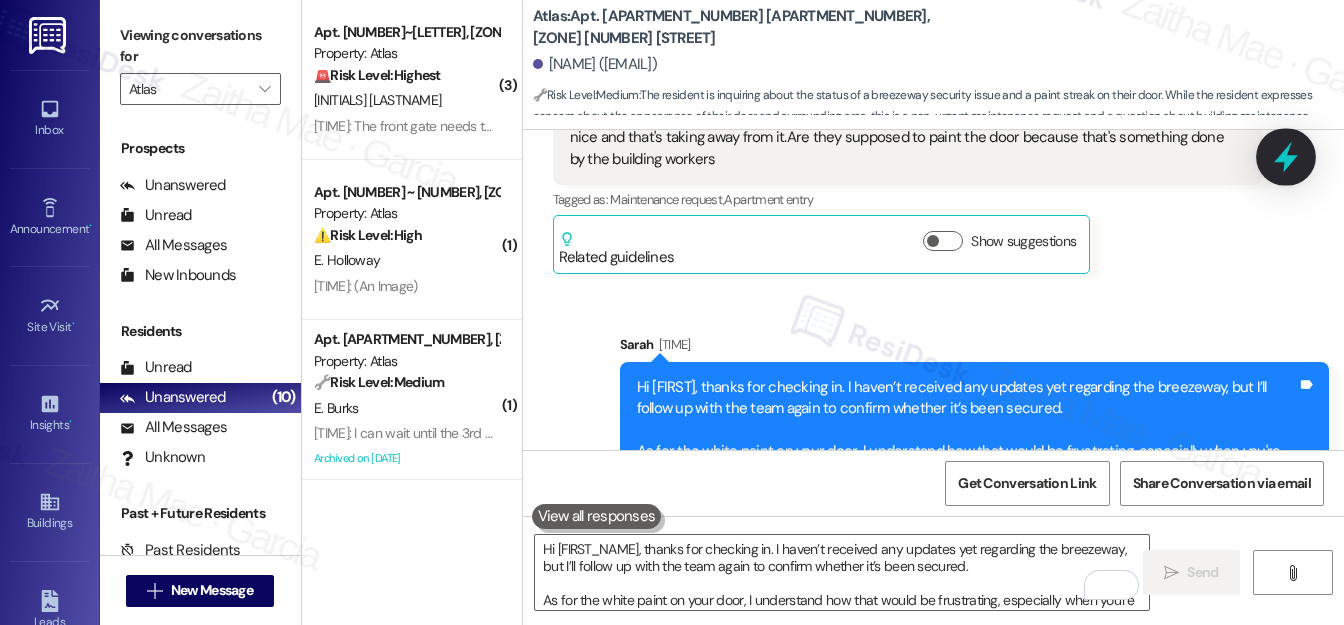click 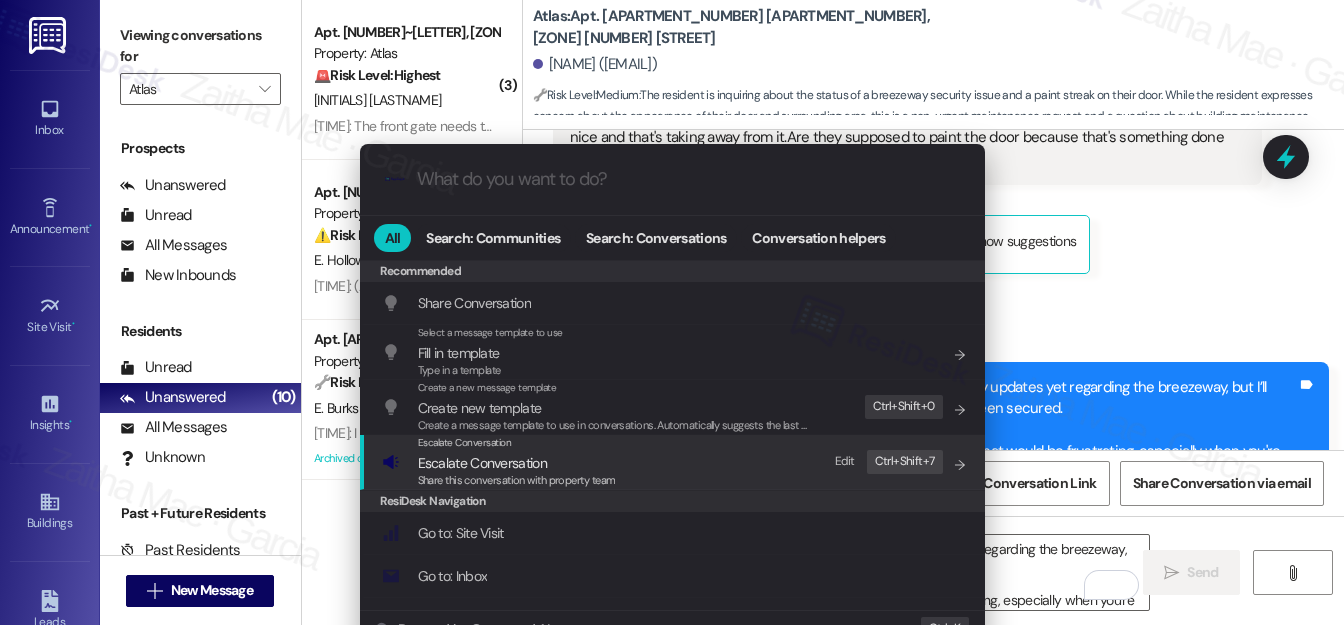 click on "Escalate Conversation" at bounding box center [482, 463] 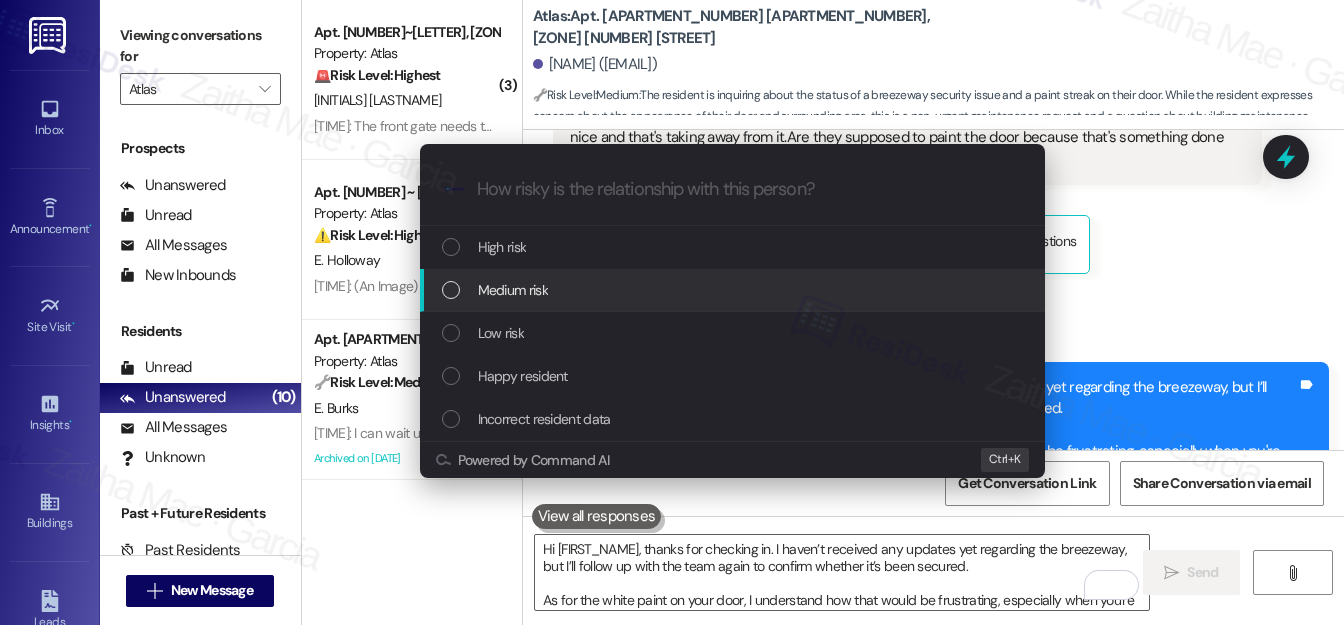 click on "Medium risk" at bounding box center (513, 290) 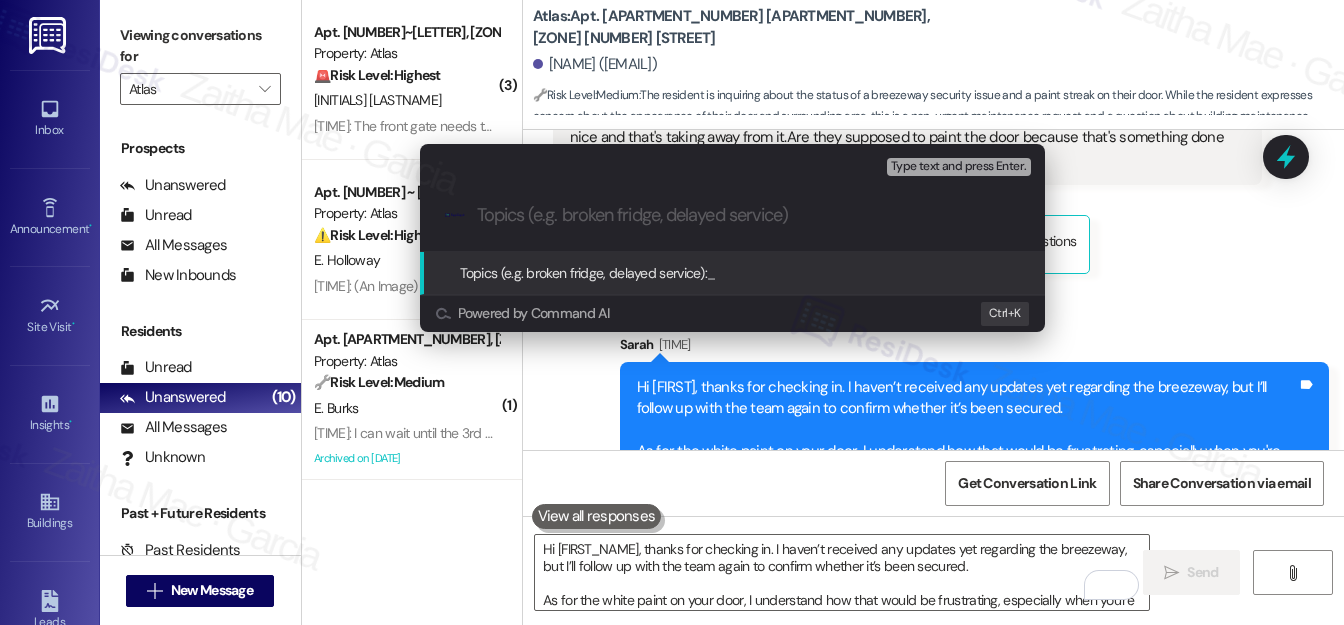 paste on "Breezeway Security & Door Paint Concern" 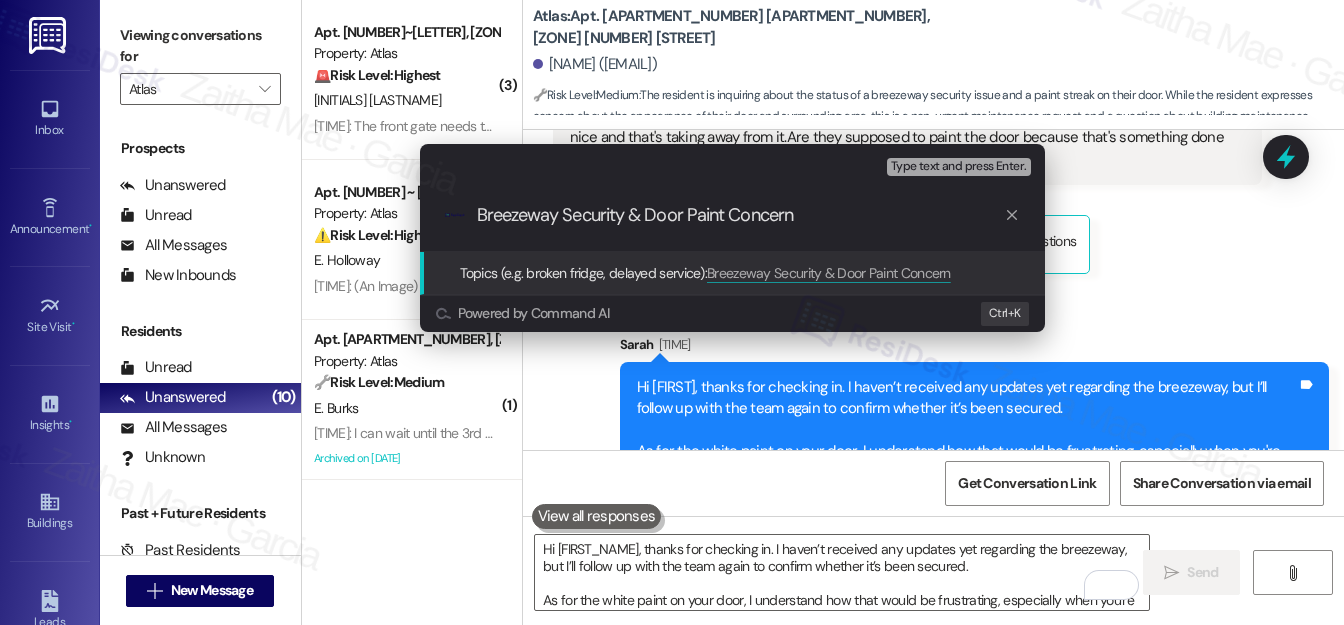 type 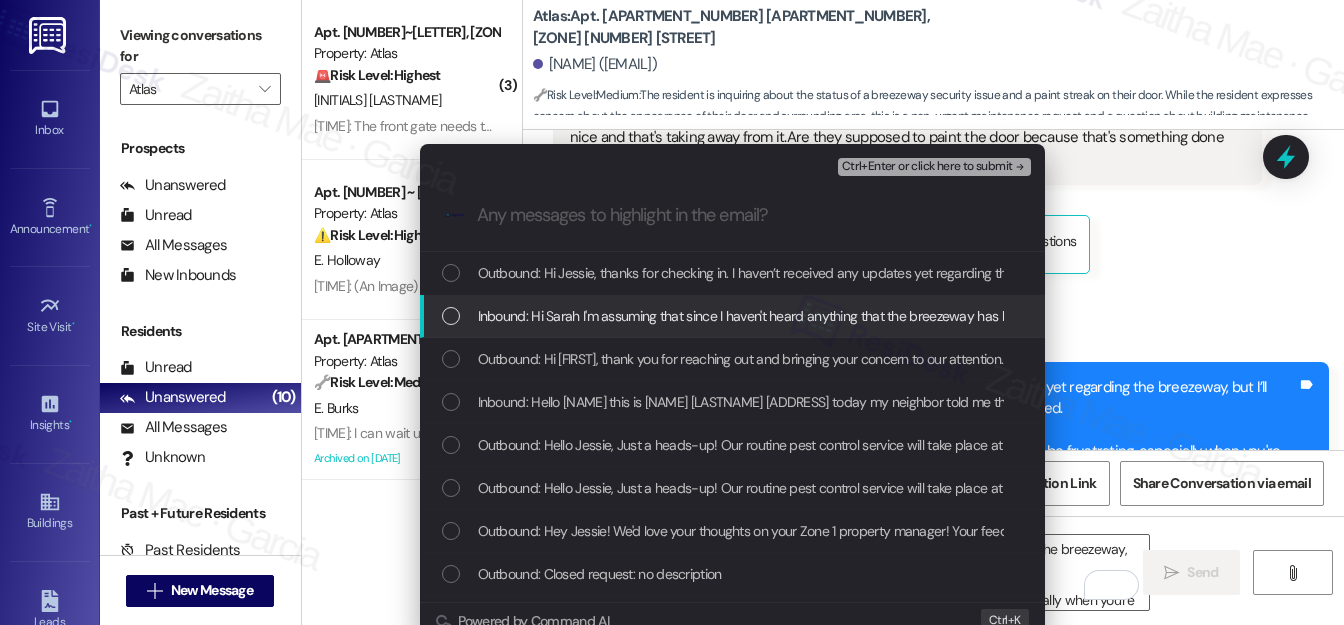 click at bounding box center (451, 316) 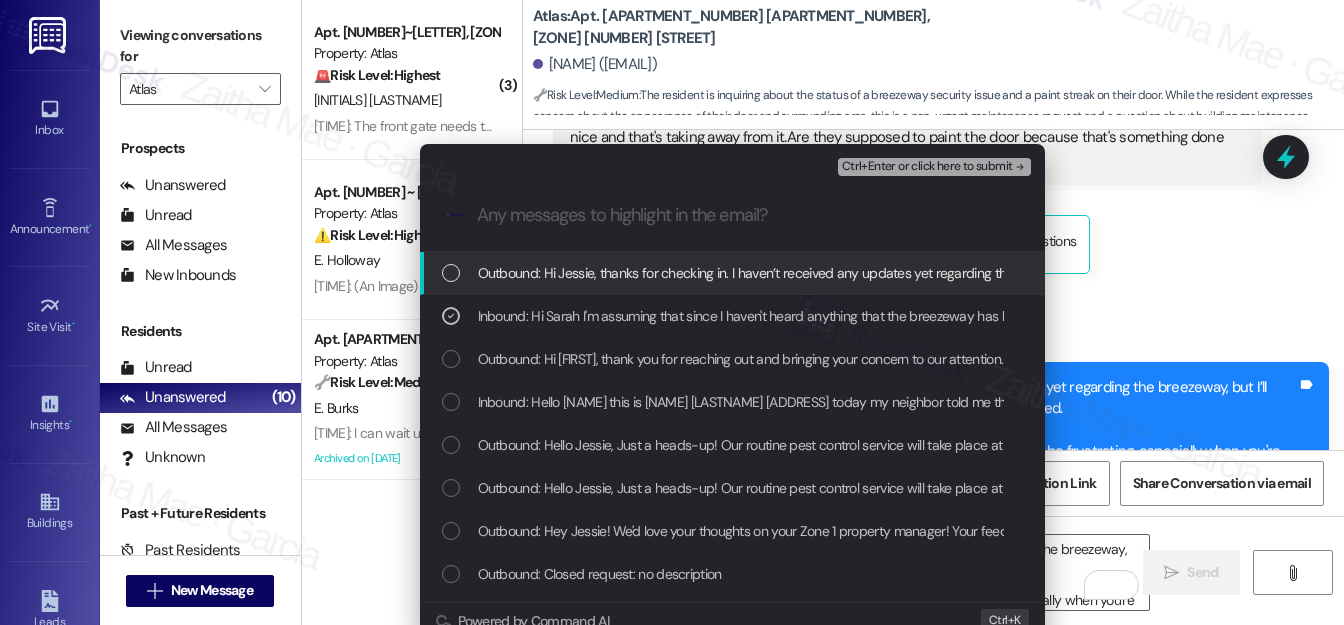 click on "Ctrl+Enter or click here to submit" at bounding box center (927, 167) 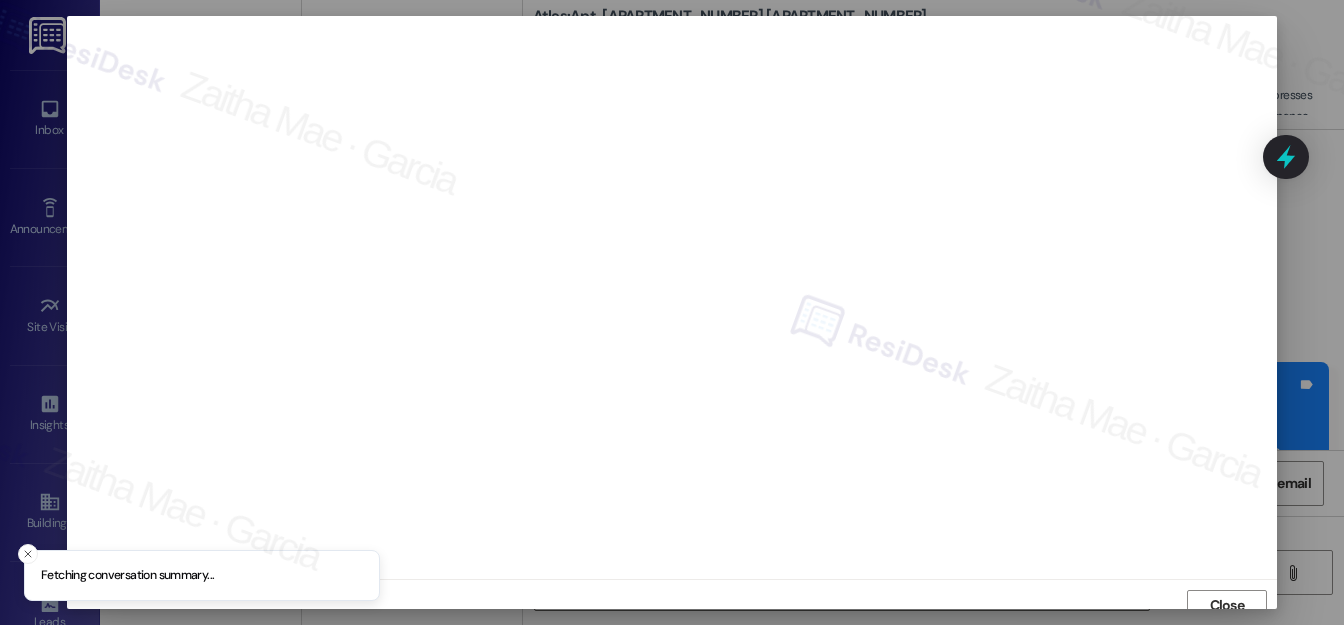 scroll, scrollTop: 12, scrollLeft: 0, axis: vertical 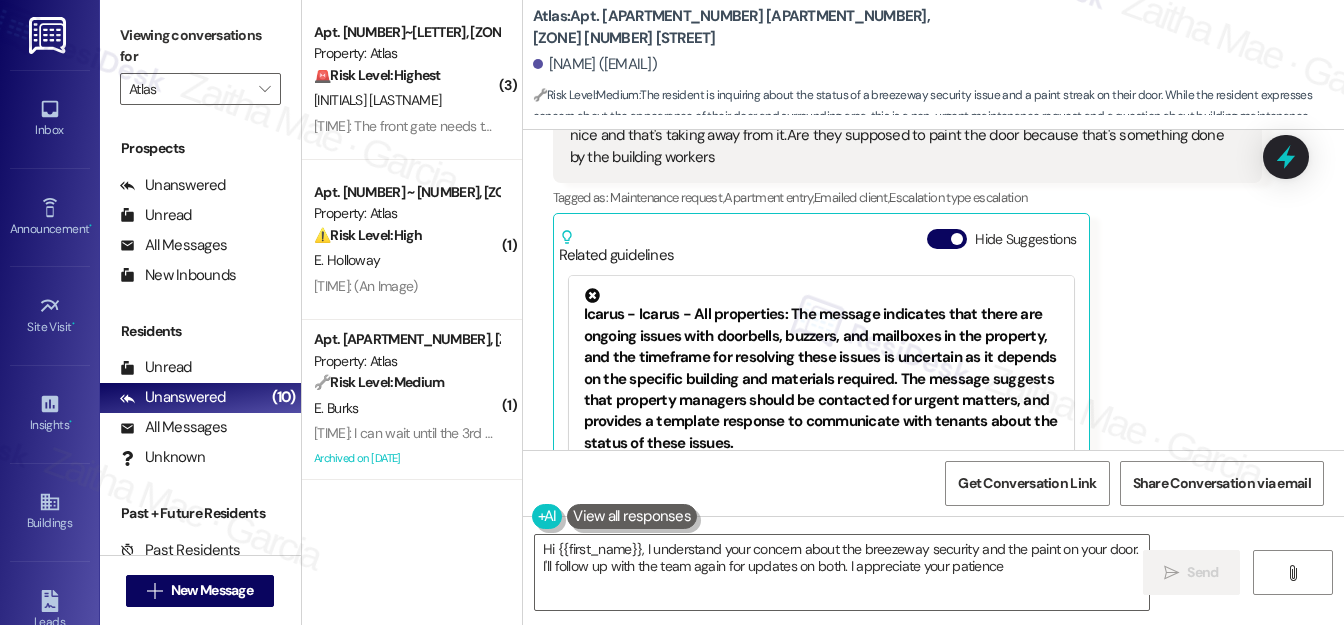 type on "Hi {{first_name}}, I understand your concern about the breezeway security and the paint on your door. I'll follow up with the team again for updates on both. I appreciate your patience!" 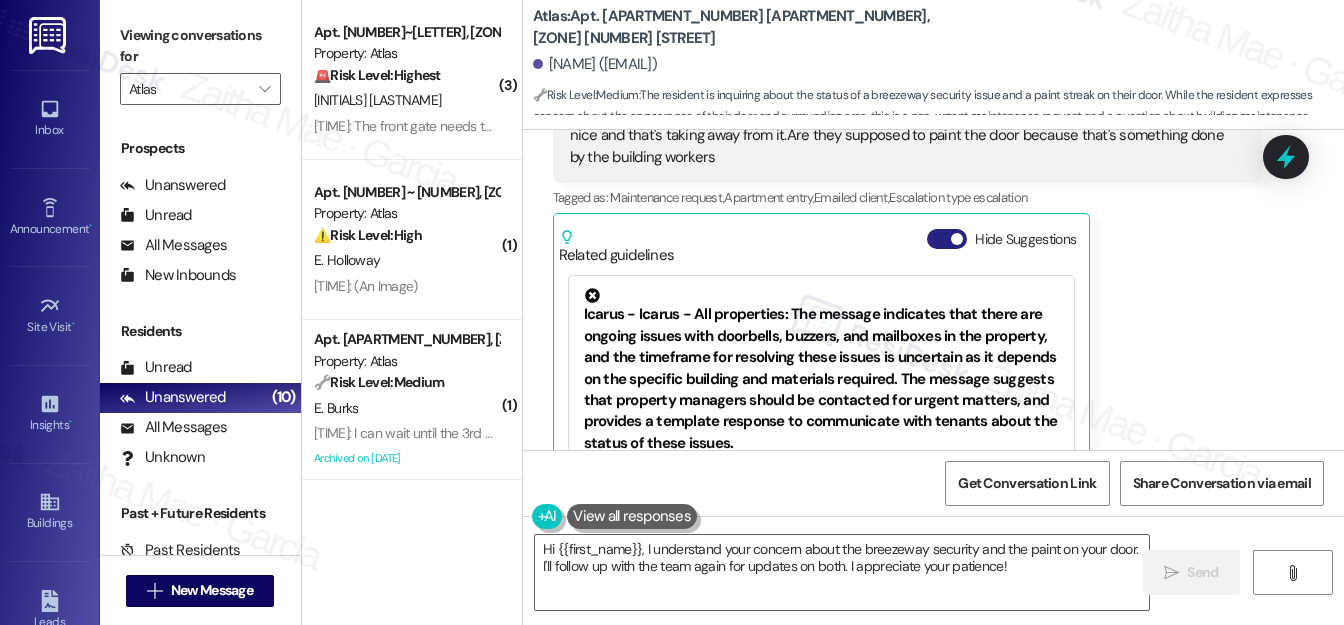 click on "Hide Suggestions" at bounding box center [947, 239] 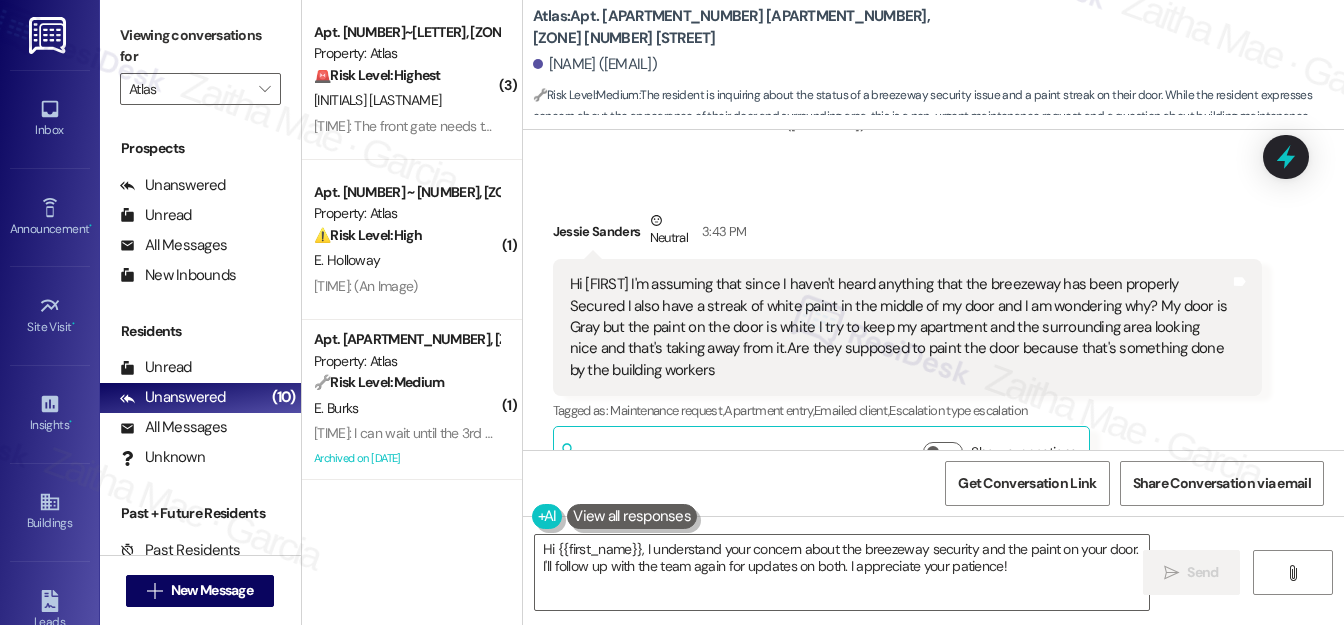 scroll, scrollTop: 11909, scrollLeft: 0, axis: vertical 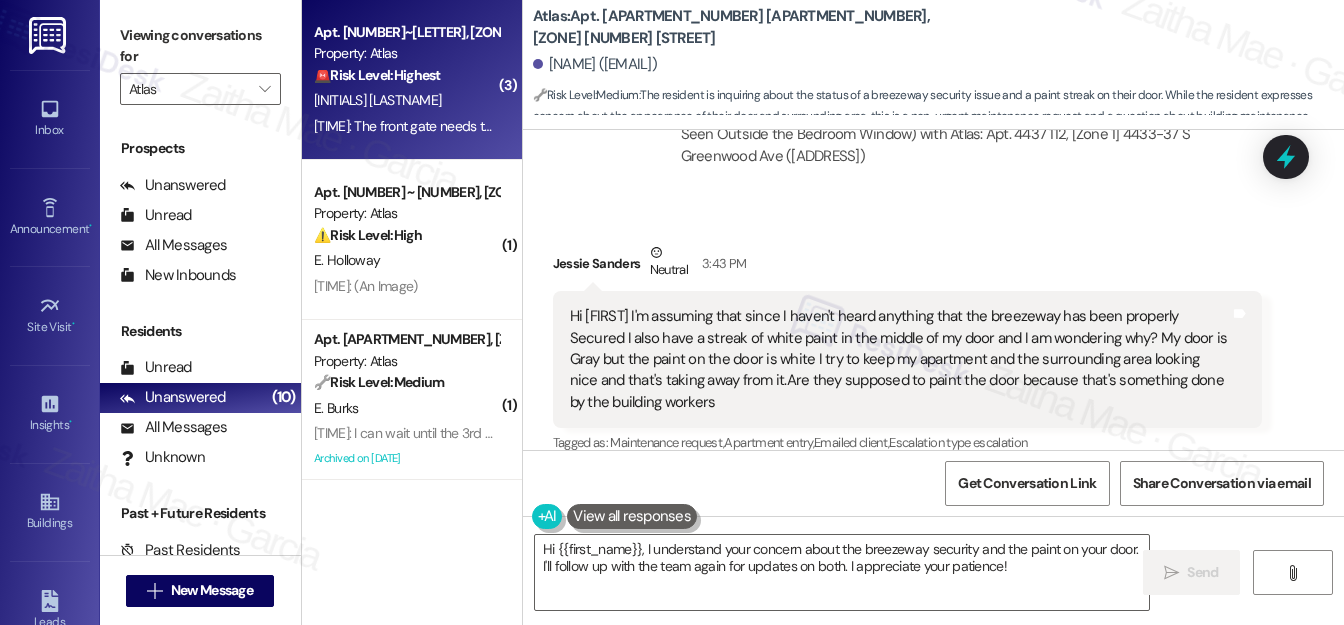 click on "[INITIAL] [LAST]" at bounding box center (406, 100) 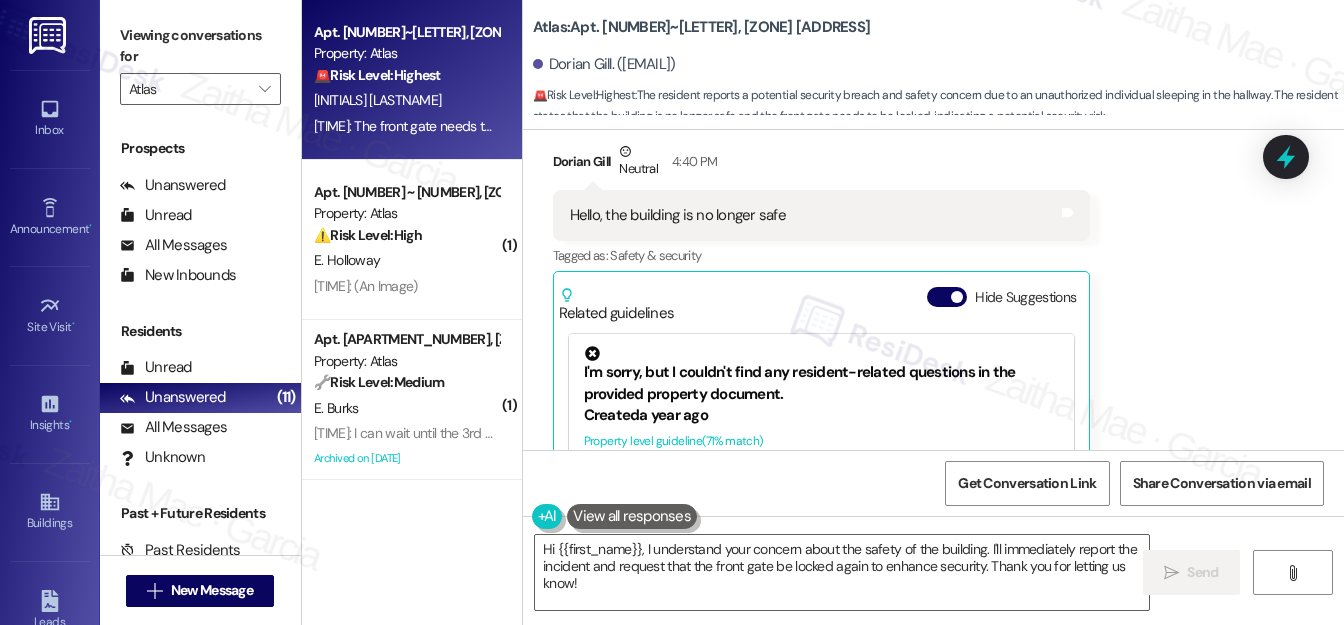 scroll, scrollTop: 16379, scrollLeft: 0, axis: vertical 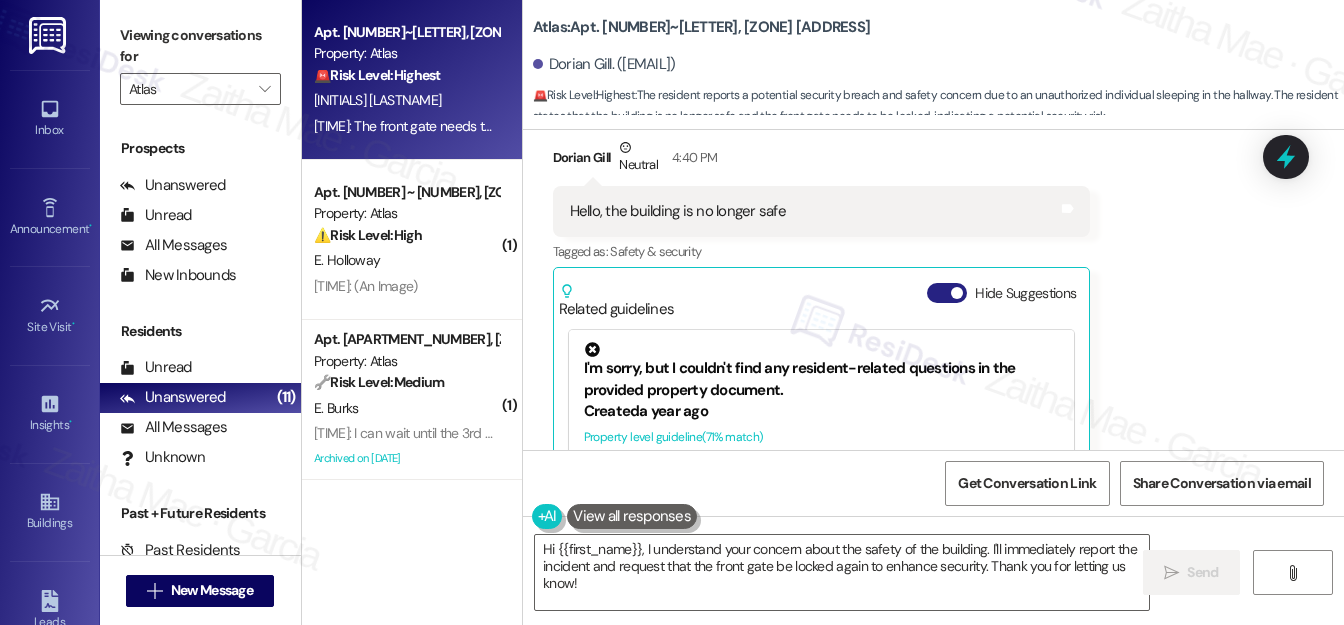 click on "Hide Suggestions" at bounding box center [947, 293] 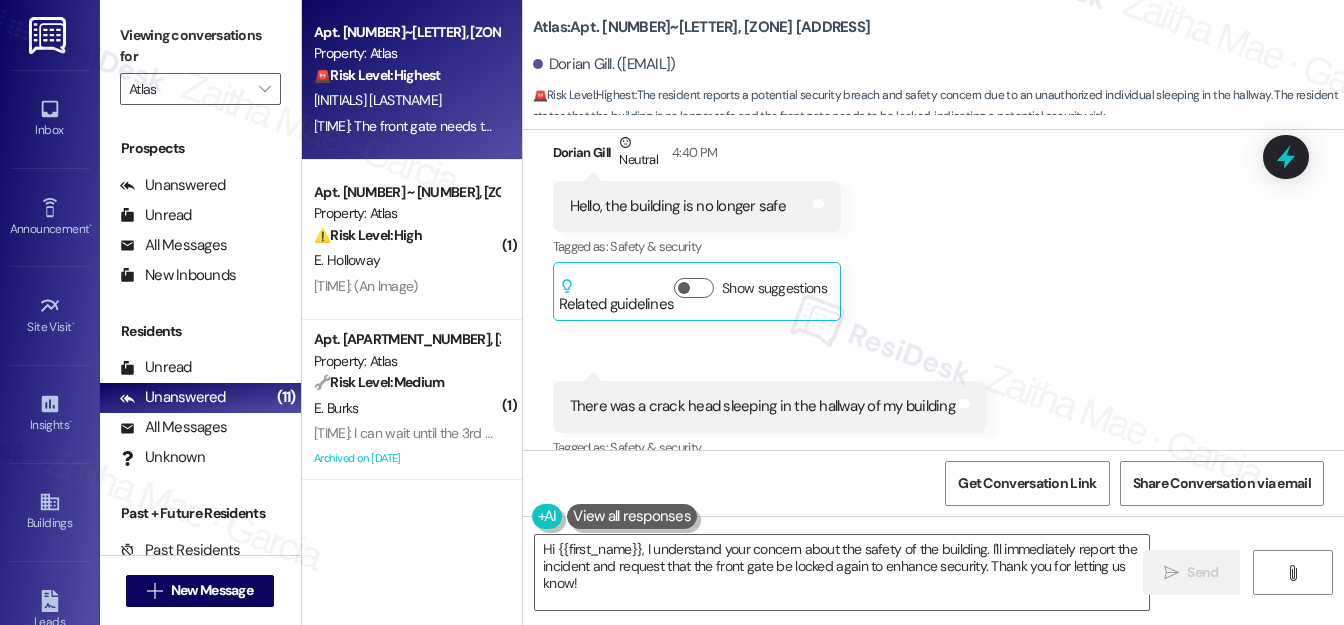 scroll, scrollTop: 16584, scrollLeft: 0, axis: vertical 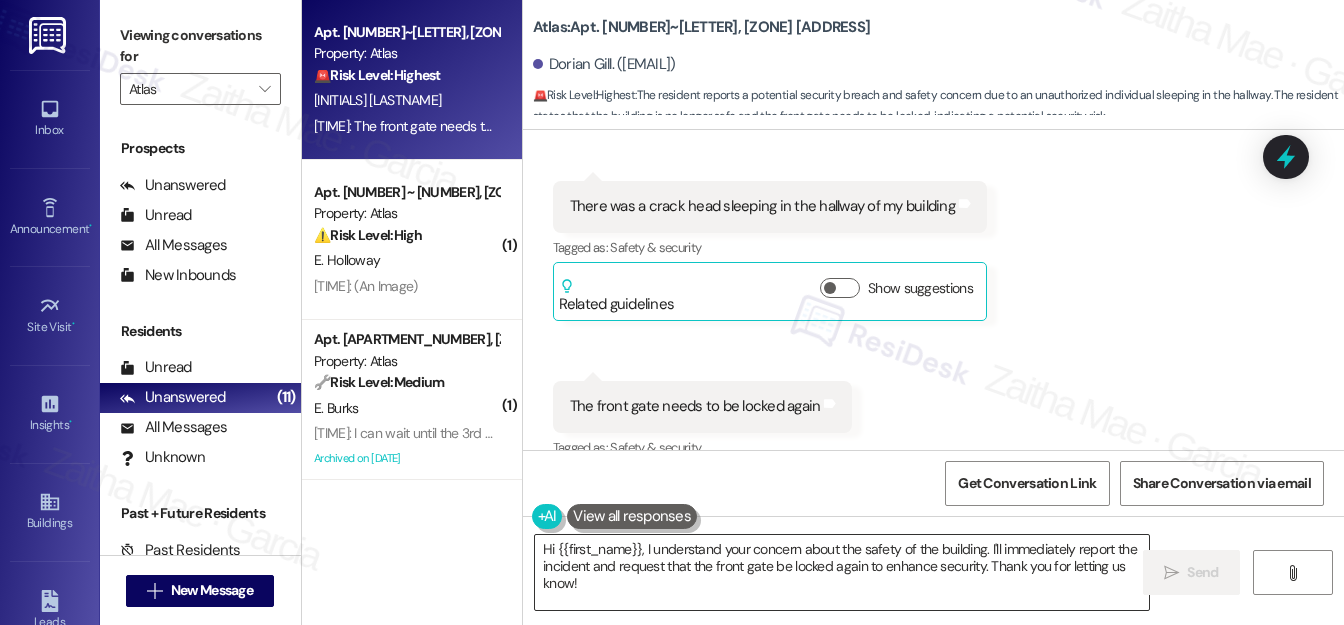 click on "Hi {{first_name}}, I understand your concern about the safety of the building. I'll immediately report the incident and request that the front gate be locked again to enhance security. Thank you for letting us know!" at bounding box center [842, 572] 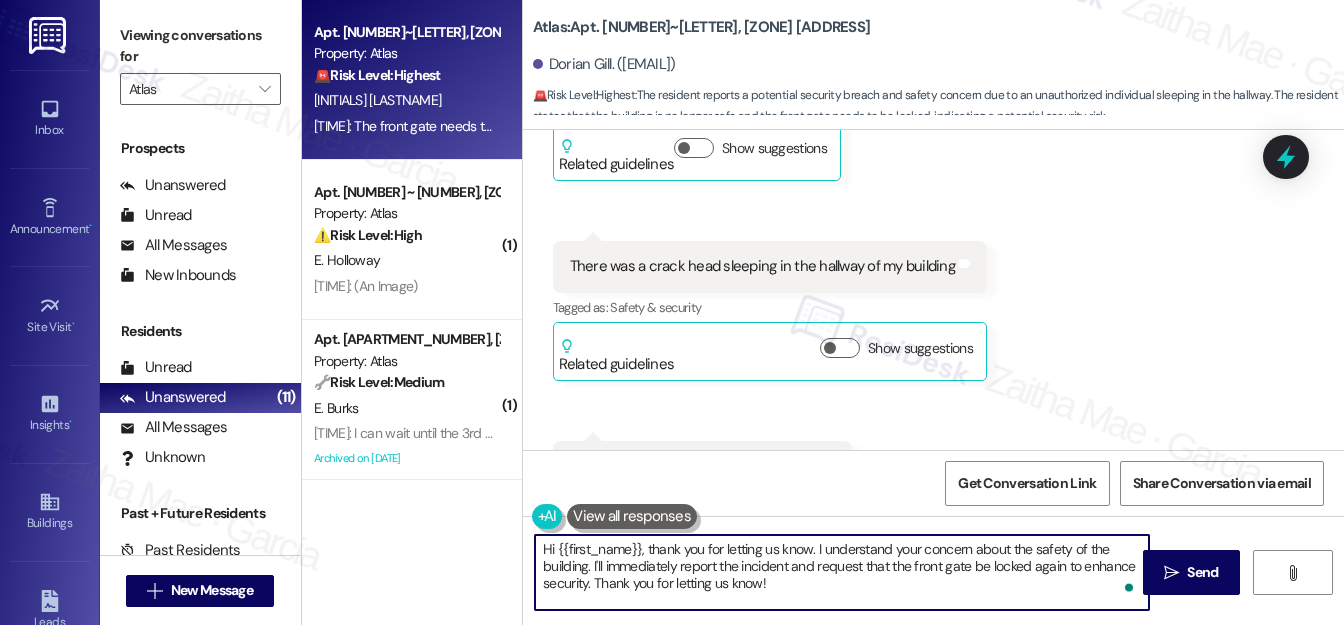 scroll, scrollTop: 16493, scrollLeft: 0, axis: vertical 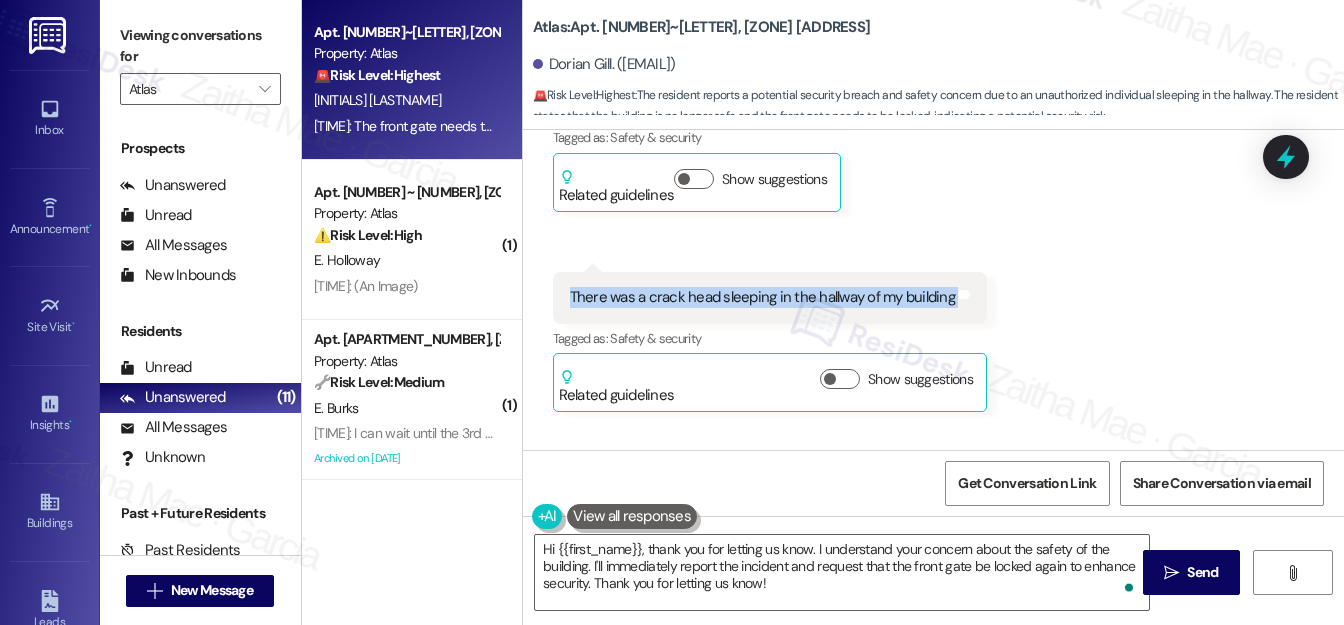 drag, startPoint x: 620, startPoint y: 207, endPoint x: 1014, endPoint y: 221, distance: 394.24866 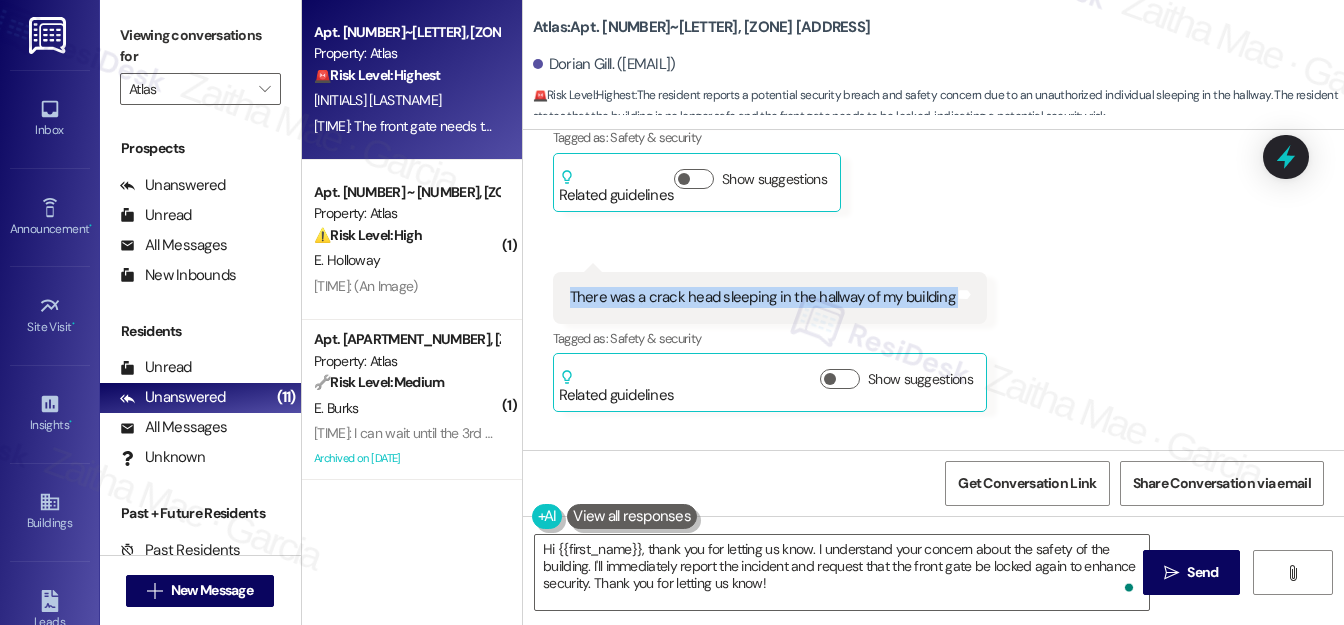 click on "Received via SMS Dorian Gill   Neutral 4:40 PM Hello, the building is no longer safe Tags and notes Tagged as:   Safety & security Click to highlight conversations about Safety & security  Related guidelines Show suggestions Received via SMS 4:40 PM Dorian Gill 4:40 PM There was a crack head sleeping in the hallway of my building  Tags and notes Tagged as:   Safety & security Click to highlight conversations about Safety & security  Related guidelines Show suggestions Received via SMS 4:40 PM Dorian Gill 4:40 PM The front gate needs to be locked again  Tags and notes Tagged as:   Safety & security Click to highlight conversations about Safety & security  Related guidelines Show suggestions" at bounding box center (933, 303) 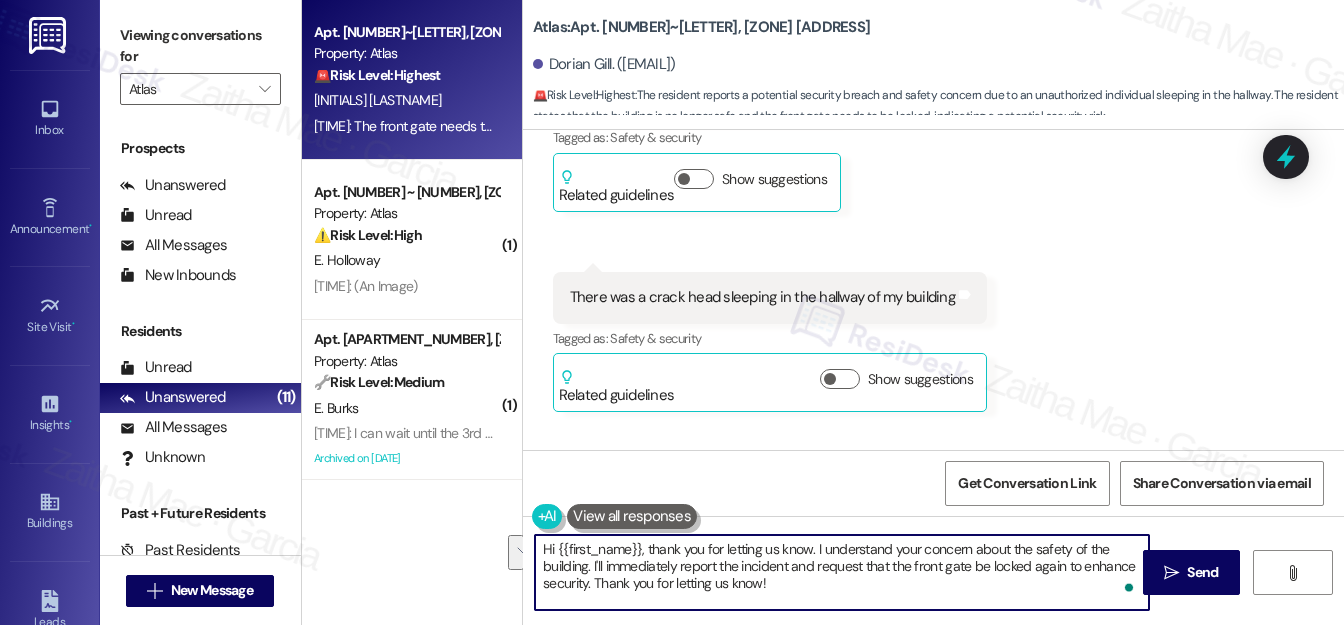 drag, startPoint x: 591, startPoint y: 562, endPoint x: 813, endPoint y: 576, distance: 222.44101 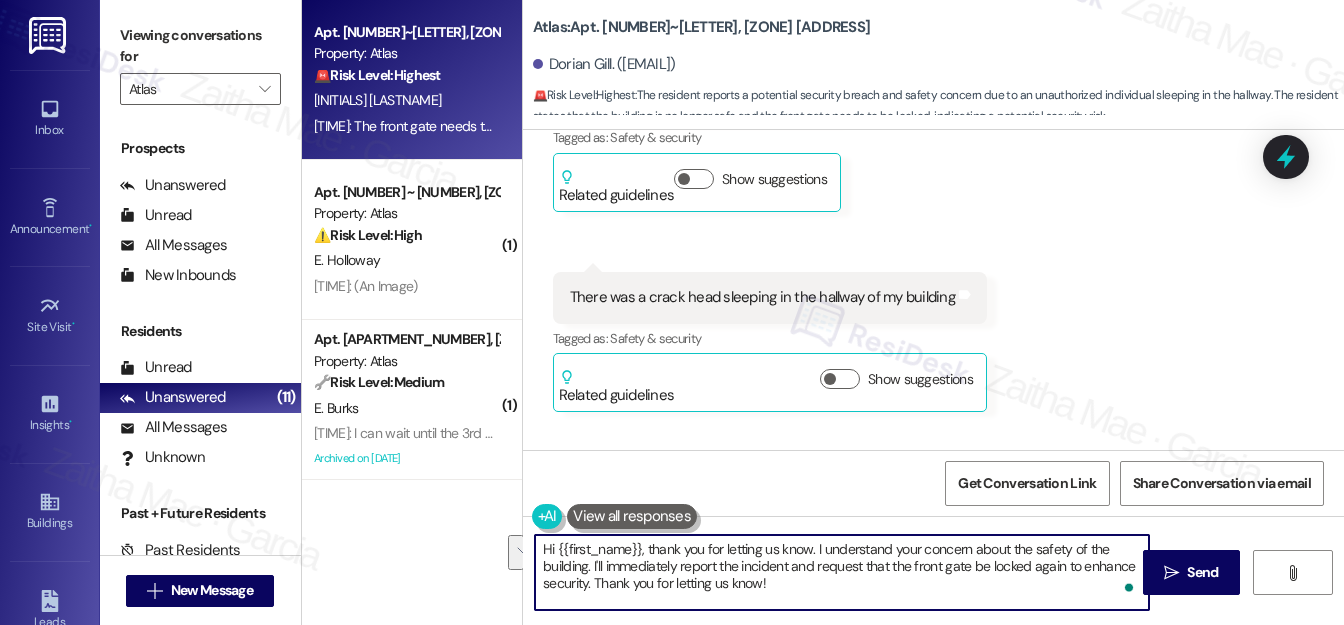 click on "Hi {{first_name}}, thank you for letting us know. I understand your concern about the safety of the building. I'll immediately report the incident and request that the front gate be locked again to enhance security. Thank you for letting us know!" at bounding box center (842, 572) 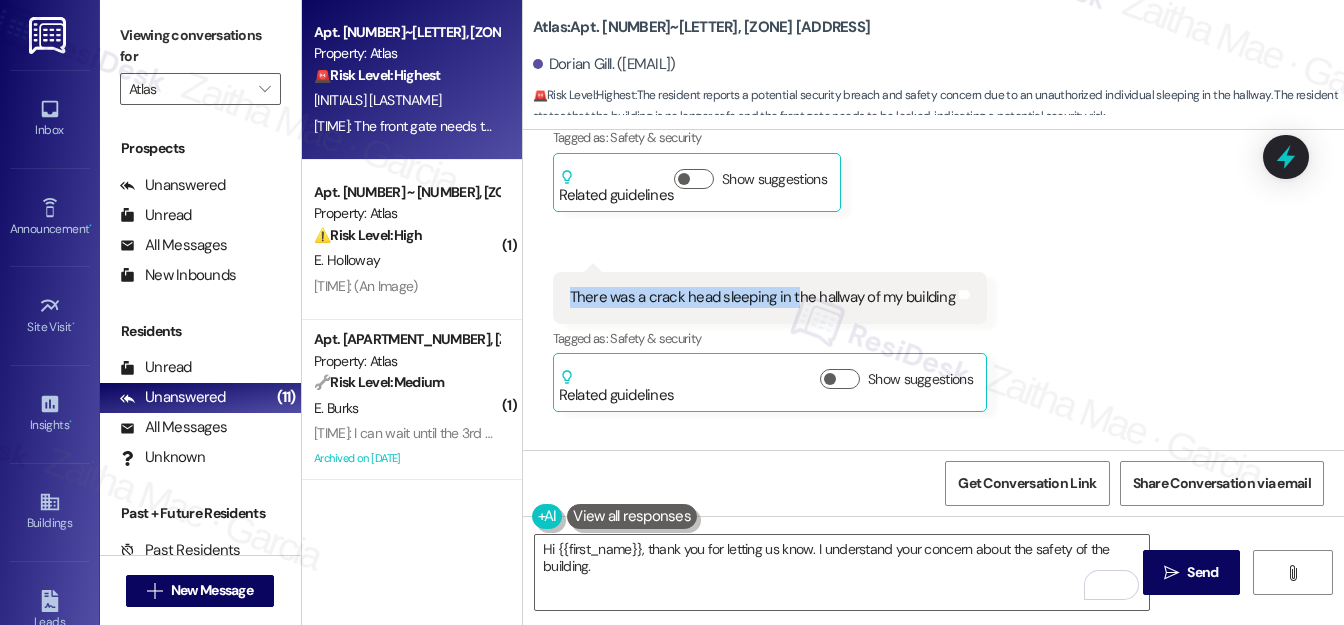 drag, startPoint x: 547, startPoint y: 205, endPoint x: 790, endPoint y: 205, distance: 243 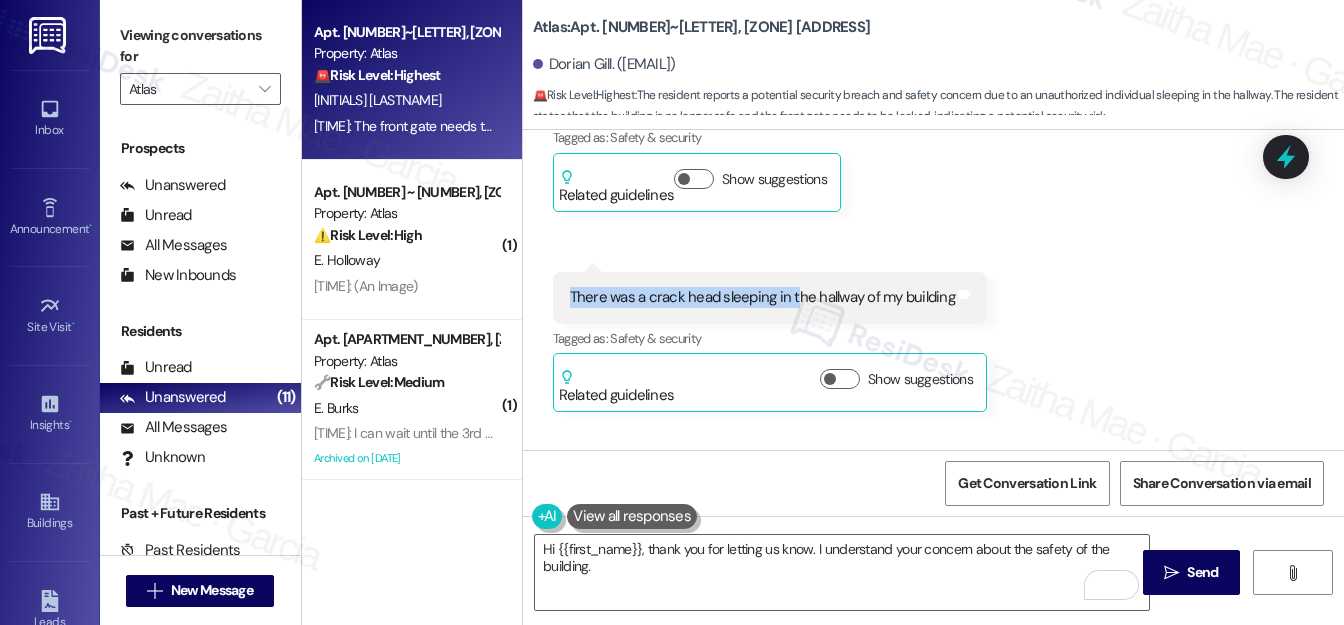 click on "Received via SMS 4:40 PM Dorian Gill 4:40 PM There was a crack head sleeping in the hallway of my building  Tags and notes Tagged as:   Safety & security Click to highlight conversations about Safety & security  Related guidelines Show suggestions" at bounding box center [770, 342] 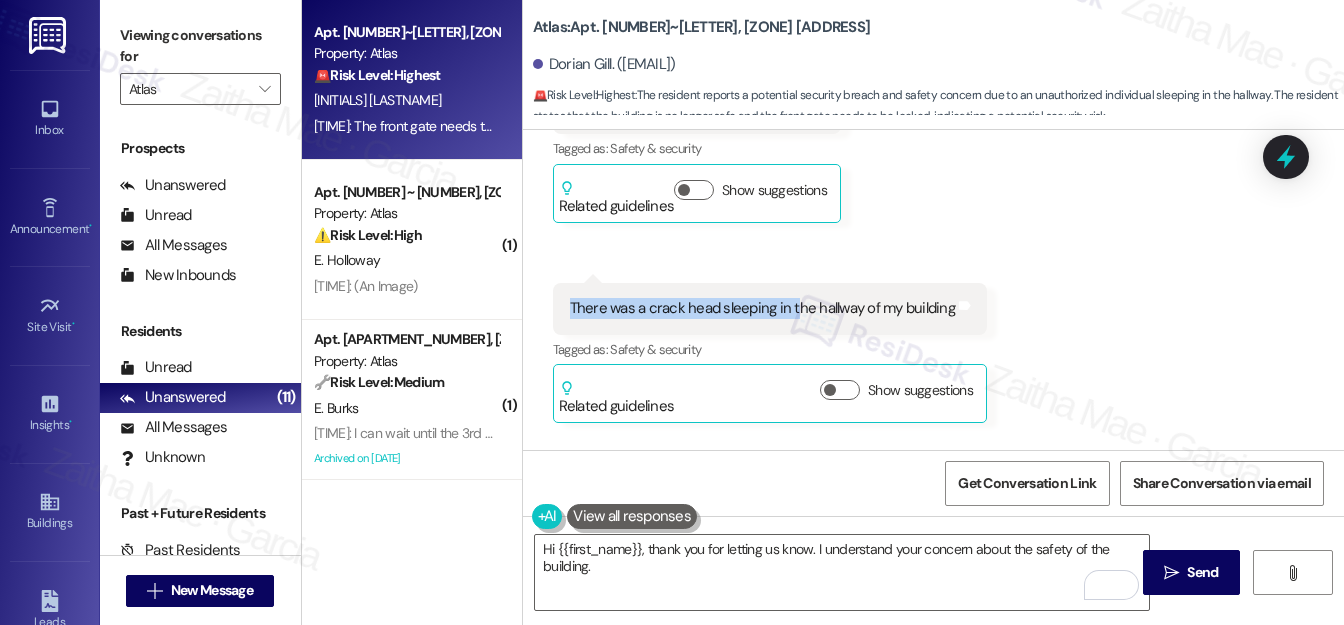 scroll, scrollTop: 16493, scrollLeft: 0, axis: vertical 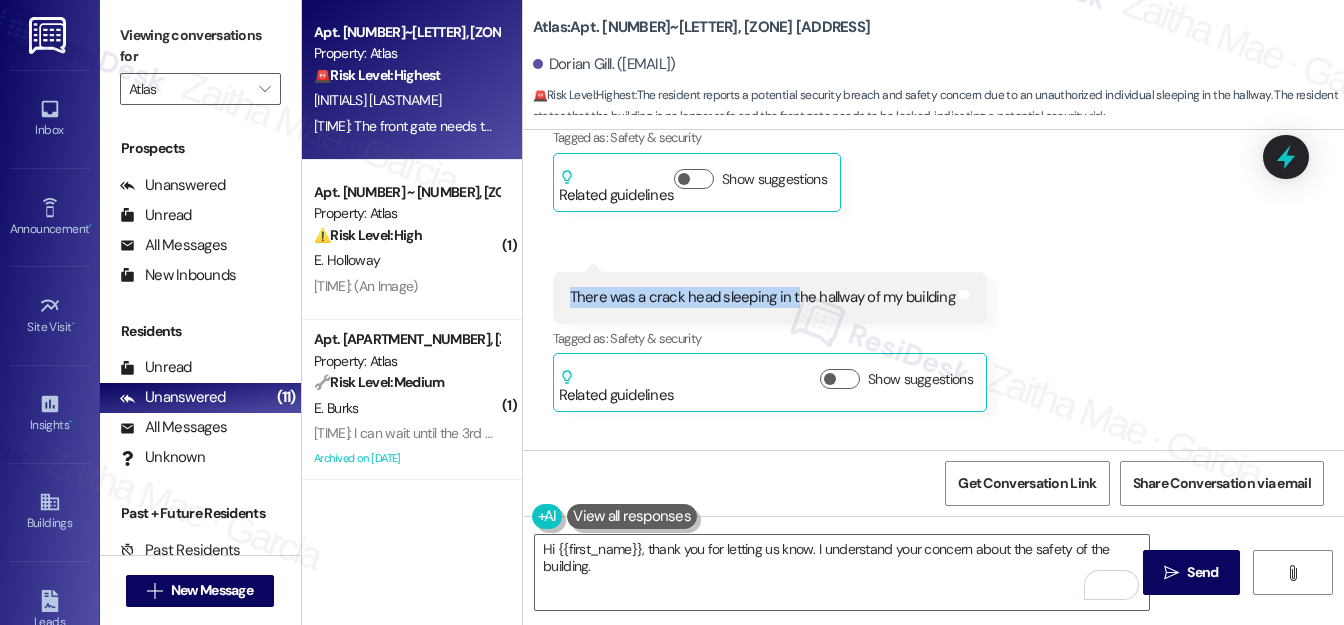 drag, startPoint x: 562, startPoint y: 178, endPoint x: 562, endPoint y: 194, distance: 16 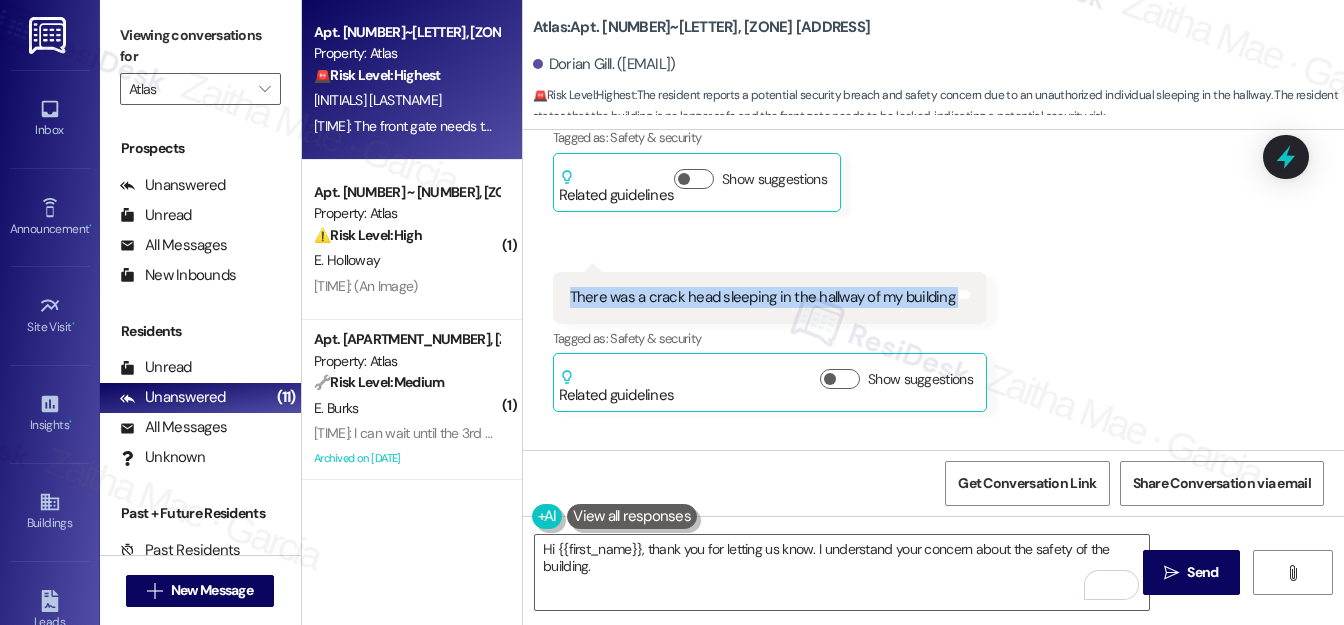 drag, startPoint x: 562, startPoint y: 210, endPoint x: 979, endPoint y: 220, distance: 417.11987 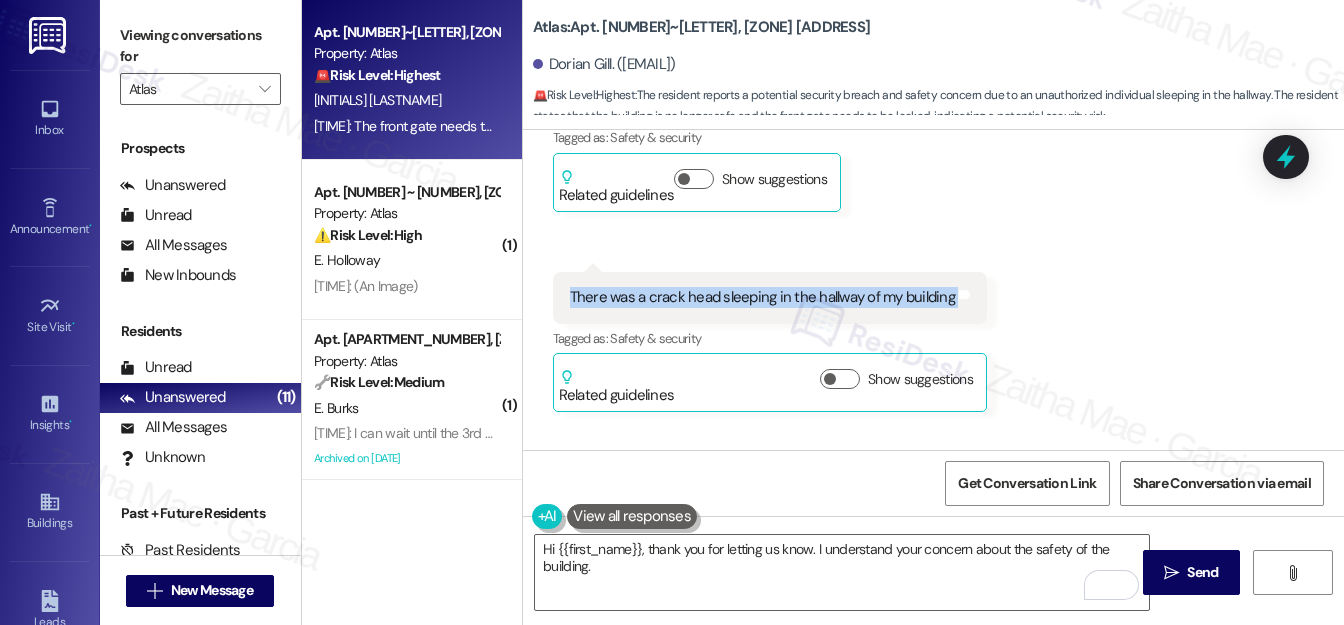 click on "There was a crack head sleeping in the hallway of my building  Tags and notes" at bounding box center [770, 297] 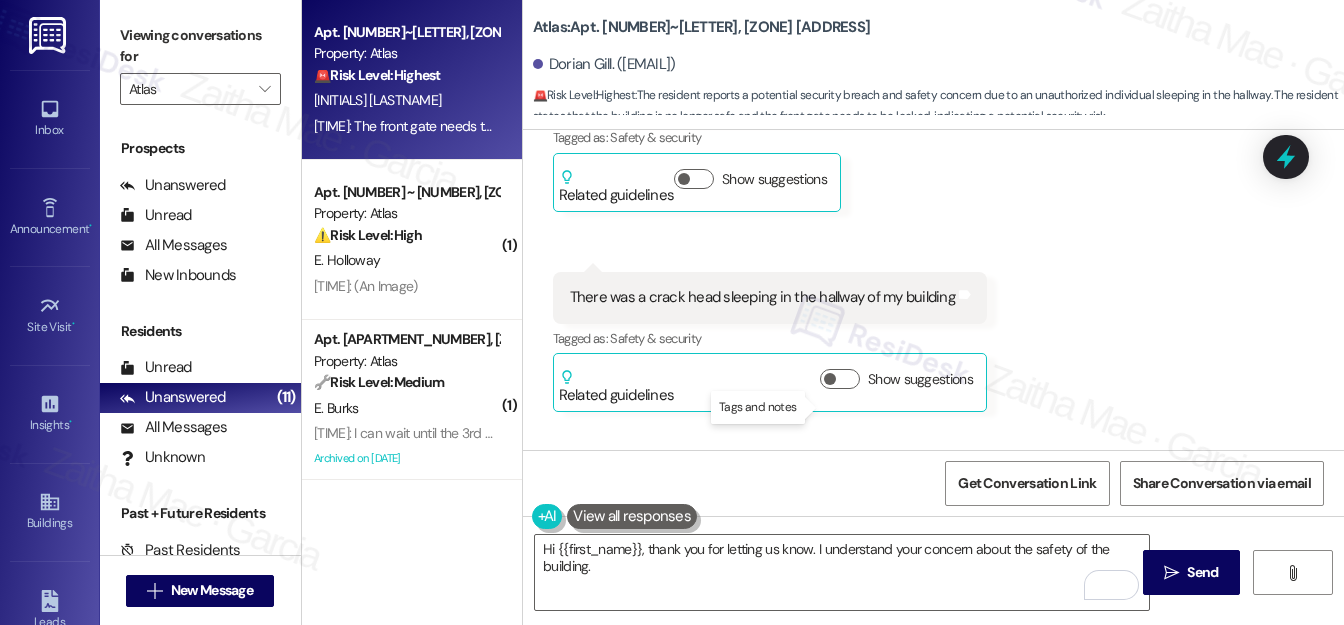 drag, startPoint x: 563, startPoint y: 402, endPoint x: 834, endPoint y: 405, distance: 271.0166 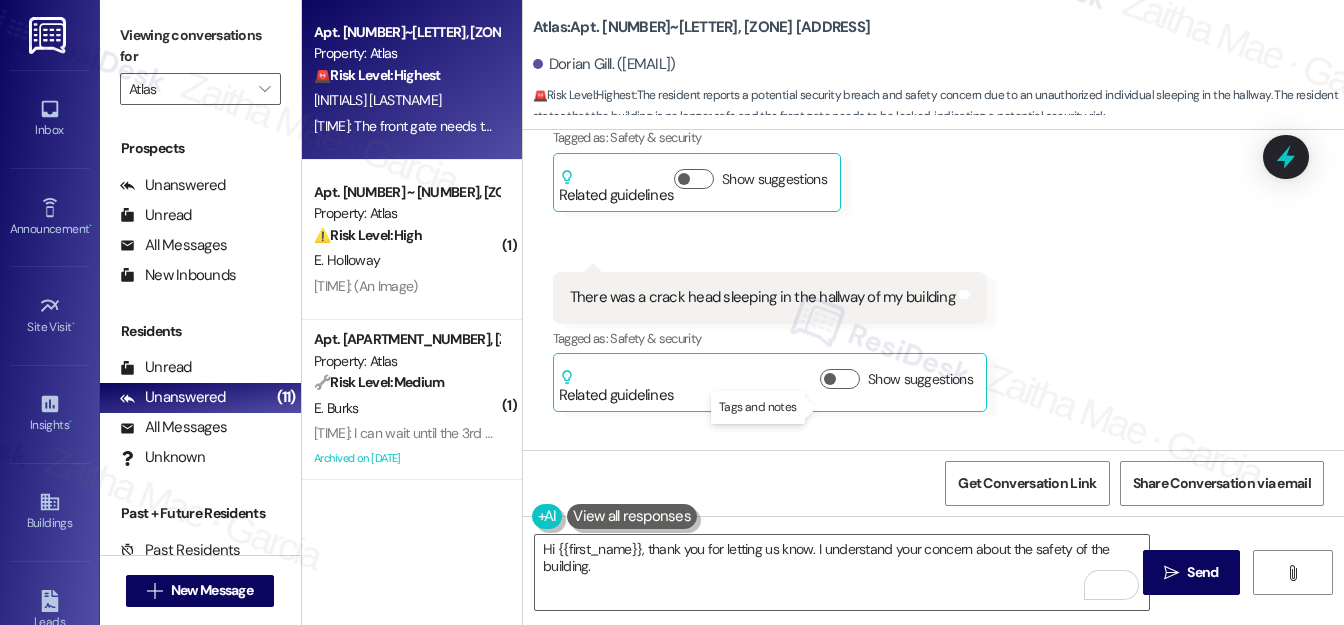 click on "The front gate needs to be locked again  Tags and notes" at bounding box center [703, 497] 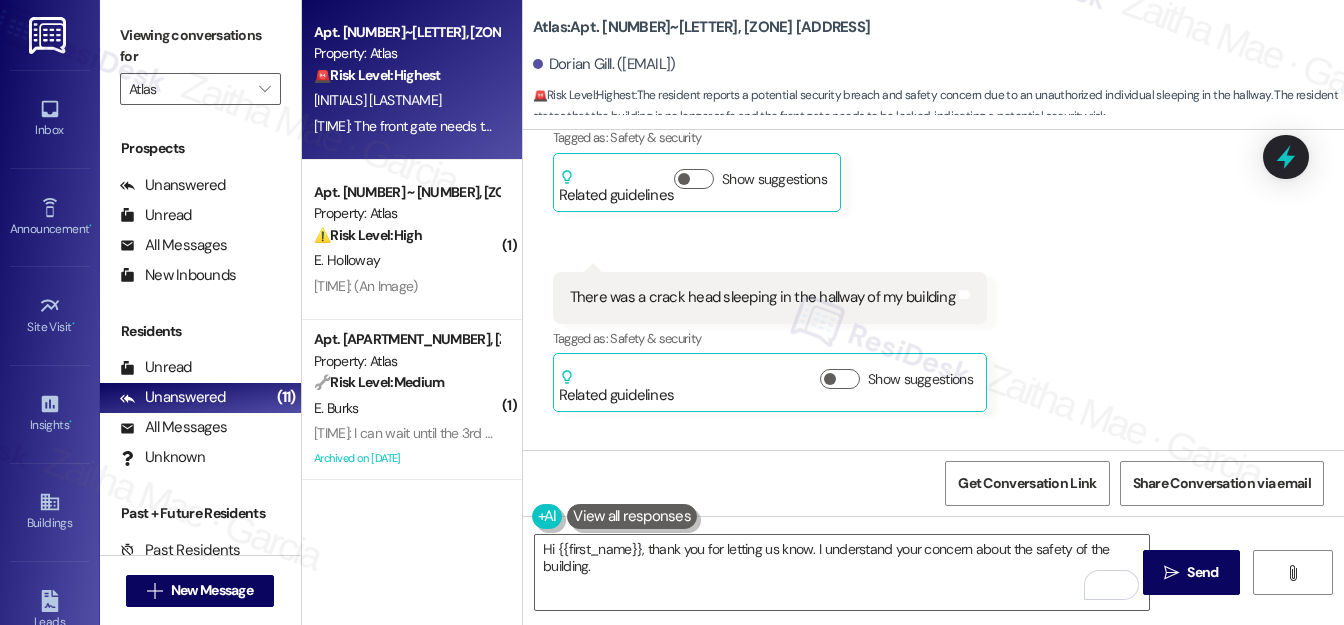 copy on "The front gate needs to be locked again  Tags and notes" 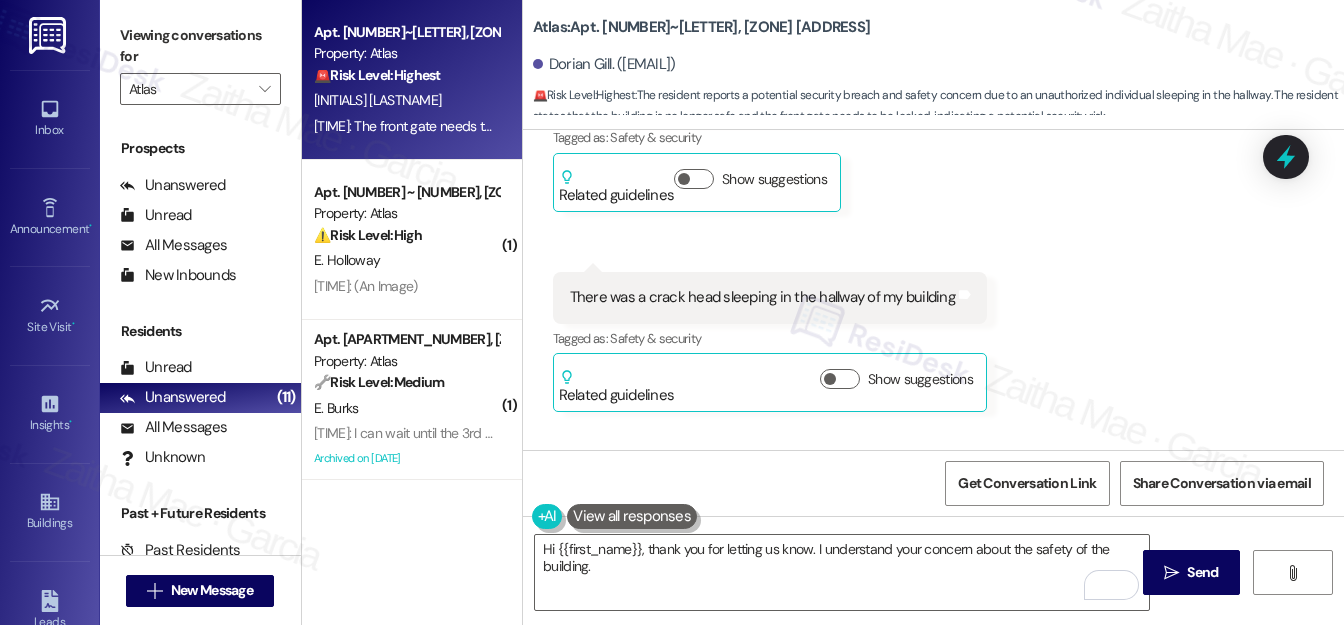 click on "Received via SMS Dorian Gill   Neutral 4:40 PM Hello, the building is no longer safe Tags and notes Tagged as:   Safety & security Click to highlight conversations about Safety & security  Related guidelines Show suggestions Received via SMS 4:40 PM Dorian Gill 4:40 PM There was a crack head sleeping in the hallway of my building  Tags and notes Tagged as:   Safety & security Click to highlight conversations about Safety & security  Related guidelines Show suggestions Received via SMS 4:40 PM Dorian Gill 4:40 PM The front gate needs to be locked again  Tags and notes Tagged as:   Safety & security Click to highlight conversations about Safety & security  Related guidelines Show suggestions" at bounding box center (933, 303) 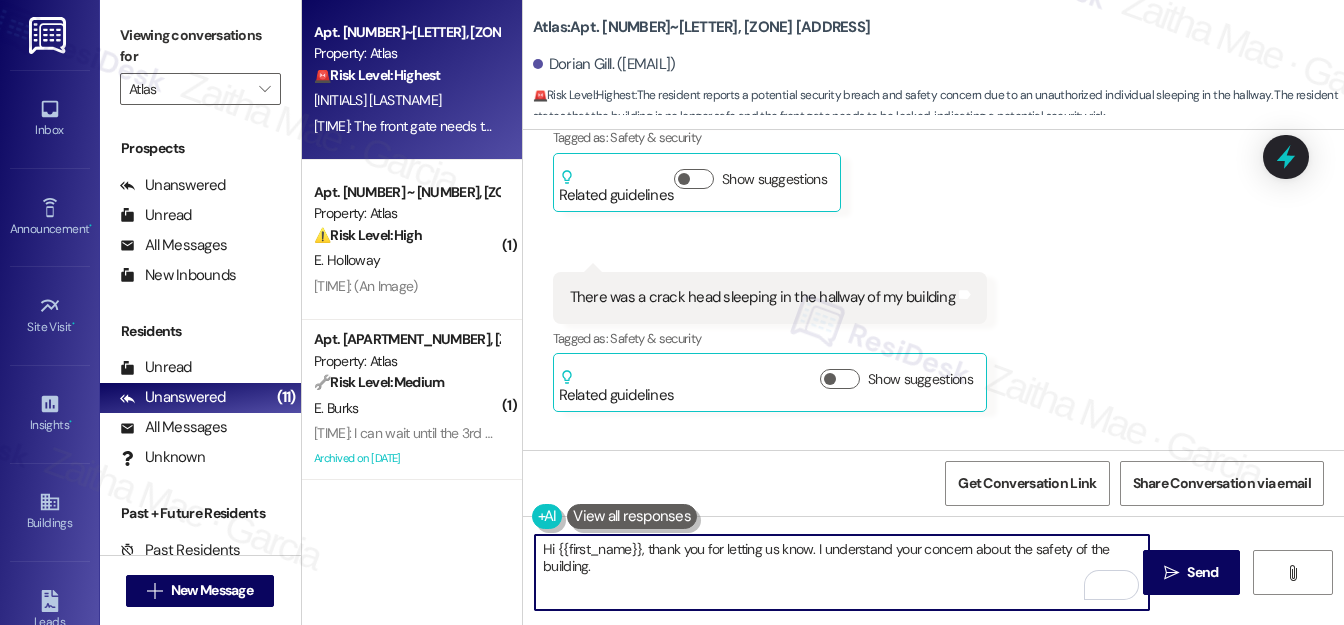 click on "Hi {{first_name}}, thank you for letting us know. I understand your concern about the safety of the building." at bounding box center (842, 572) 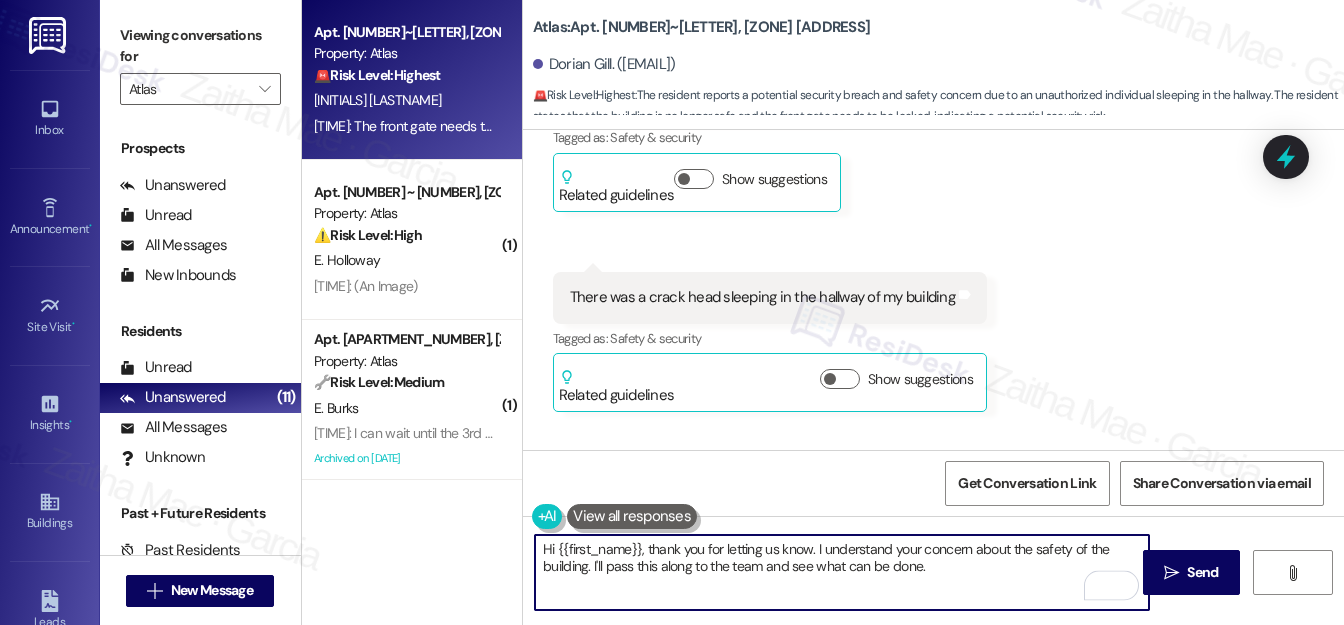 paste on "Do you happen to know what time this occurred or if it’s happened more than once recently? That information could help the team take the right steps." 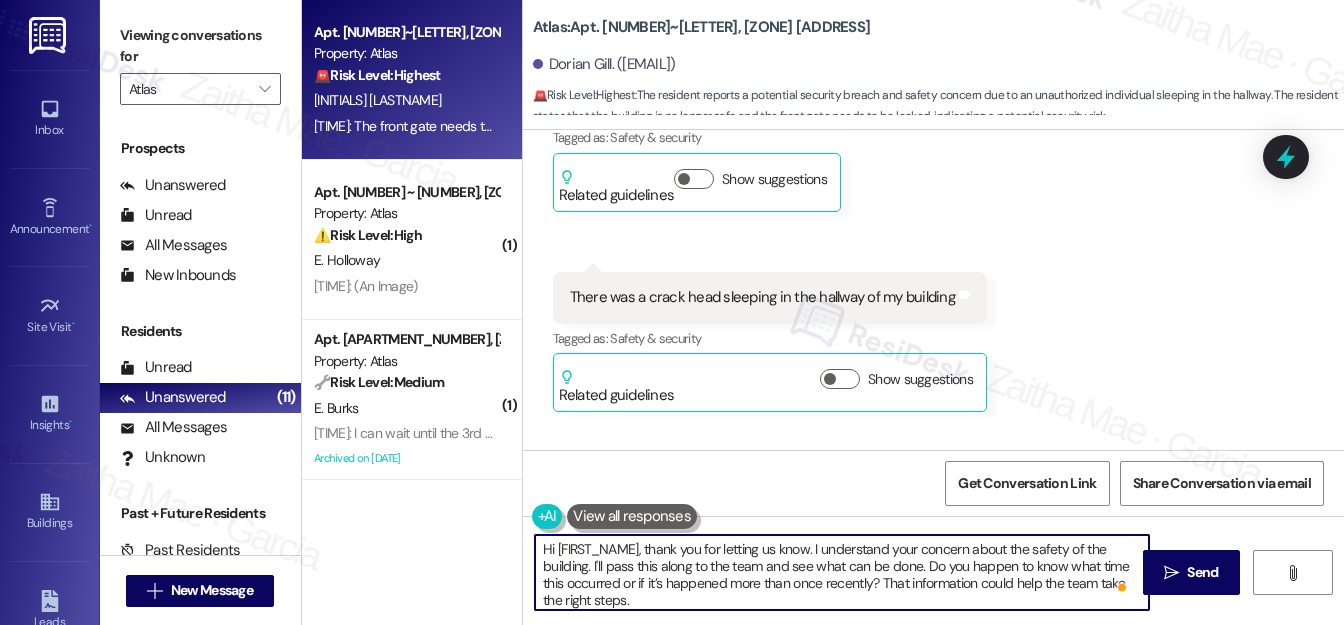 click on "Hi {{first_name}}, thank you for letting us know. I understand your concern about the safety of the building. I'll pass this along to the team and see what can be done. Do you happen to know what time this occurred or if it’s happened more than once recently? That information could help the team take the right steps." at bounding box center (842, 572) 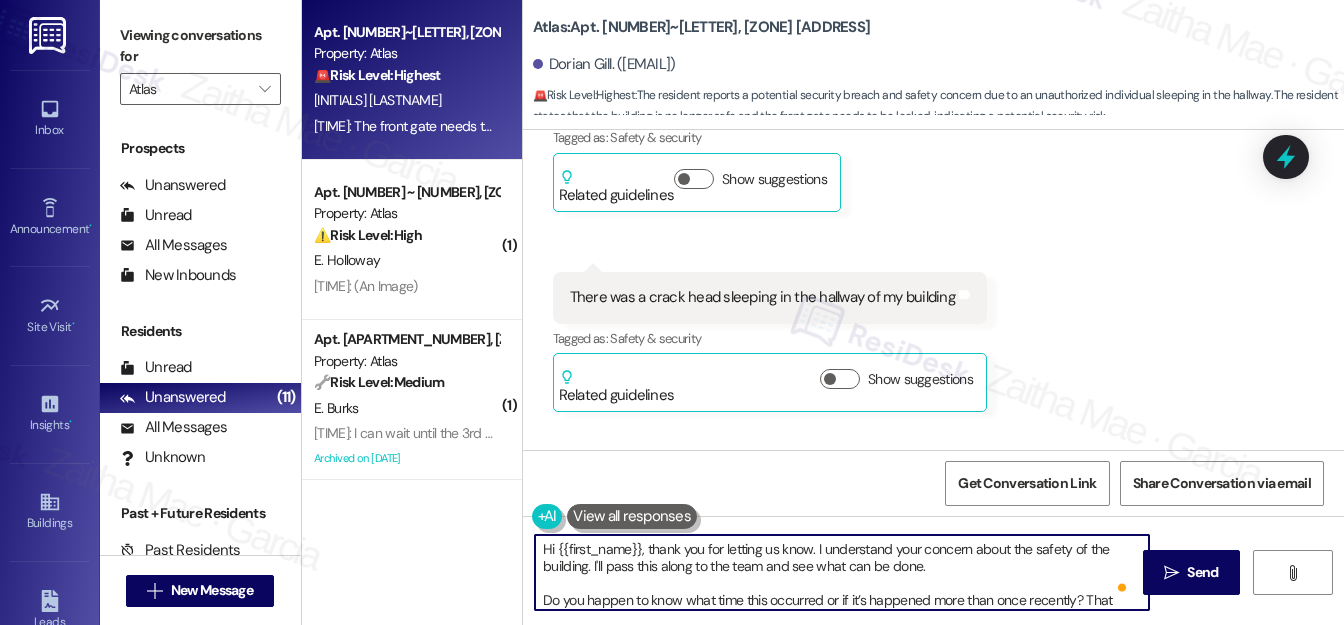 scroll, scrollTop: 17, scrollLeft: 0, axis: vertical 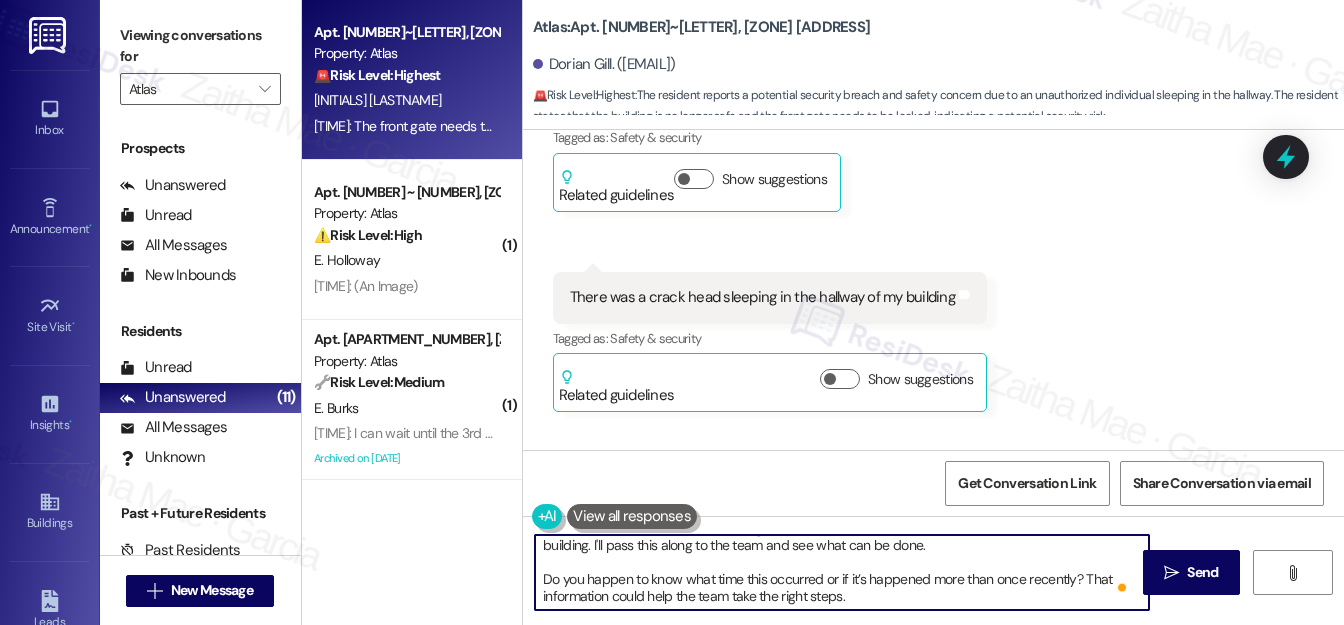 click on "Hi {{first_name}}, thank you for letting us know. I understand your concern about the safety of the building. I'll pass this along to the team and see what can be done.
Do you happen to know what time this occurred or if it’s happened more than once recently? That information could help the team take the right steps." at bounding box center (842, 572) 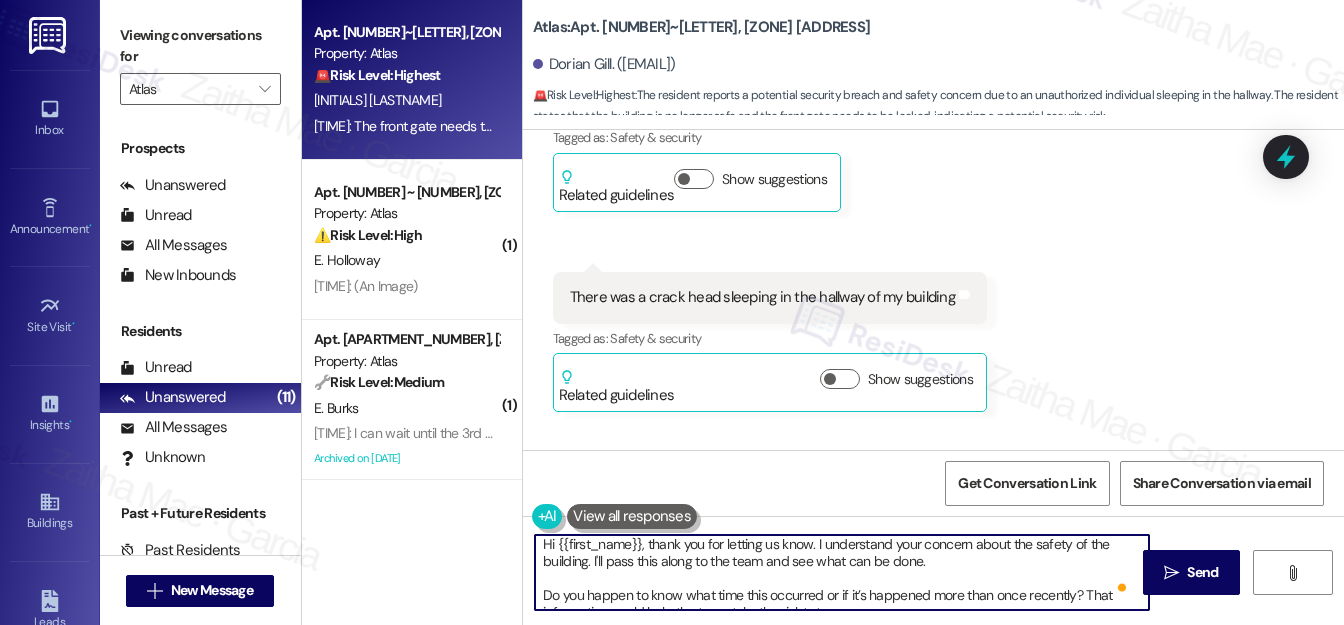 scroll, scrollTop: 5, scrollLeft: 0, axis: vertical 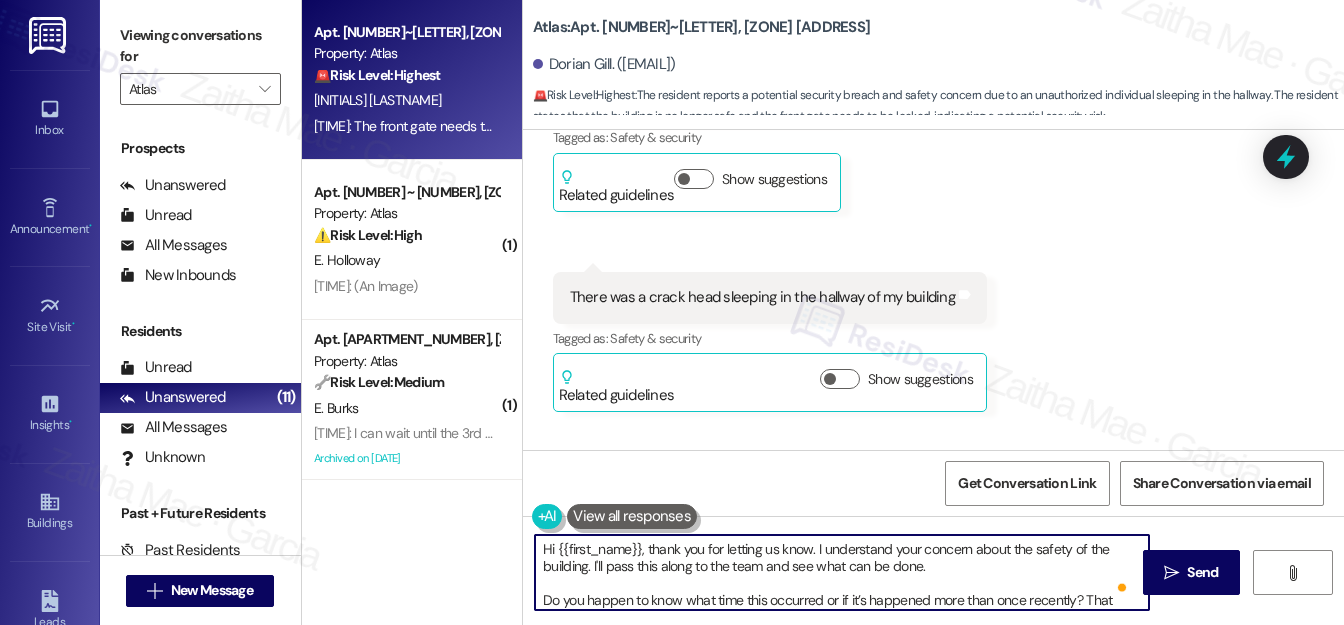 type on "Hi {{first_name}}, thank you for letting us know. I understand your concern about the safety of the building. I'll pass this along to the team and see what can be done.
Do you happen to know what time this occurred or if it’s happened more than once recently? That information could help the team take the right steps." 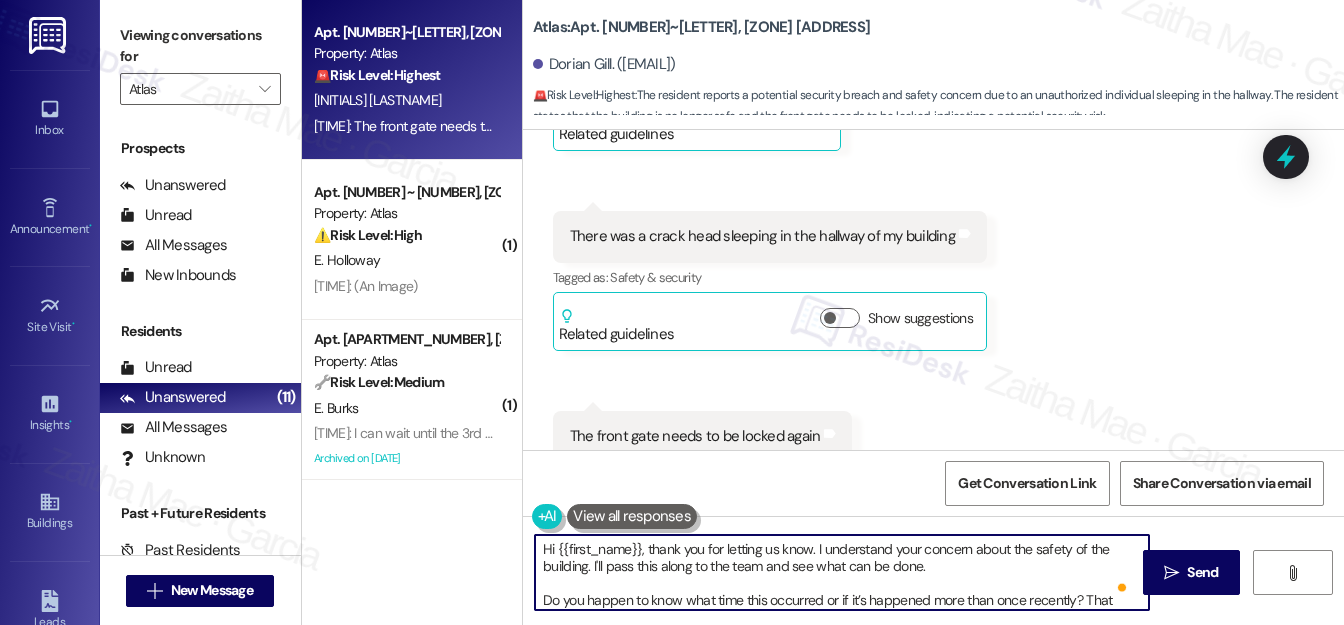 scroll, scrollTop: 16584, scrollLeft: 0, axis: vertical 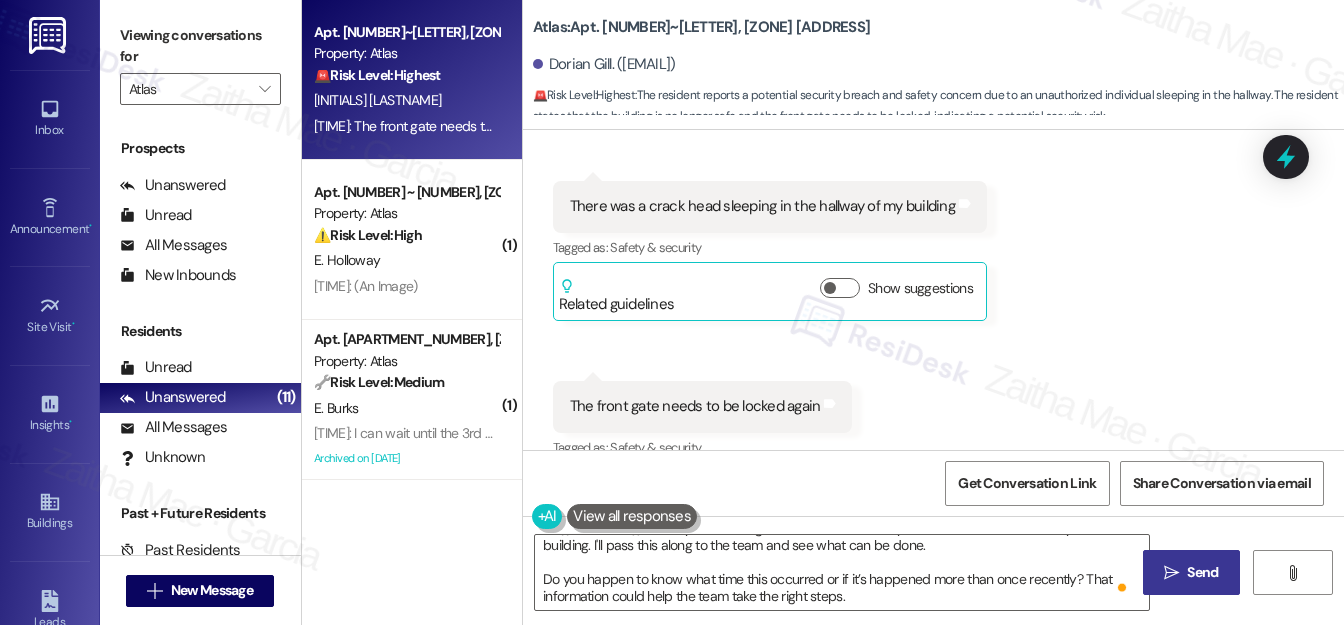 click on "Send" at bounding box center (1202, 572) 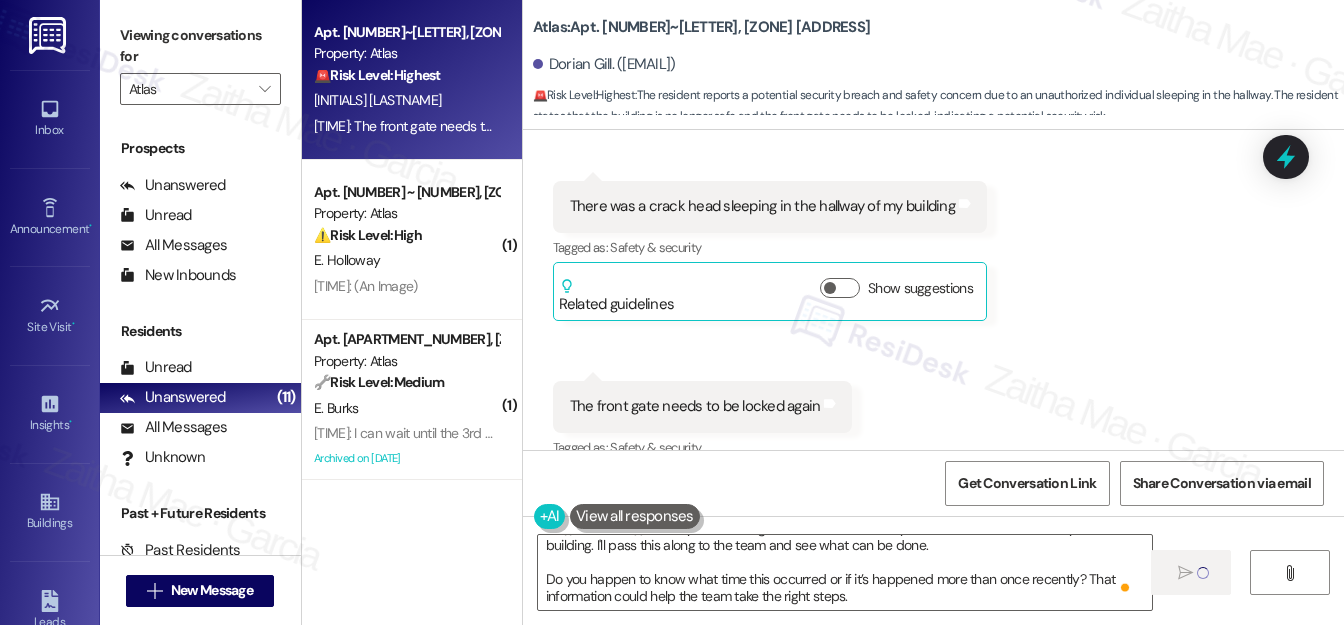 type 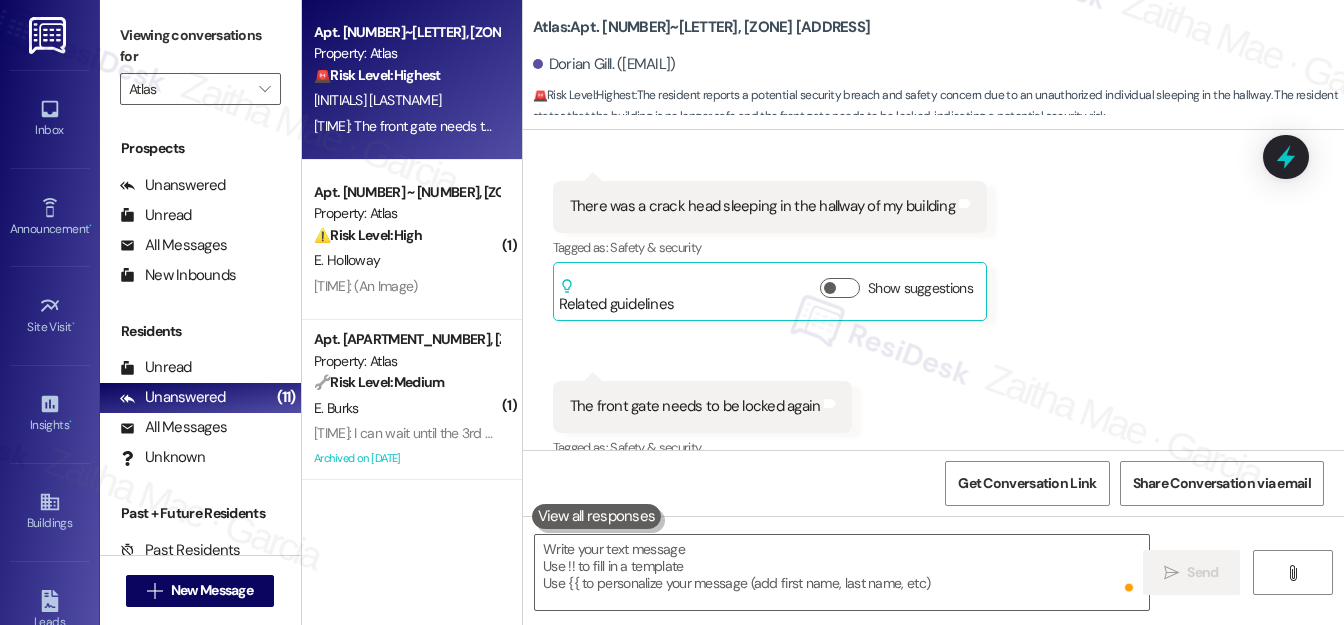 scroll, scrollTop: 0, scrollLeft: 0, axis: both 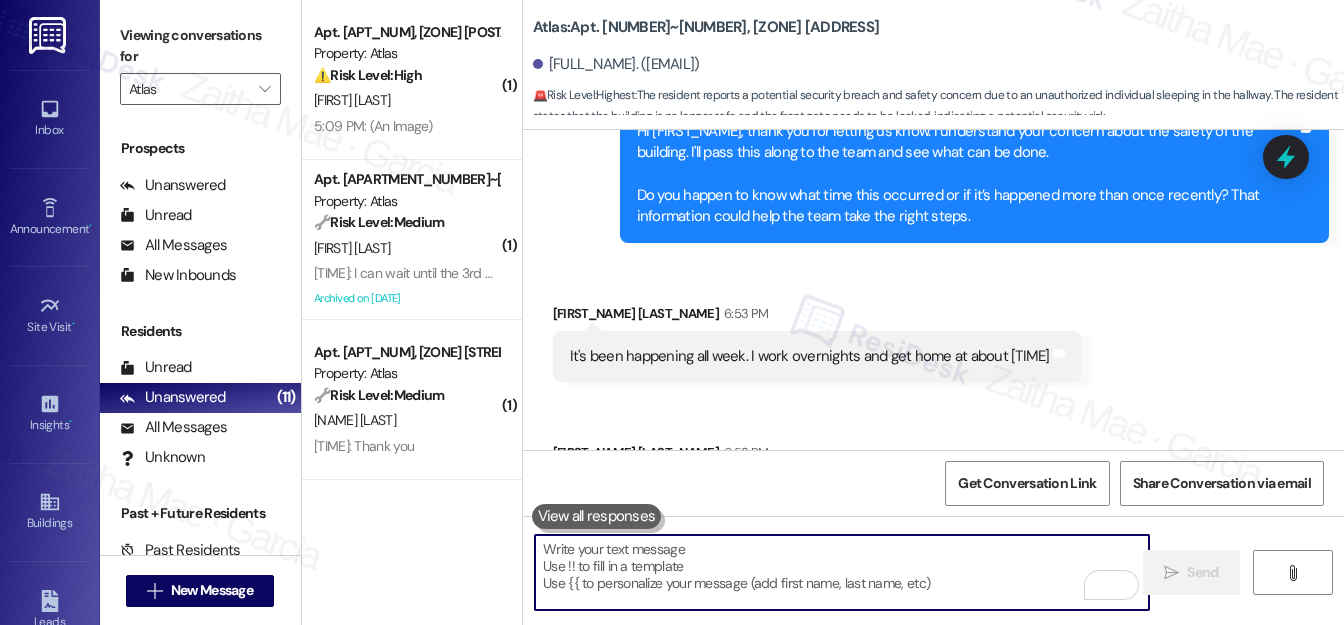 click at bounding box center (842, 572) 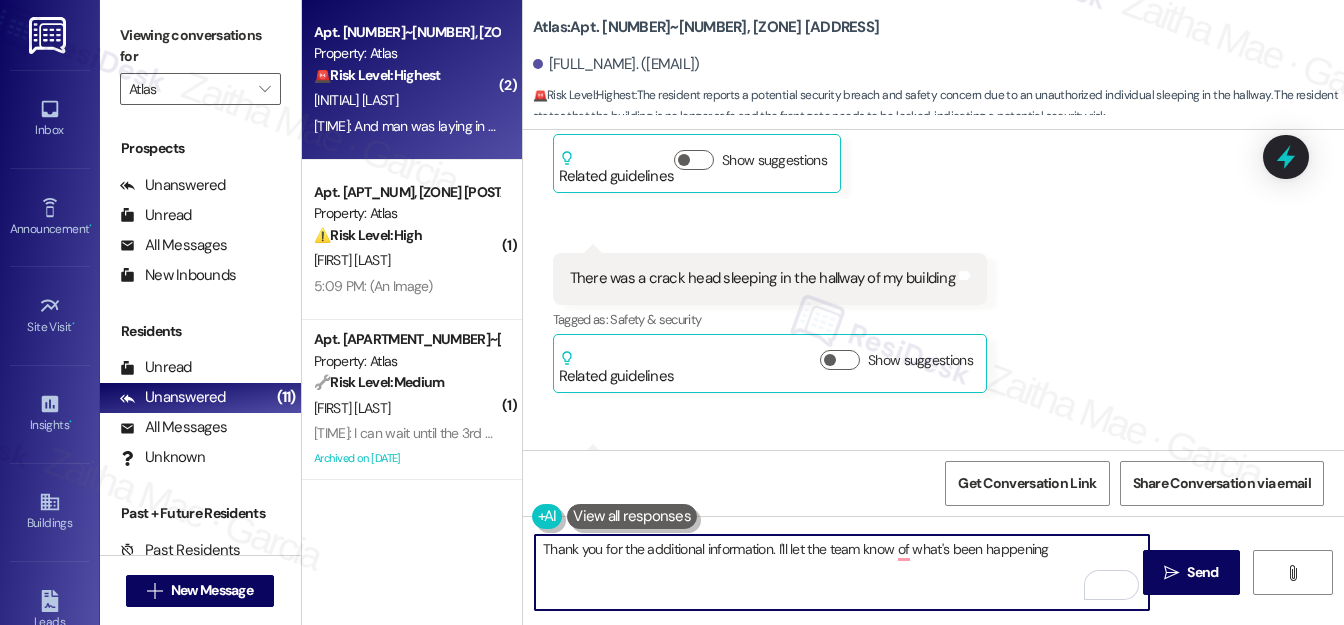scroll, scrollTop: 16542, scrollLeft: 0, axis: vertical 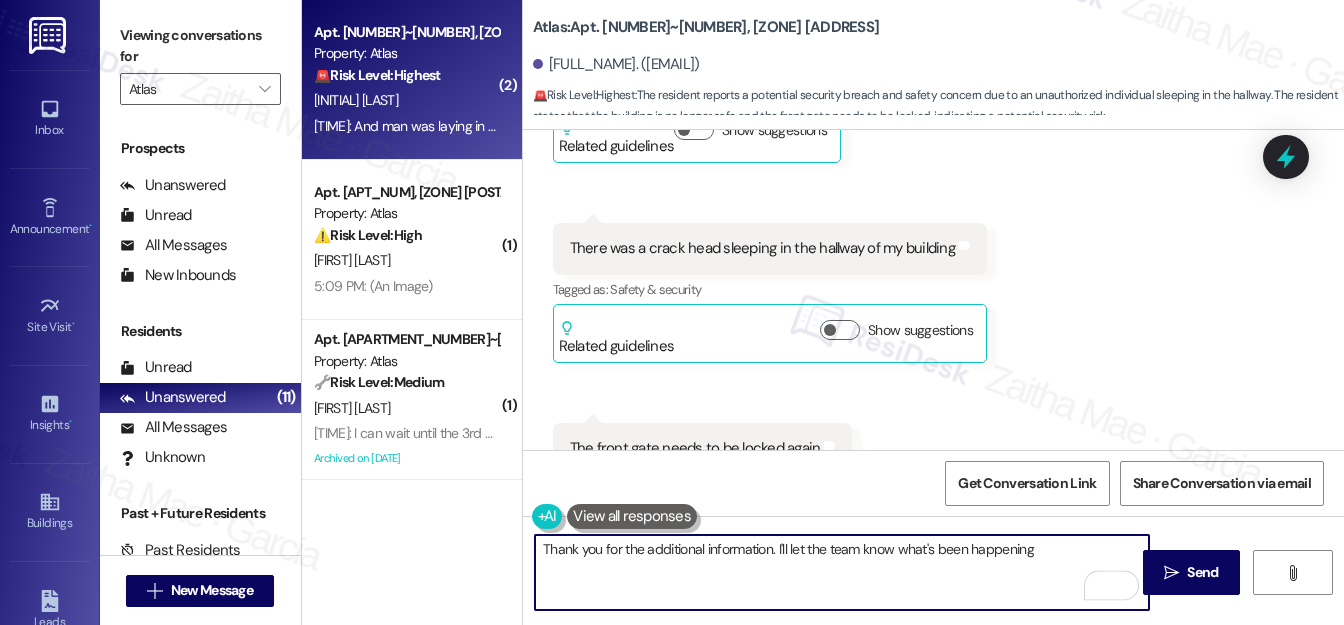 click on "Thank you for the additional information. I'll let the team know what's been happening" at bounding box center (842, 572) 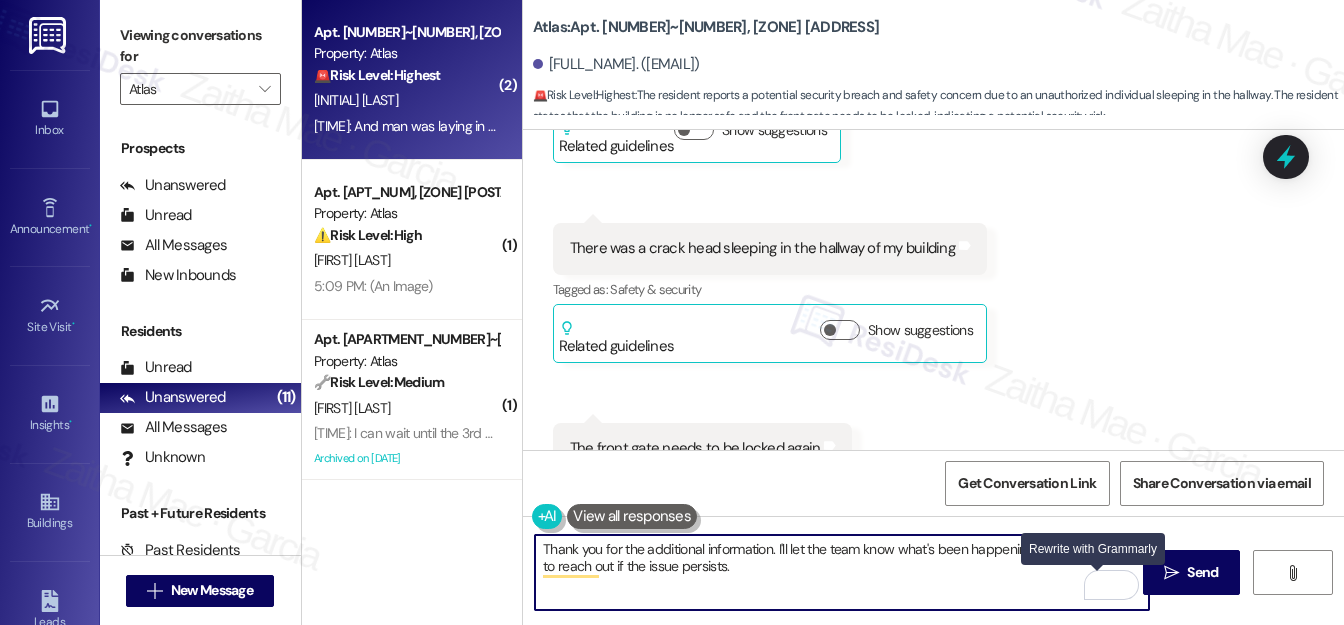 click at bounding box center (1099, 585) 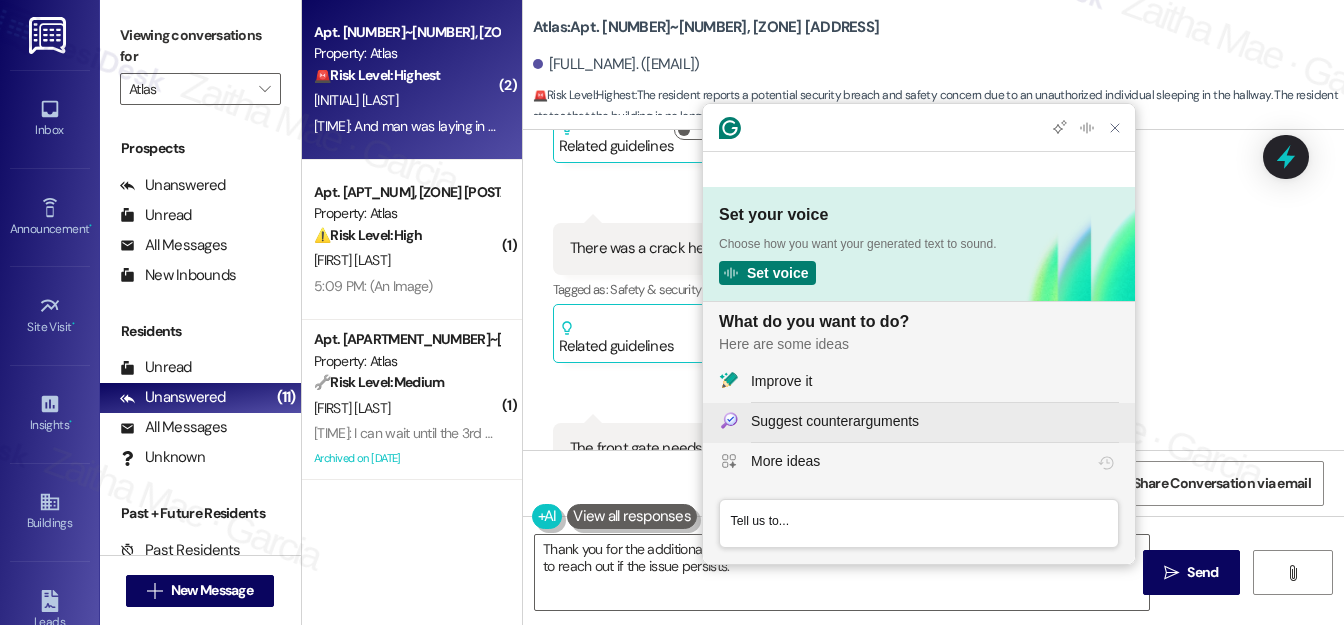 scroll, scrollTop: 0, scrollLeft: 0, axis: both 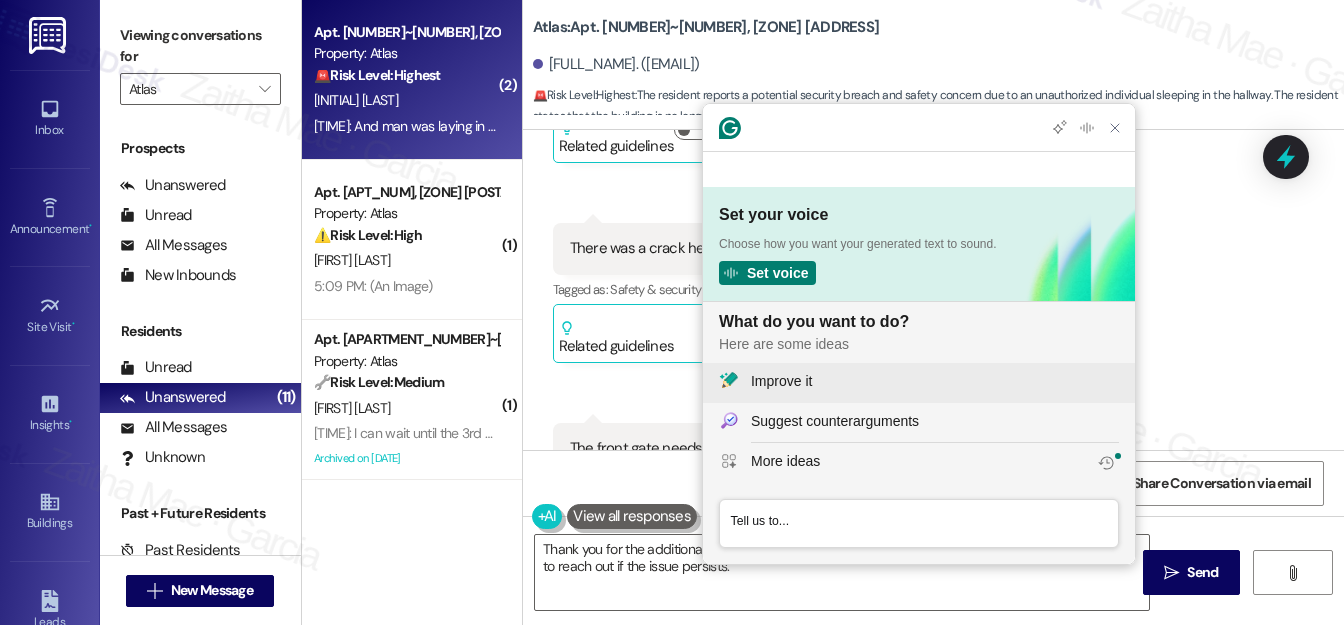 click on "Improve it" 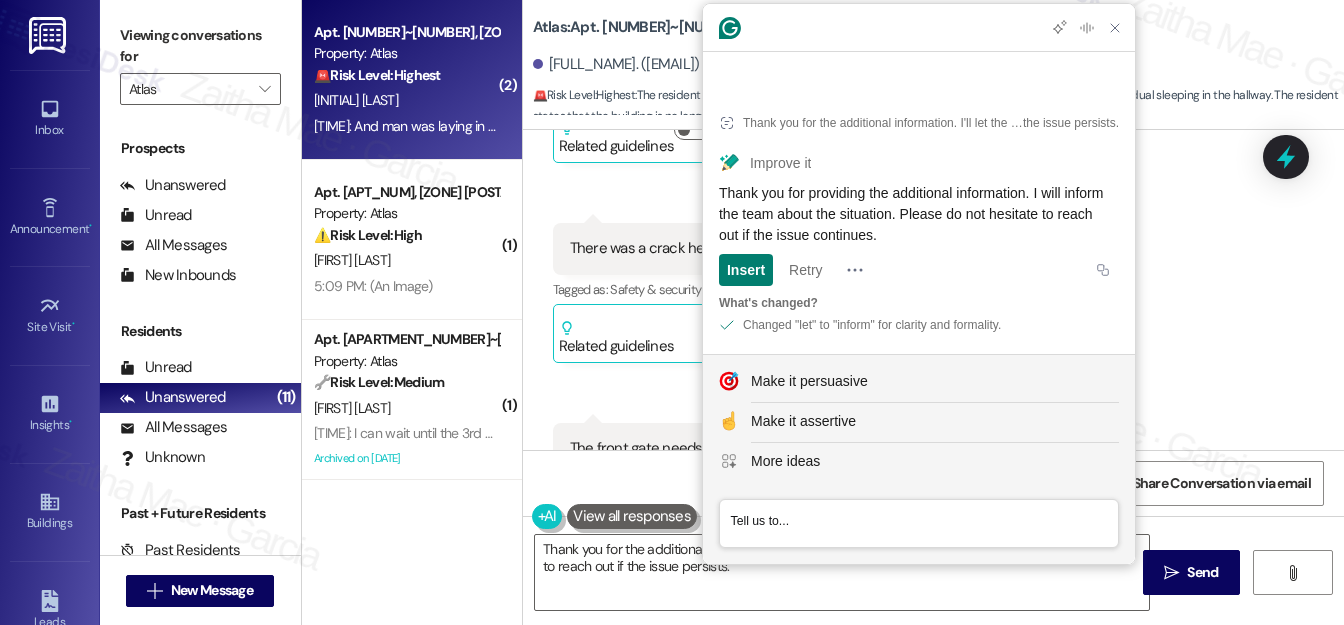 drag, startPoint x: 716, startPoint y: 193, endPoint x: 953, endPoint y: 237, distance: 241.04979 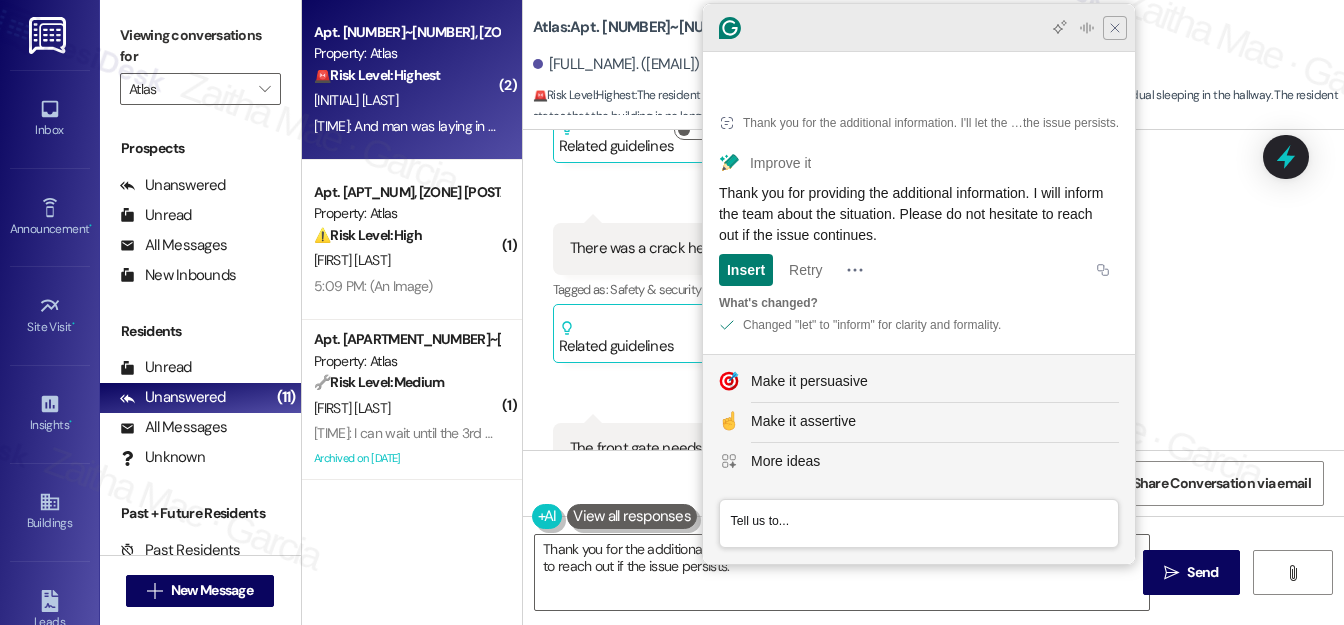 click 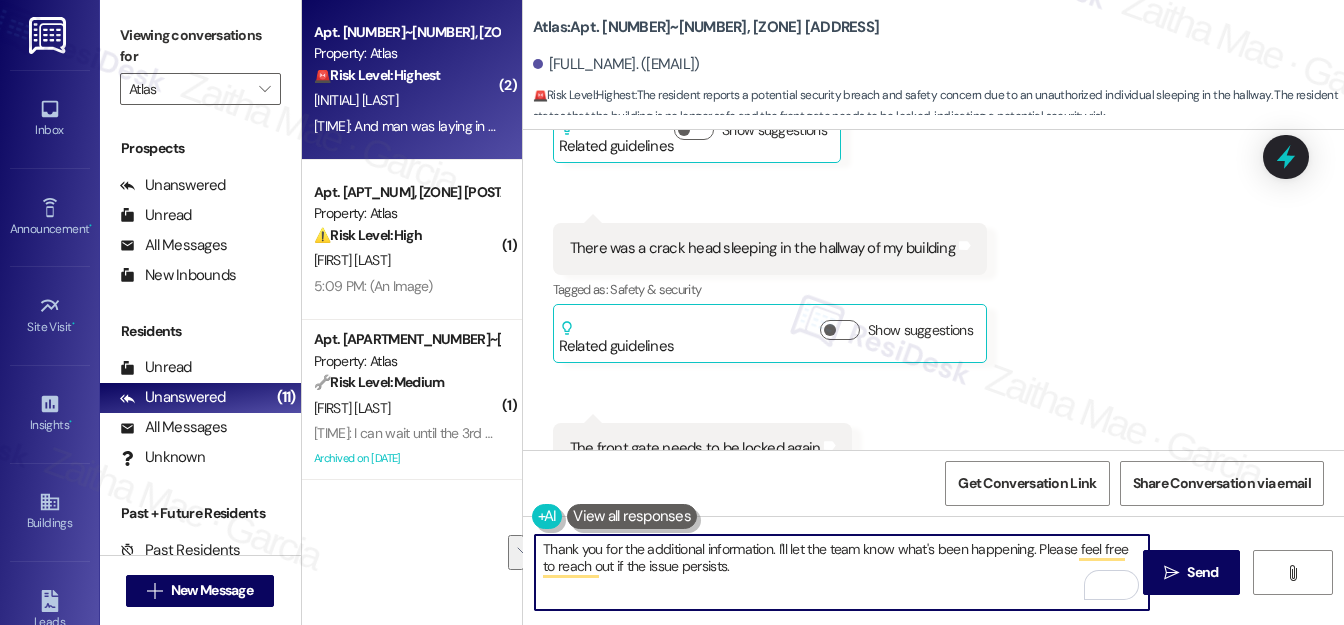 drag, startPoint x: 719, startPoint y: 568, endPoint x: 545, endPoint y: 544, distance: 175.64737 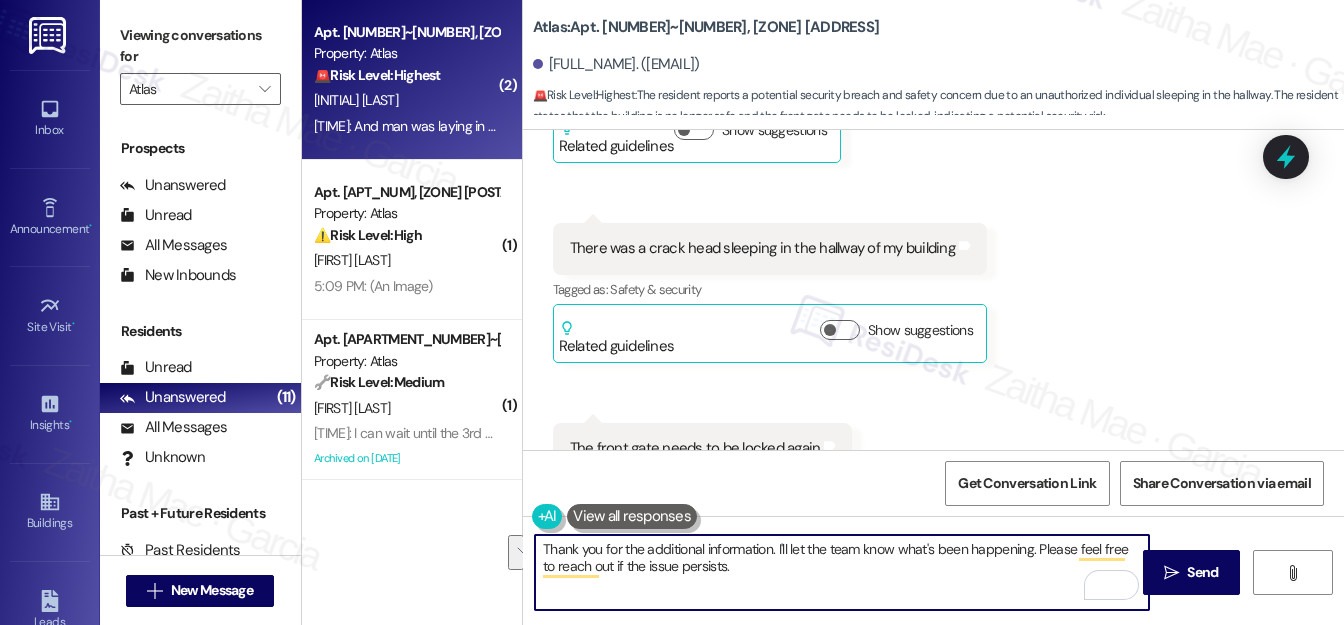 click on "Thank you for the additional information. I'll let the team know what's been happening. Please feel free to reach out if the issue persists." at bounding box center [842, 572] 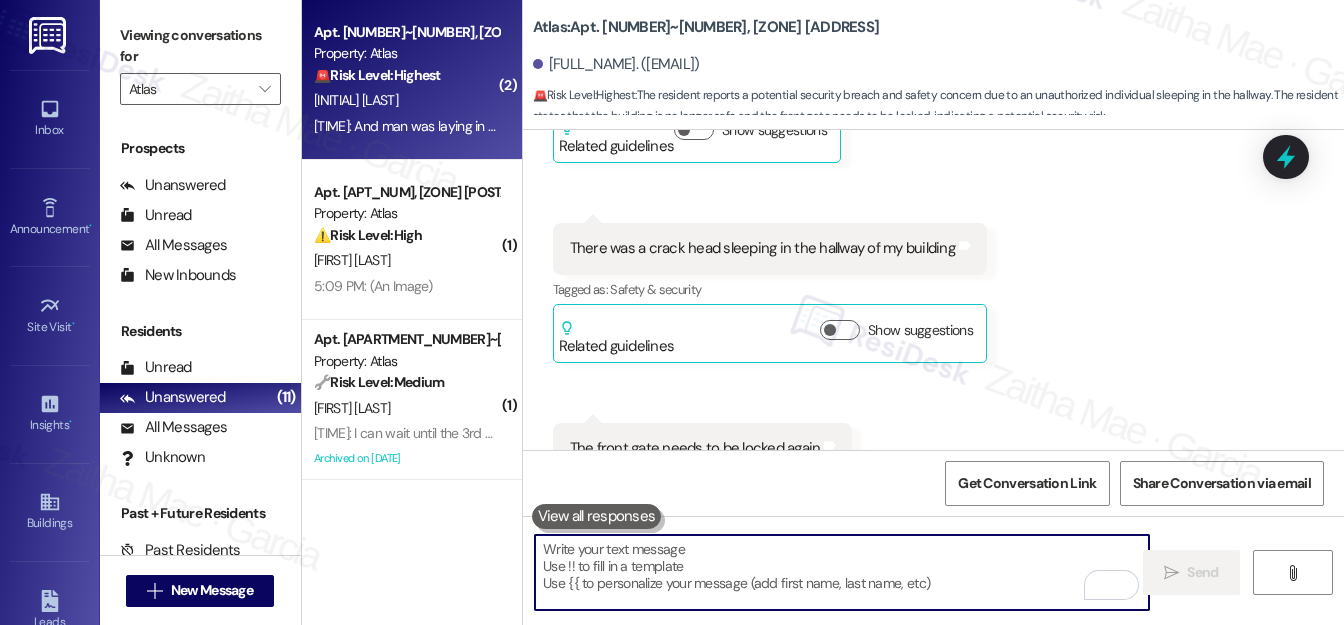 paste on "Thank you for providing the additional information. I will inform the team about the situation. Please do not hesitate to reach out if the issue continues." 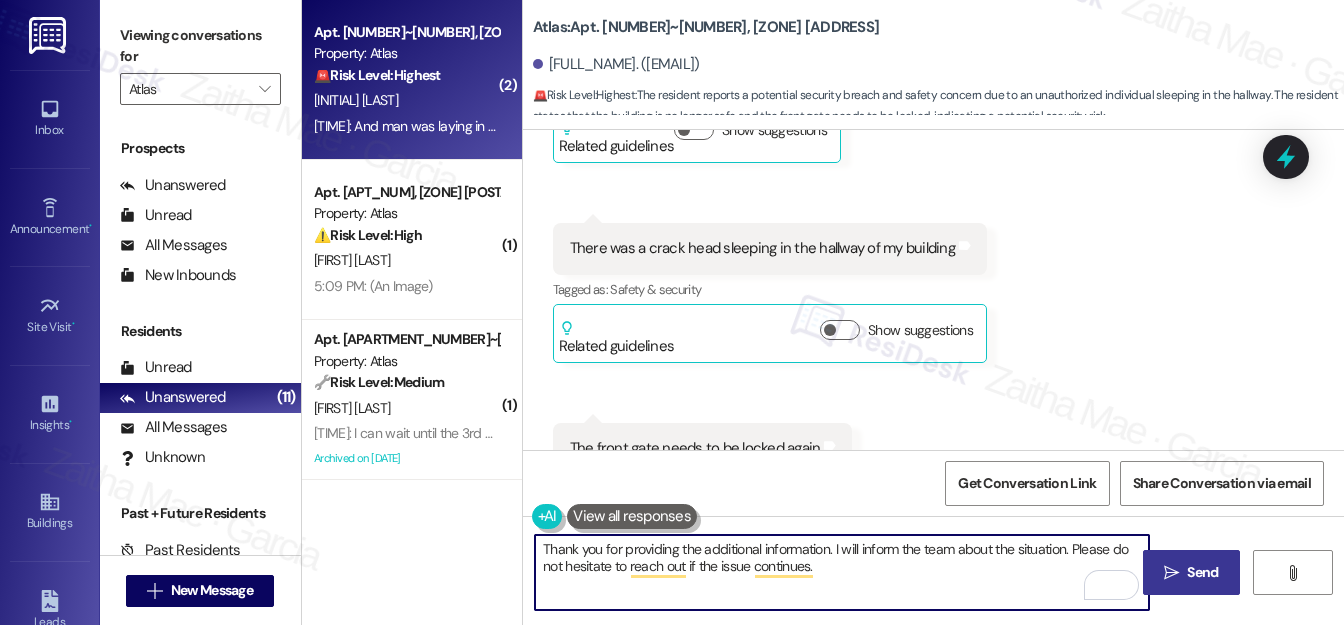 type on "Thank you for providing the additional information. I will inform the team about the situation. Please do not hesitate to reach out if the issue continues." 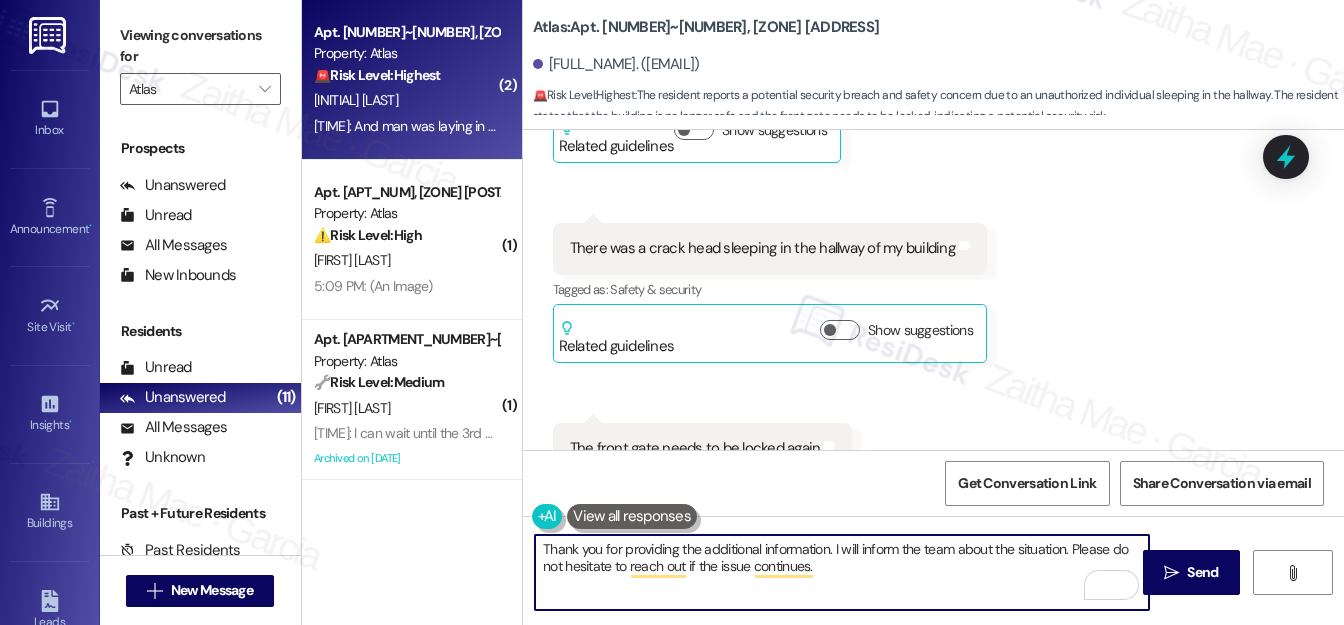 drag, startPoint x: 1195, startPoint y: 562, endPoint x: 1157, endPoint y: 510, distance: 64.40497 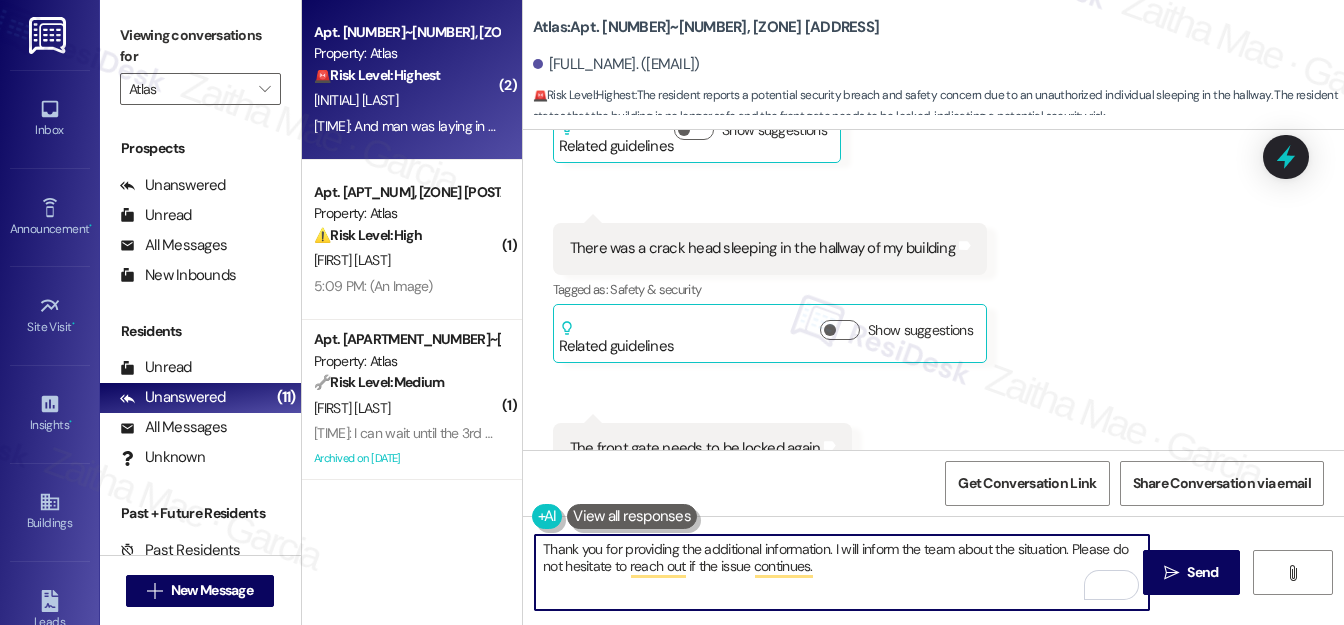 click on "Send" at bounding box center (1202, 572) 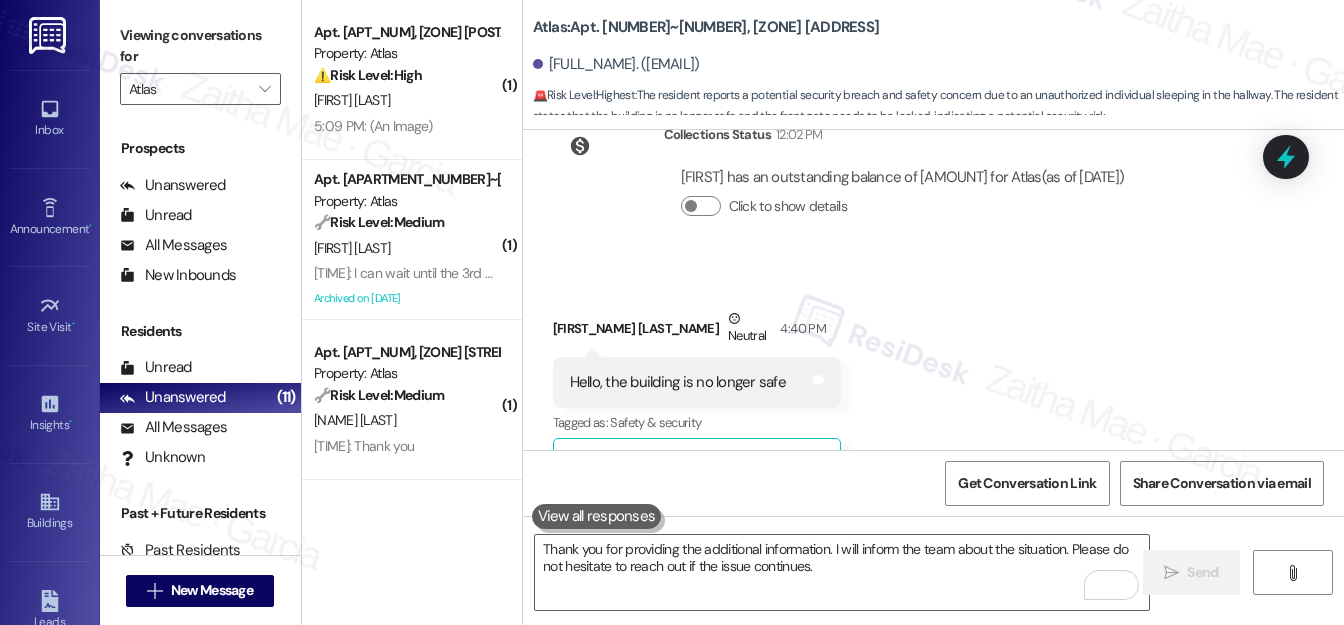 scroll, scrollTop: 16216, scrollLeft: 0, axis: vertical 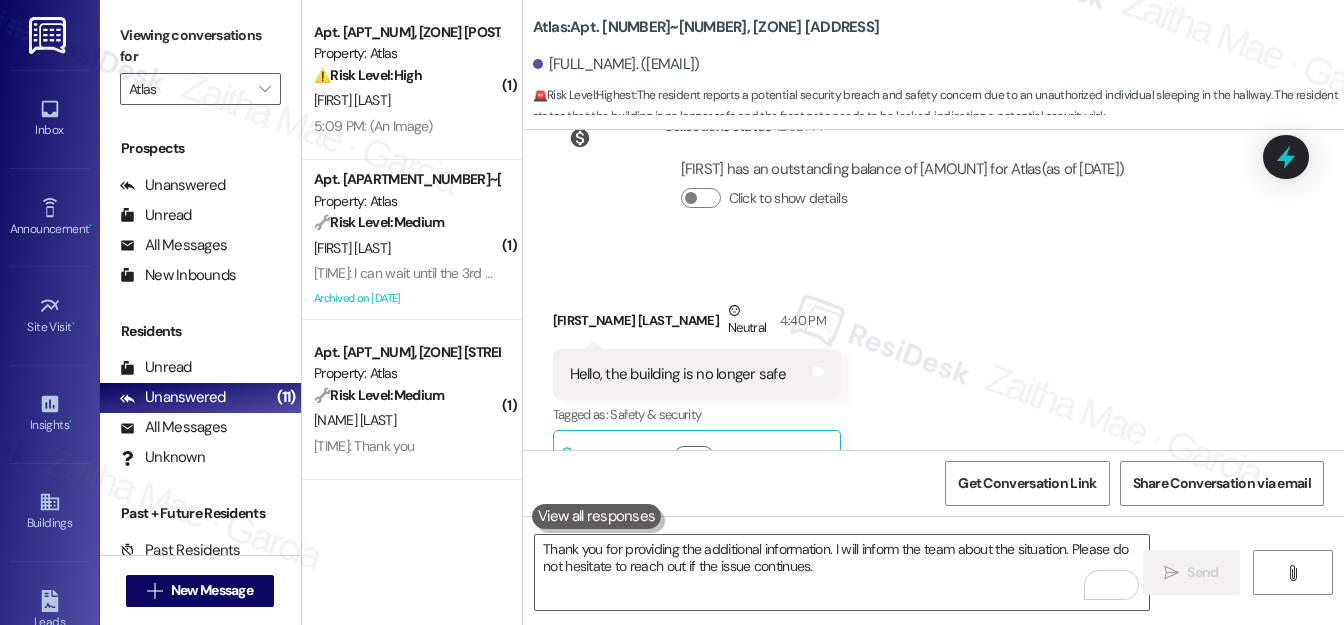 click at bounding box center [1286, 157] 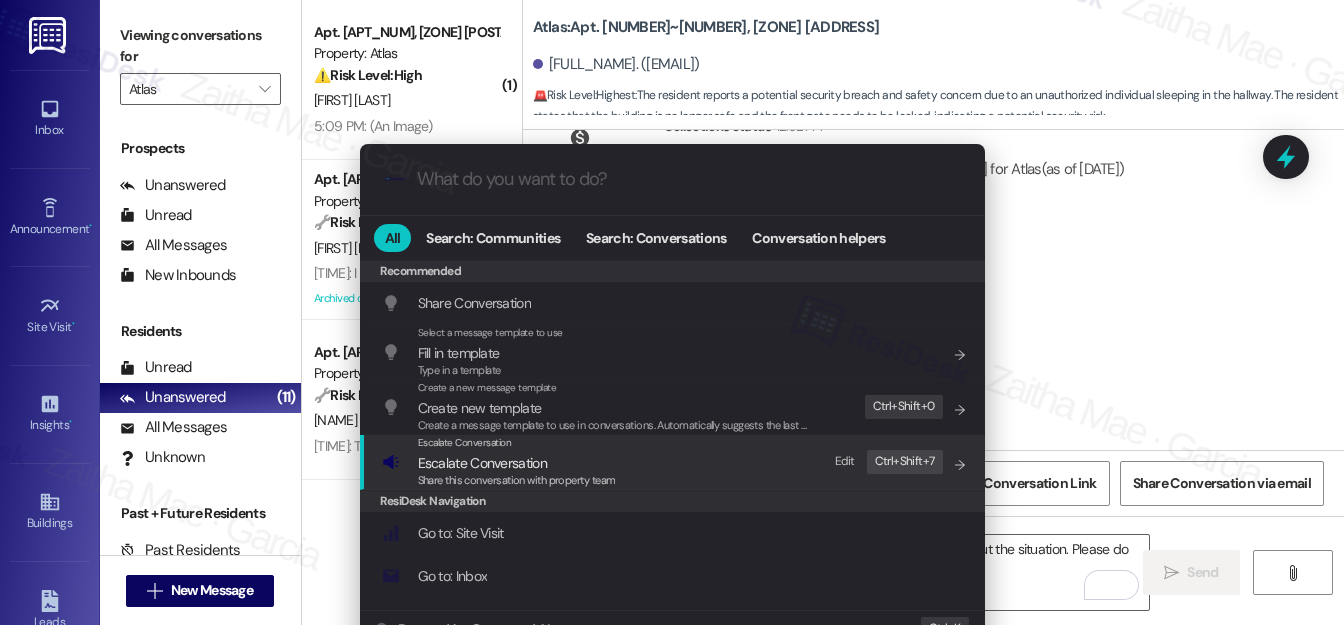 click on "Escalate Conversation" at bounding box center (482, 463) 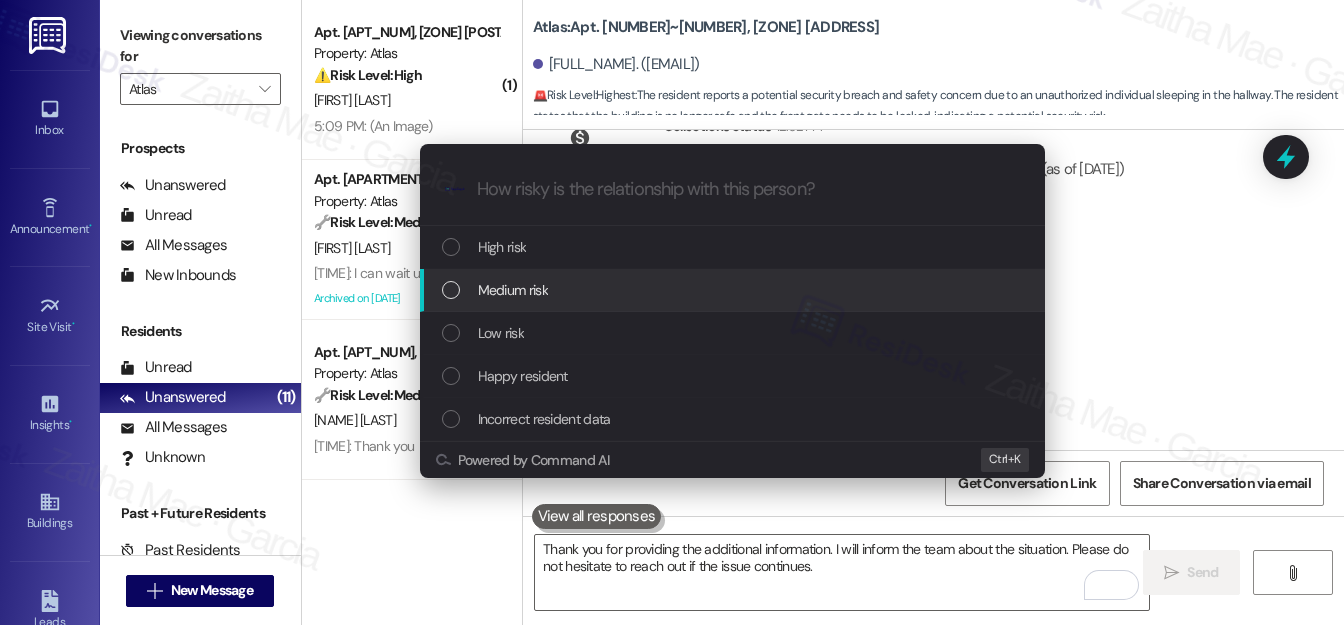 click on "Medium risk" at bounding box center (513, 290) 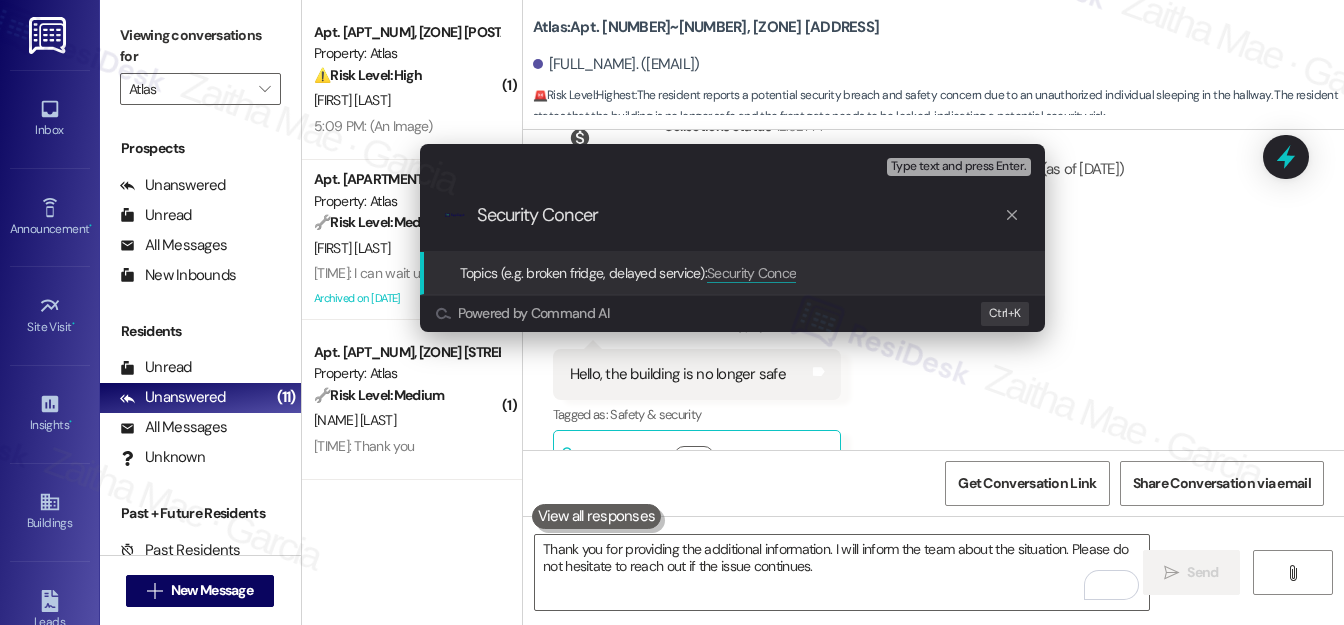 type on "Security Concern" 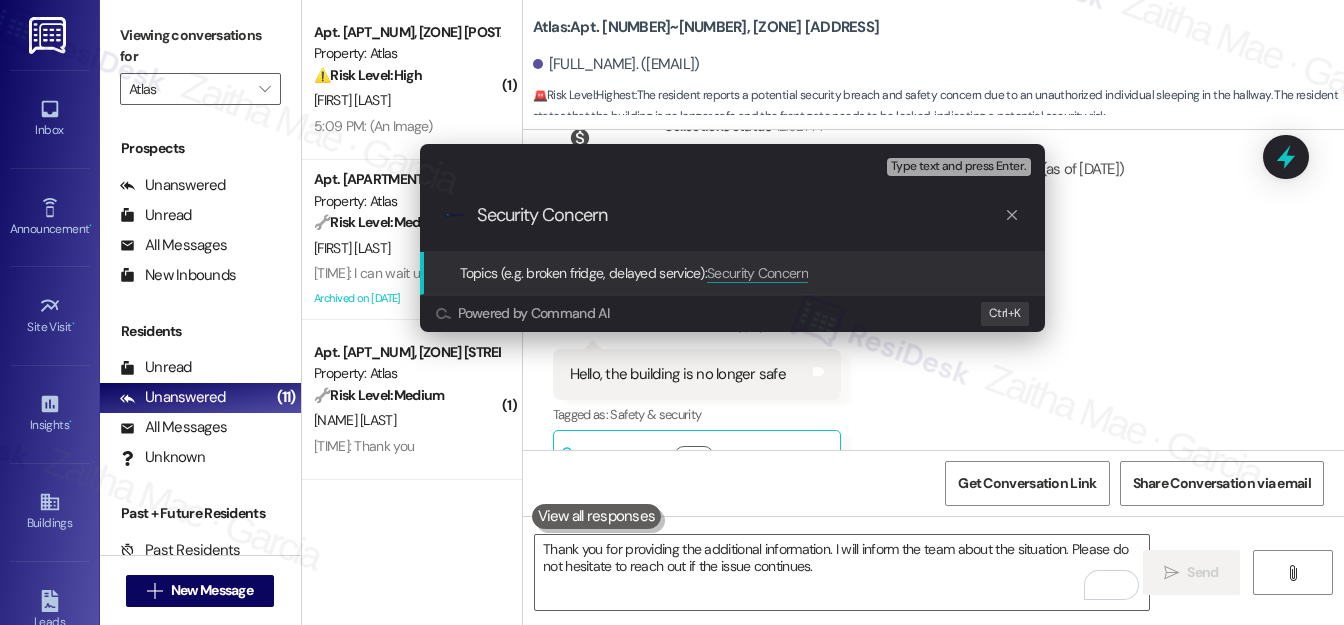type 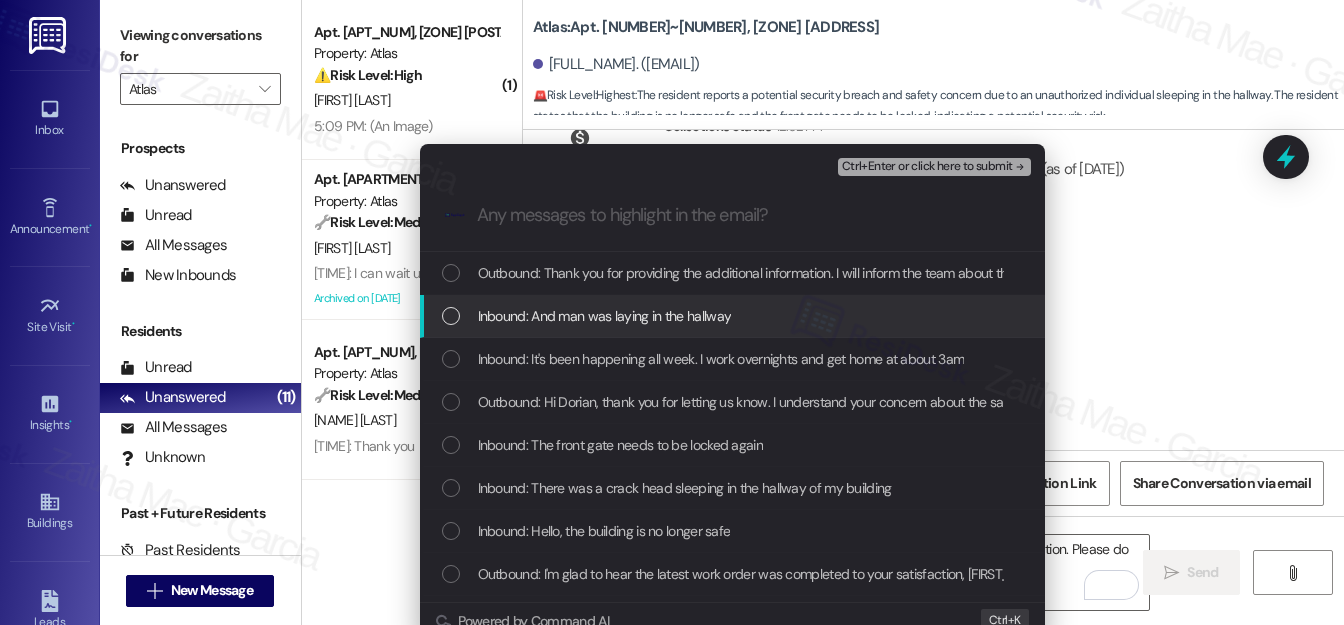 click on "Inbound: And man was laying in the hallway" at bounding box center (734, 316) 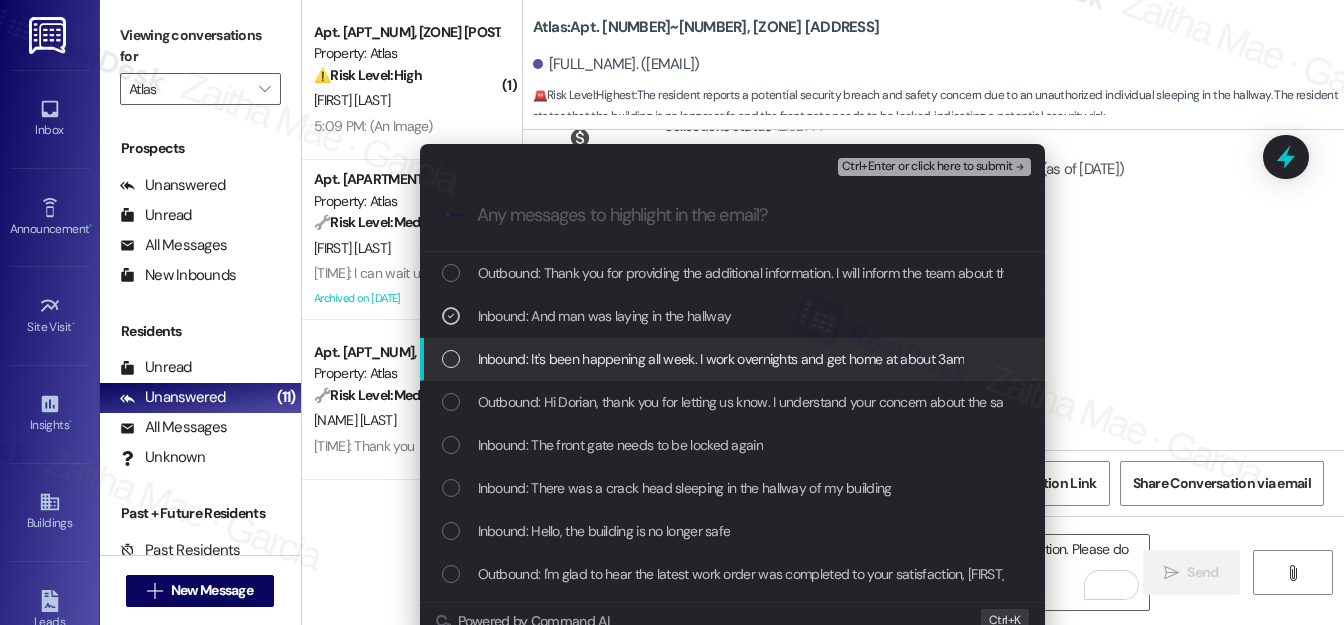 click at bounding box center [451, 359] 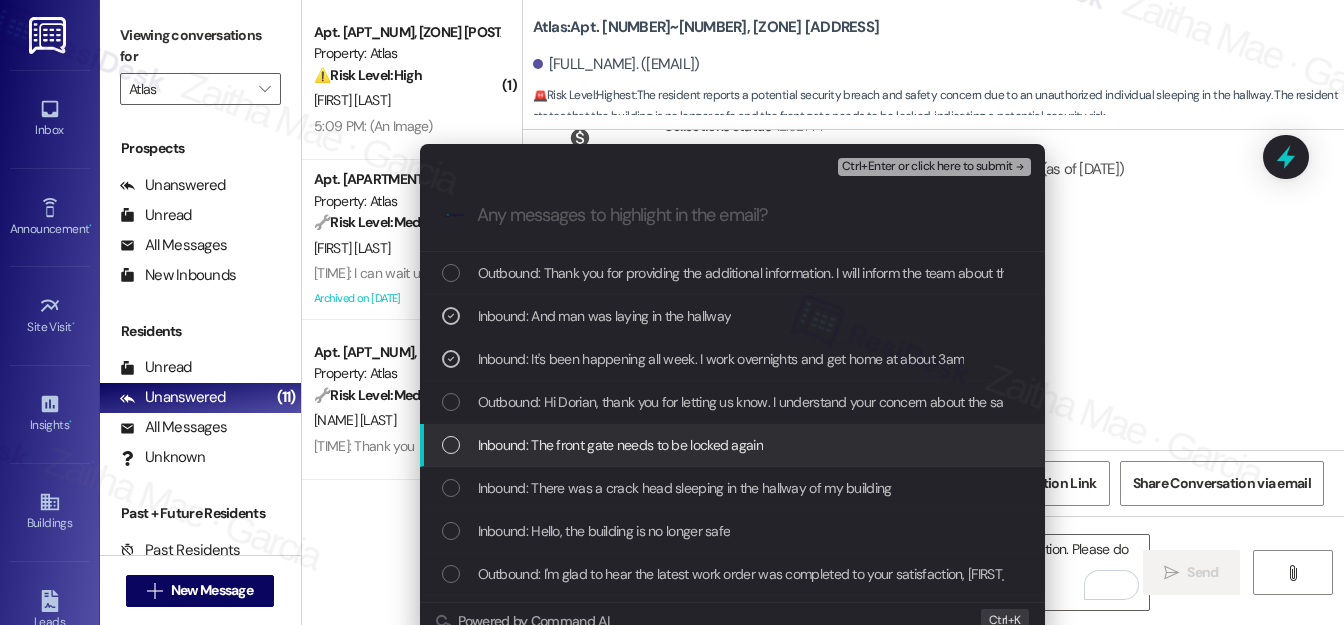 click at bounding box center (451, 445) 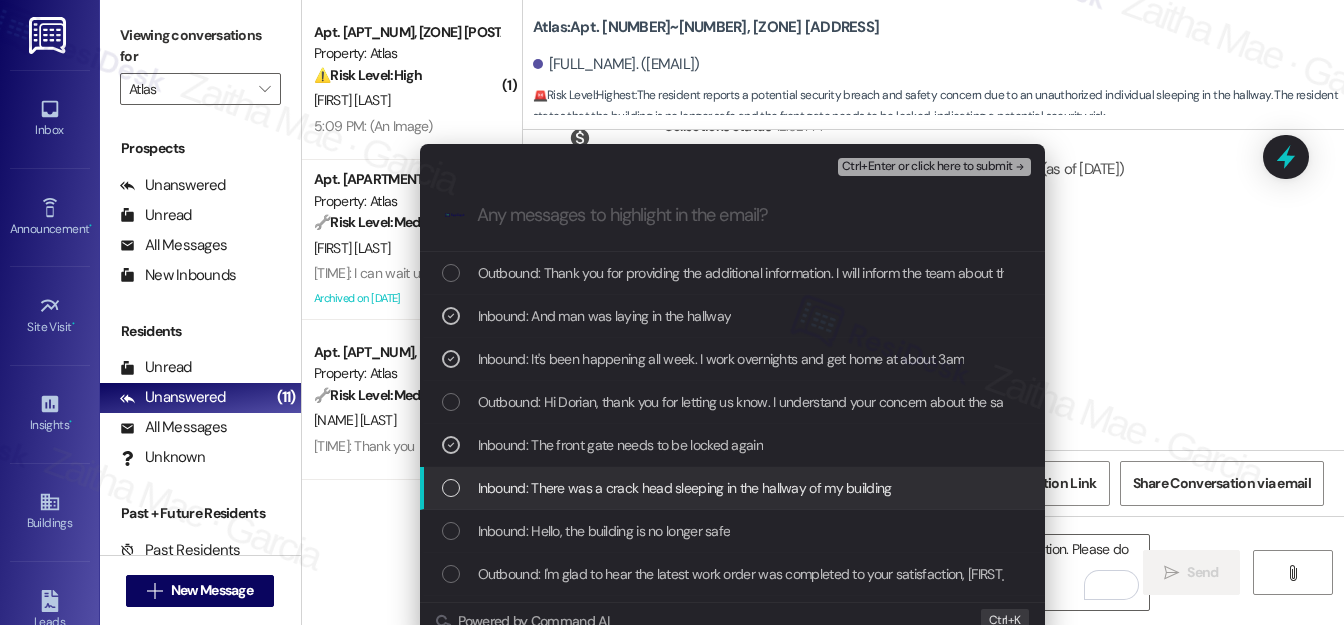 click at bounding box center [451, 488] 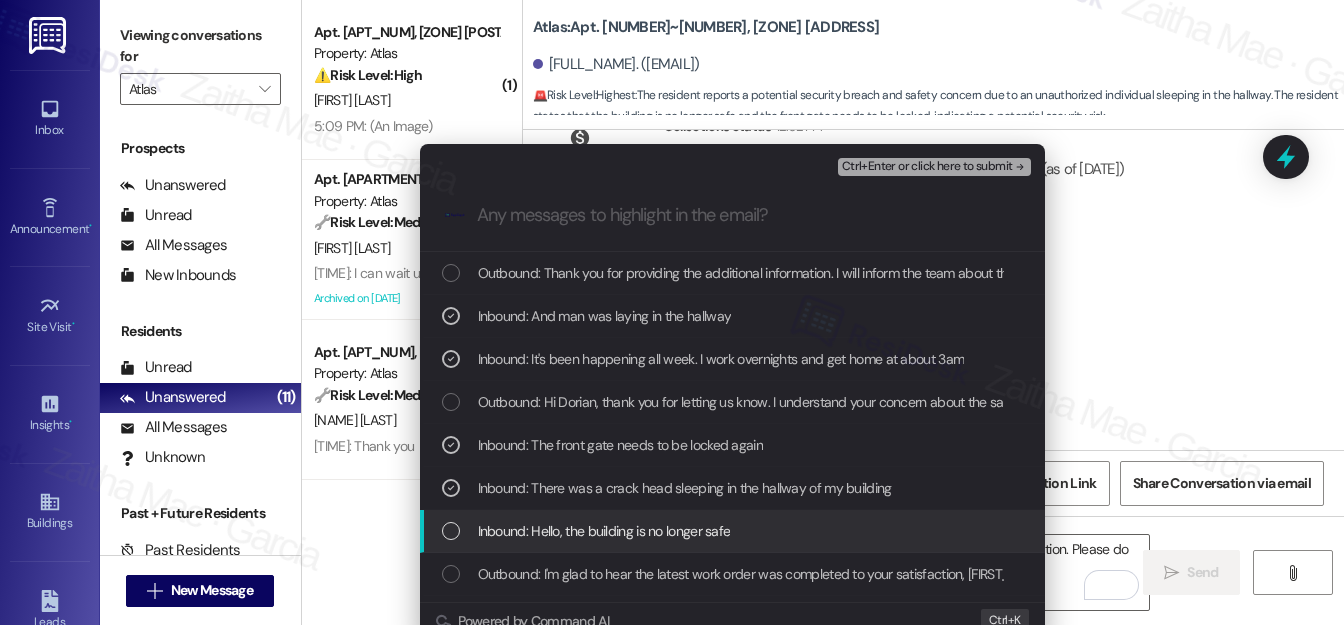 click at bounding box center [451, 531] 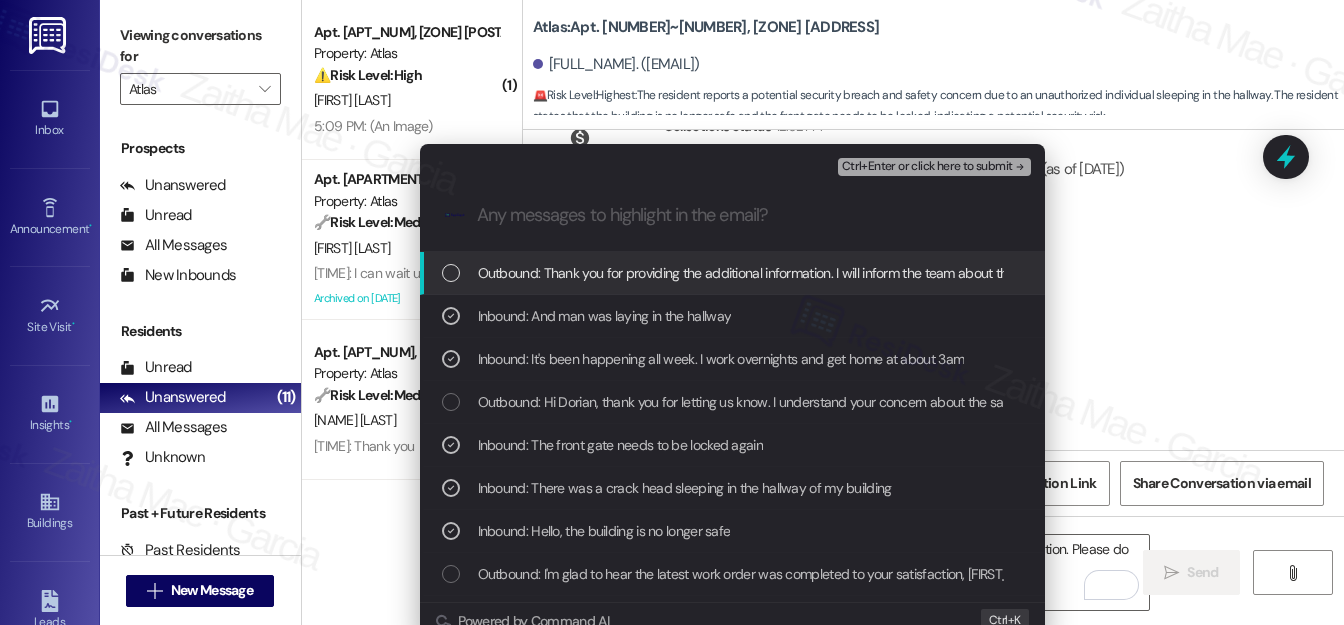 click on "Ctrl+Enter or click here to submit" at bounding box center [927, 167] 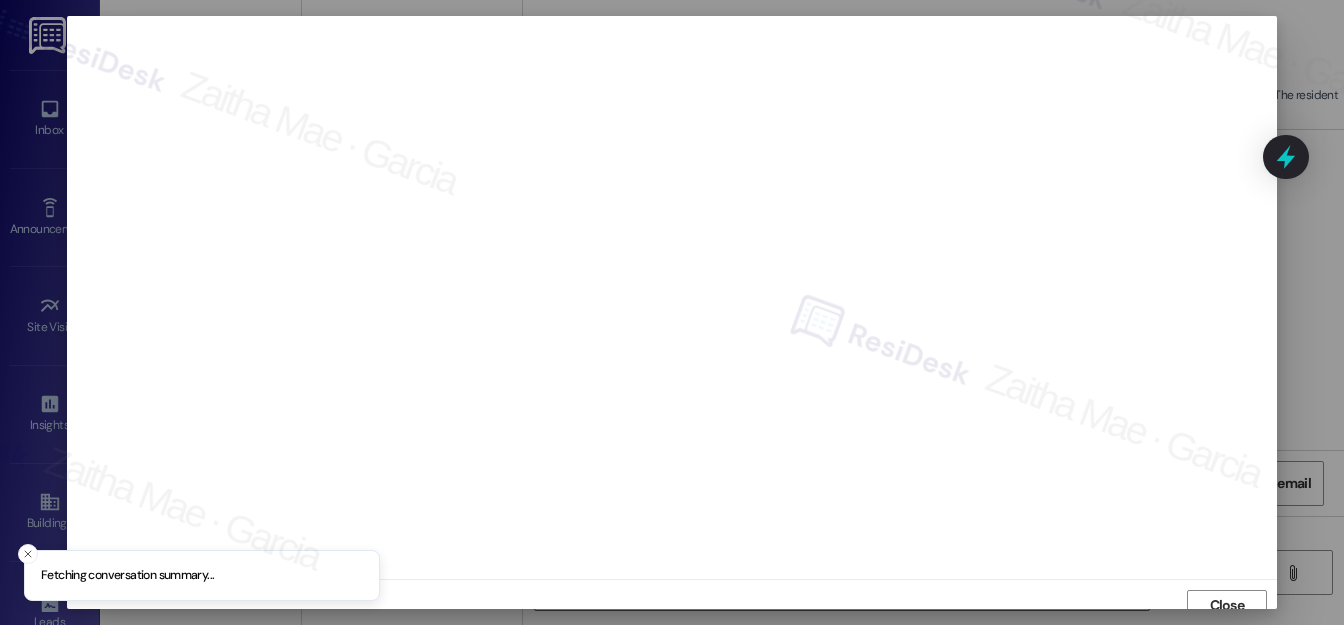 scroll, scrollTop: 12, scrollLeft: 0, axis: vertical 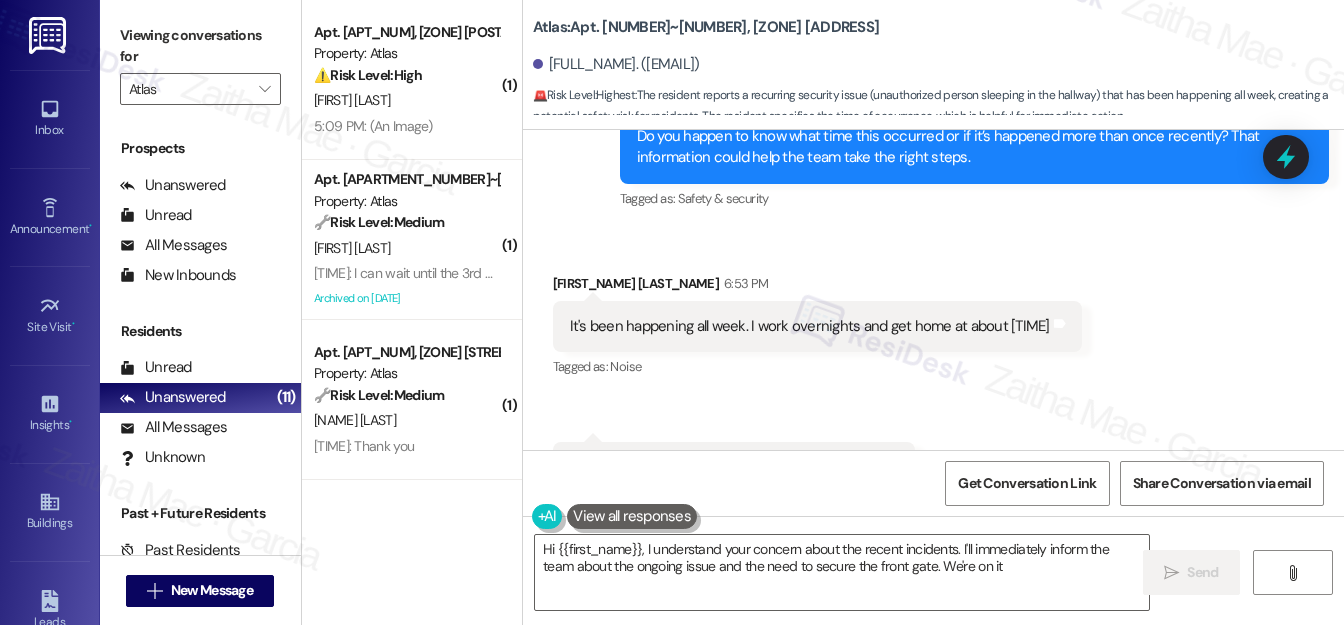 type on "Hi [FIRST_NAME], I understand your concern about the recent incidents. I'll immediately inform the team about the ongoing issue and the need to secure the front gate. We're on it!" 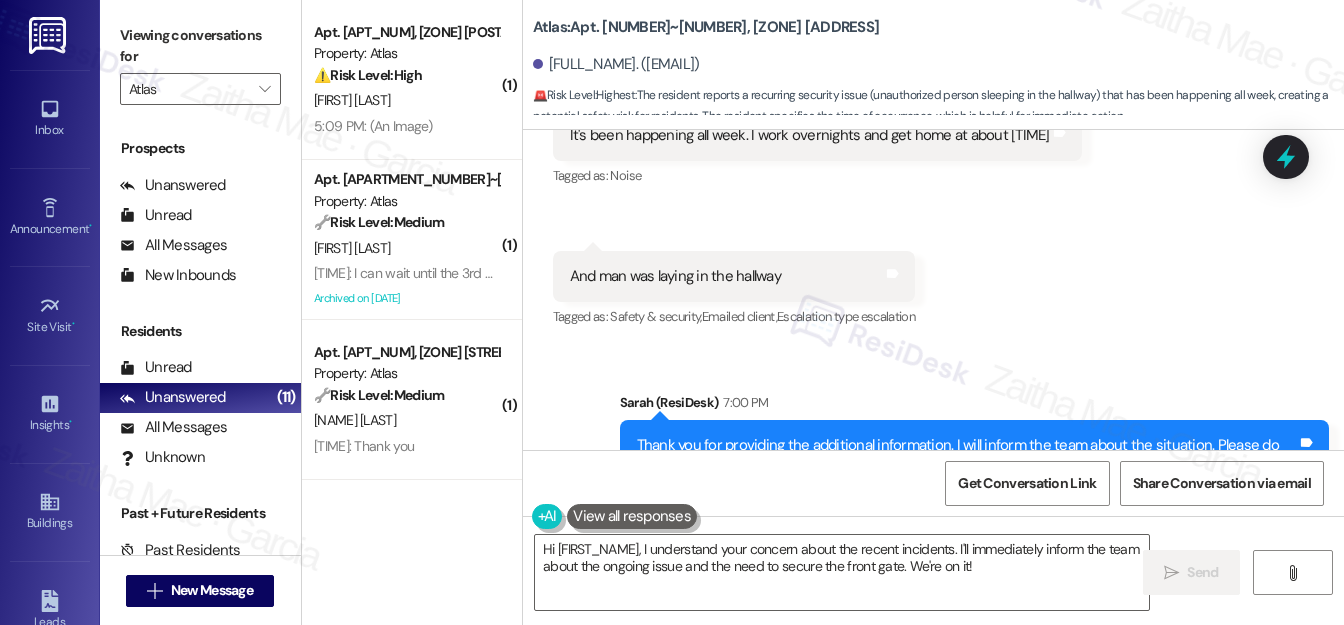 scroll, scrollTop: 17338, scrollLeft: 0, axis: vertical 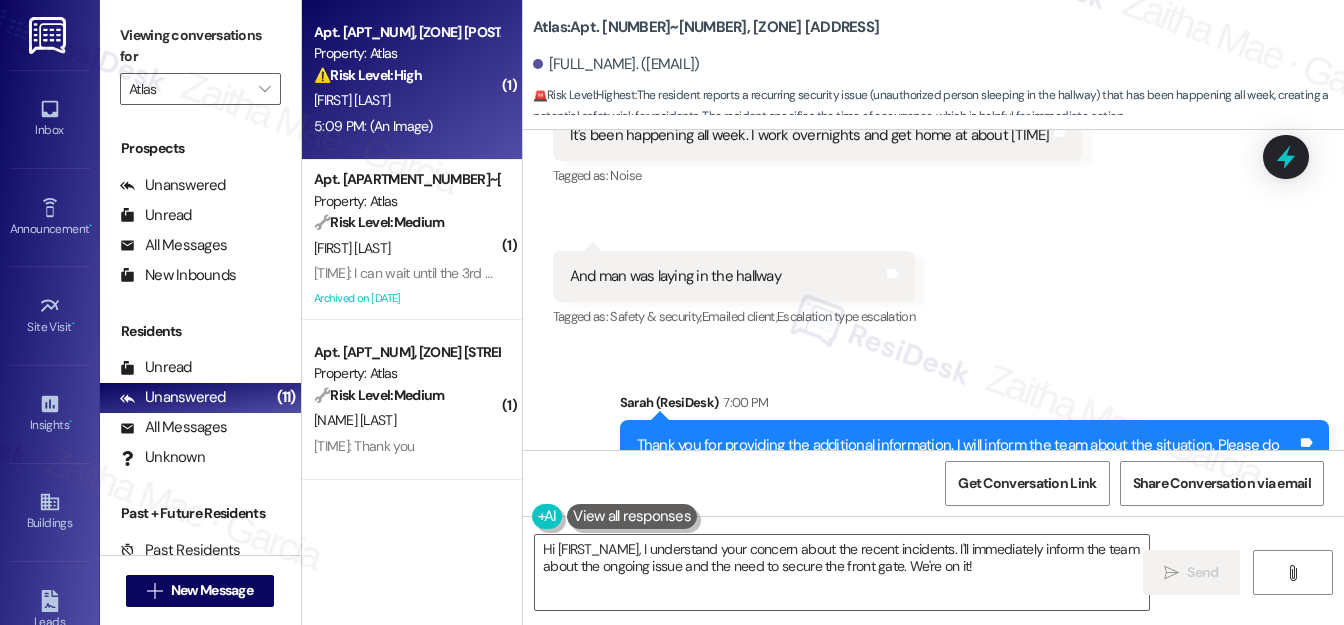 click on "[FIRST] [LAST]" at bounding box center [406, 100] 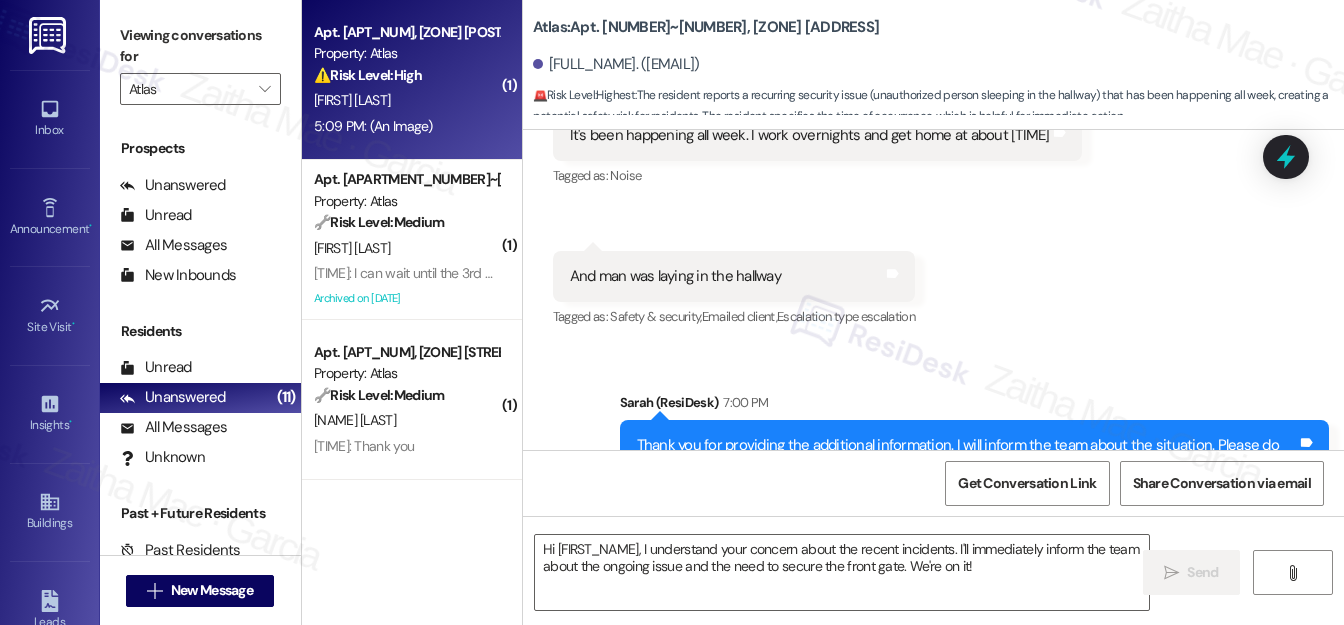 type on "Fetching suggested responses. Please feel free to read through the conversation in the meantime." 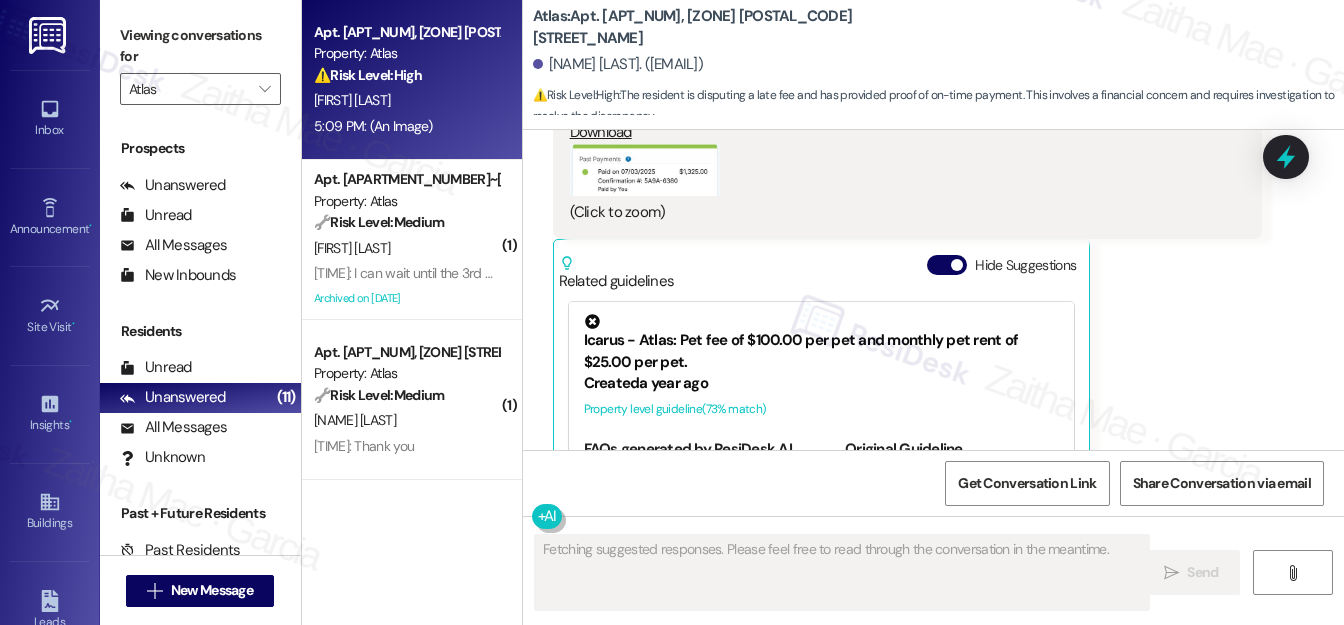 scroll, scrollTop: 19893, scrollLeft: 0, axis: vertical 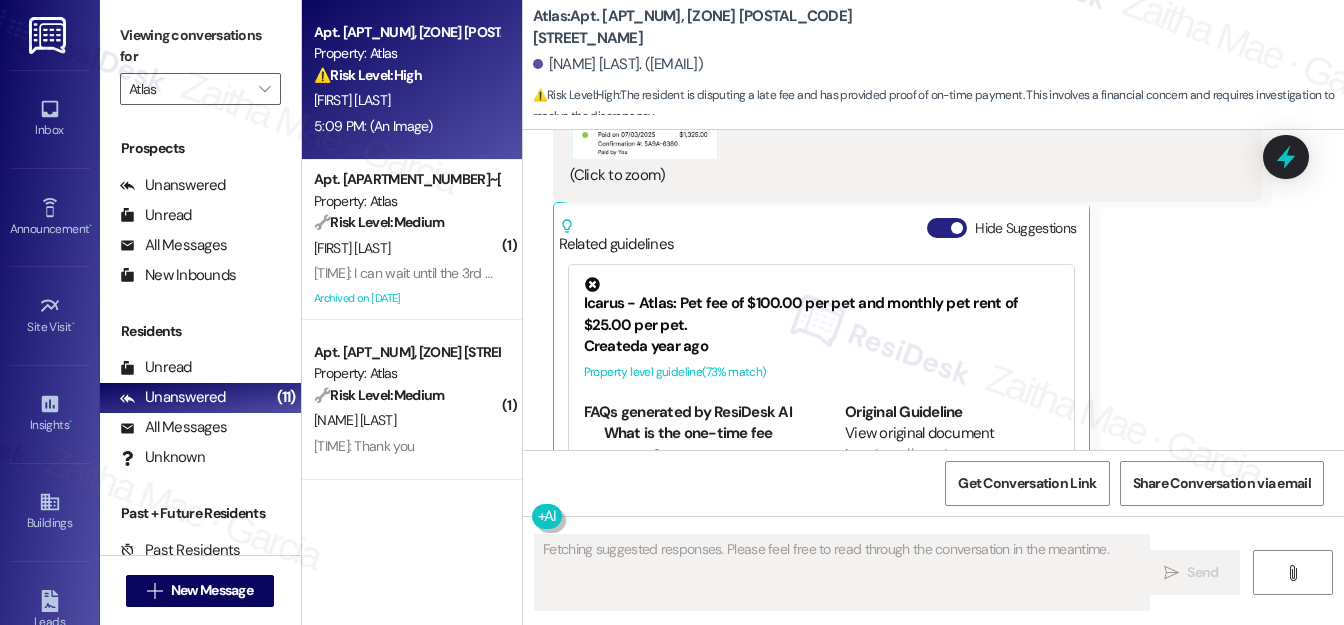 click on "Hide Suggestions" at bounding box center (947, 228) 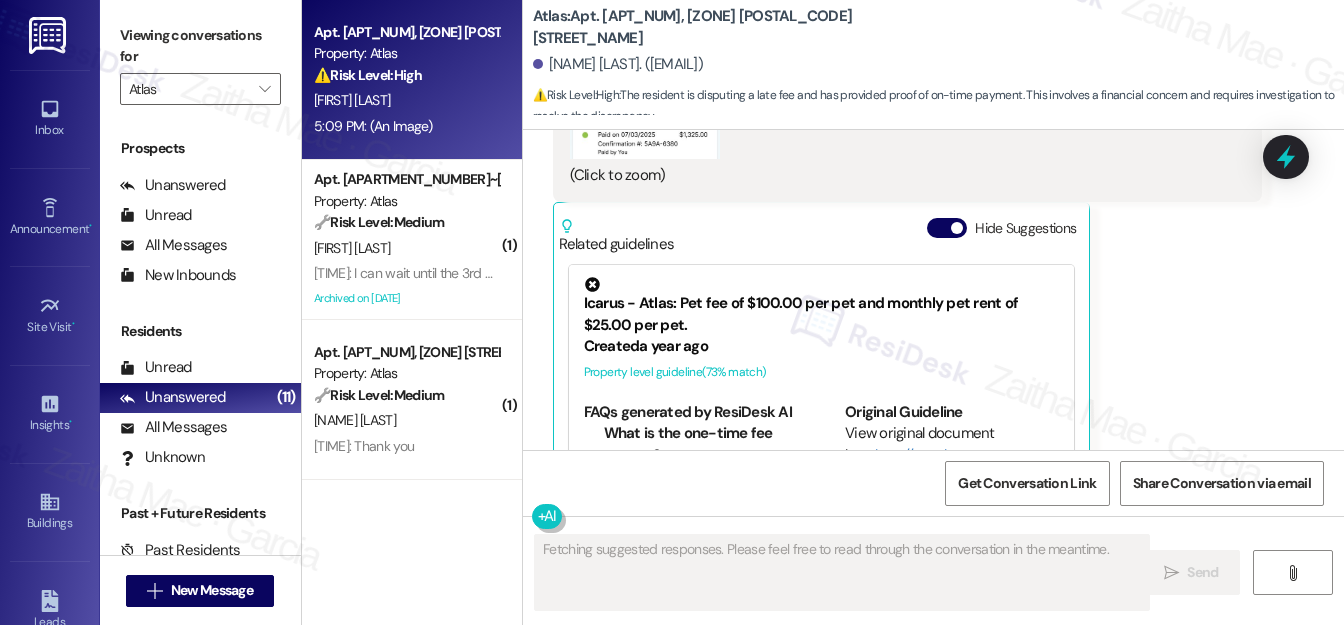 scroll, scrollTop: 19642, scrollLeft: 0, axis: vertical 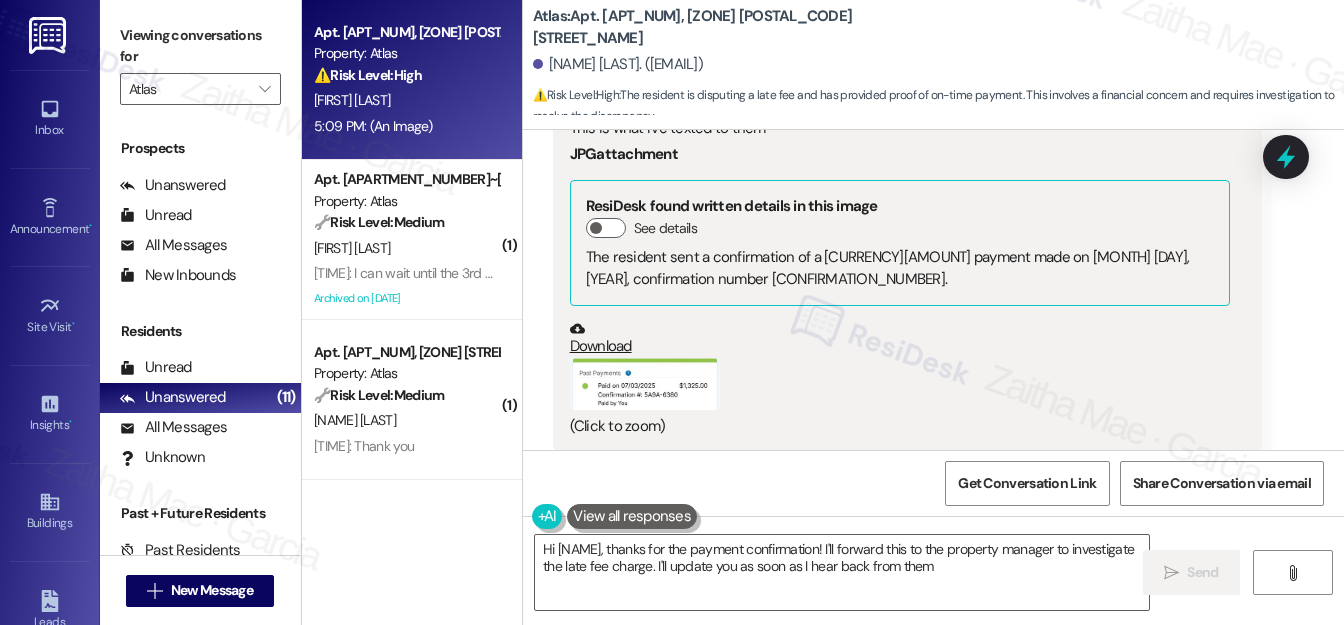 type on "Hi [NAME], thanks for the payment confirmation! I'll forward this to the property manager to investigate the late fee charge. I'll update you as soon as I hear back from them!" 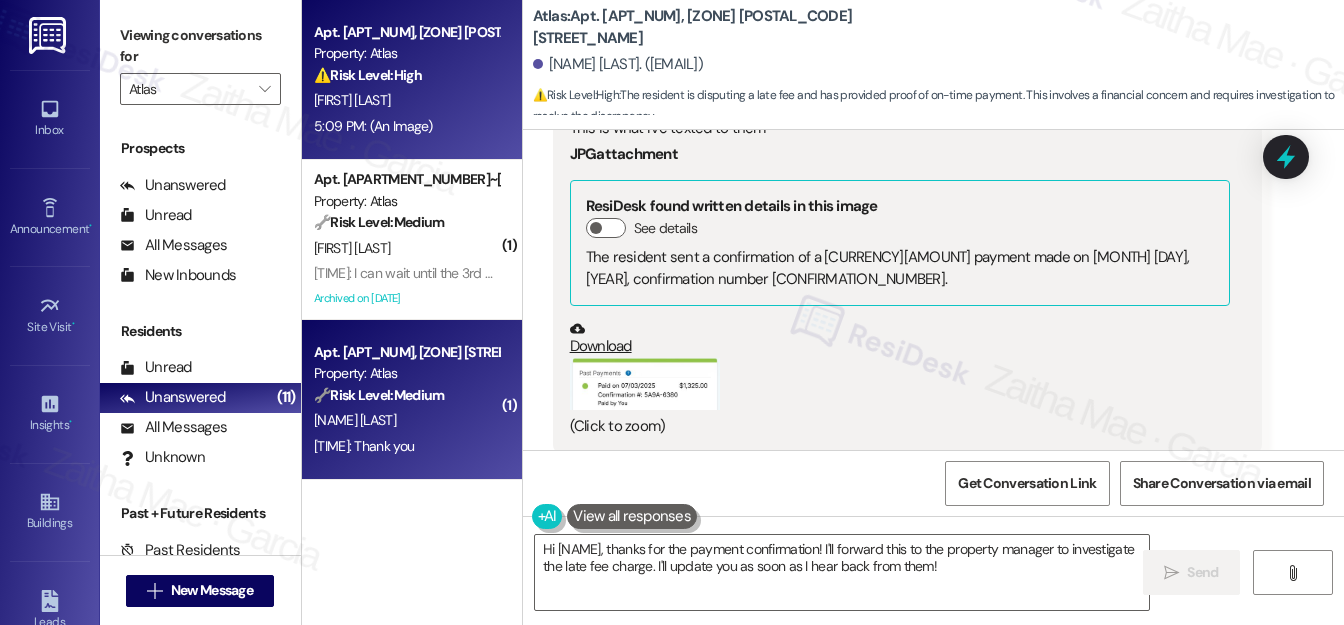 click on "[NAME] [LAST]" at bounding box center (406, 420) 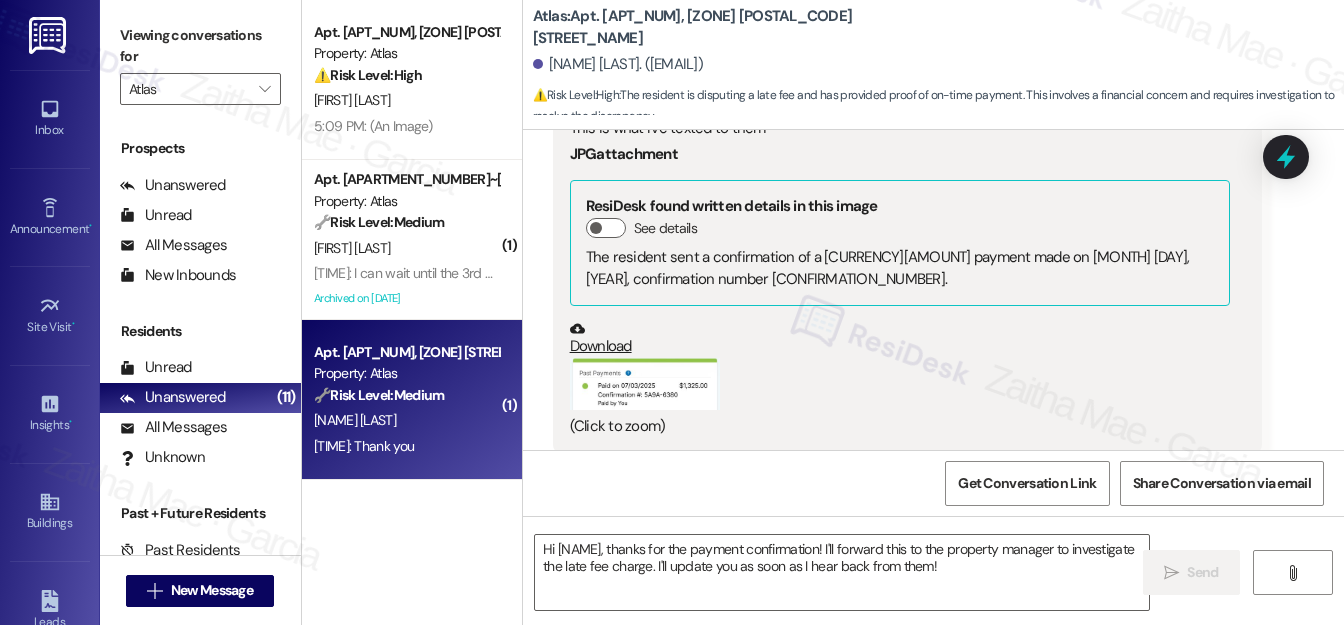 type on "Fetching suggested responses. Please feel free to read through the conversation in the meantime." 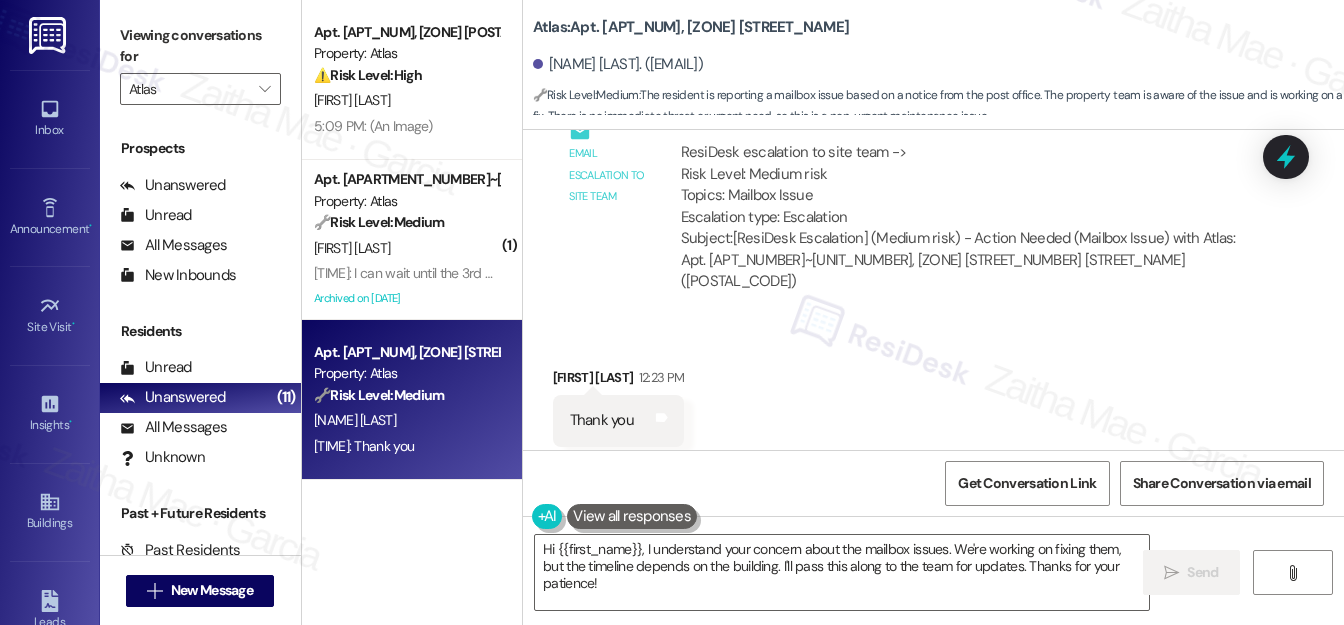 scroll, scrollTop: 2890, scrollLeft: 0, axis: vertical 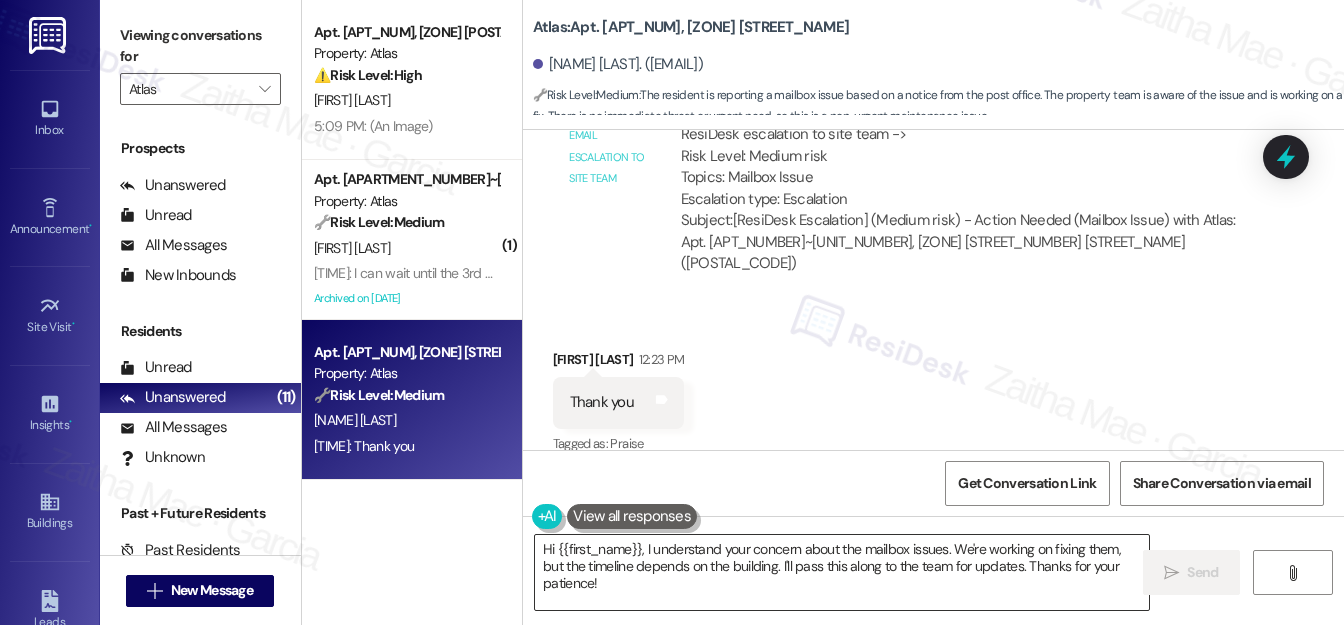 click on "Hi {{first_name}}, I understand your concern about the mailbox issues. We're working on fixing them, but the timeline depends on the building. I'll pass this along to the team for updates. Thanks for your patience!" at bounding box center [842, 572] 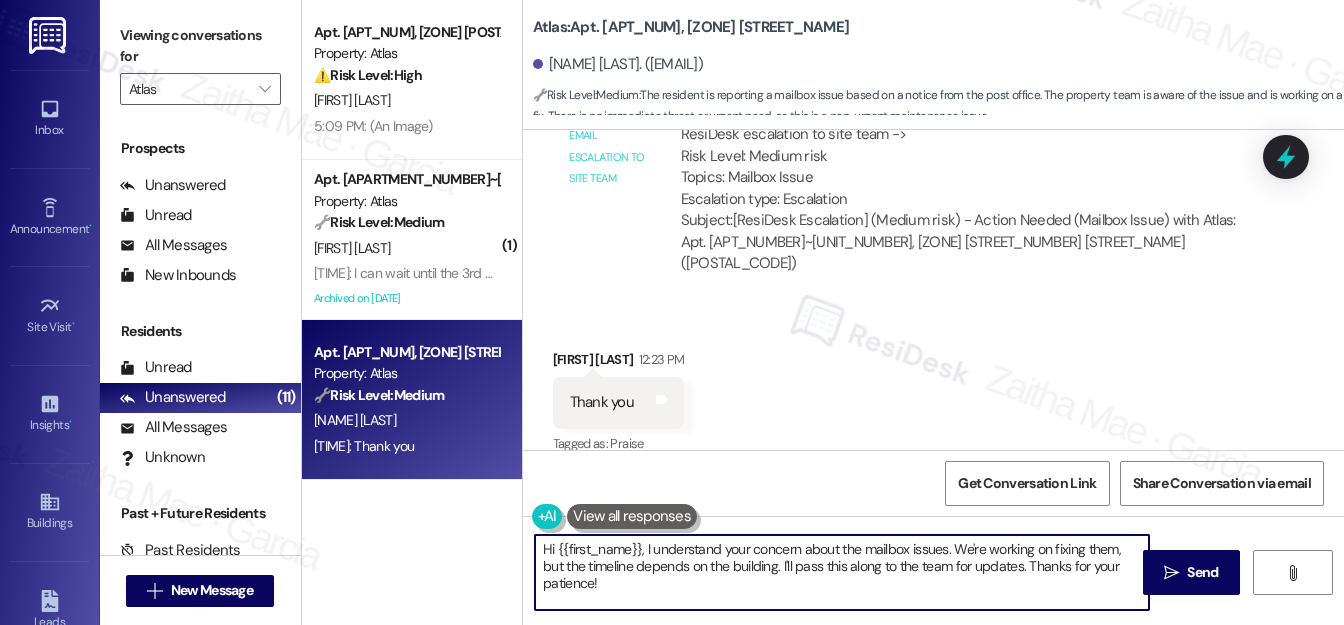 click on "Hi {{first_name}}, I understand your concern about the mailbox issues. We're working on fixing them, but the timeline depends on the building. I'll pass this along to the team for updates. Thanks for your patience!" at bounding box center [842, 572] 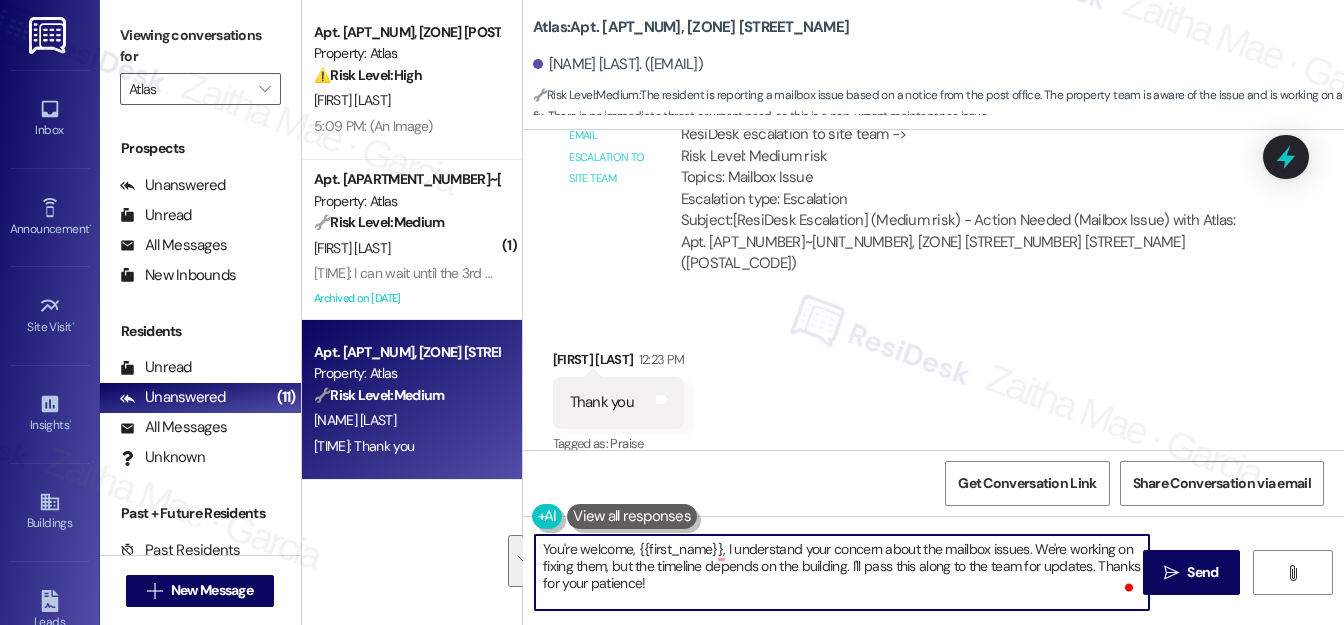 drag, startPoint x: 720, startPoint y: 545, endPoint x: 746, endPoint y: 591, distance: 52.83938 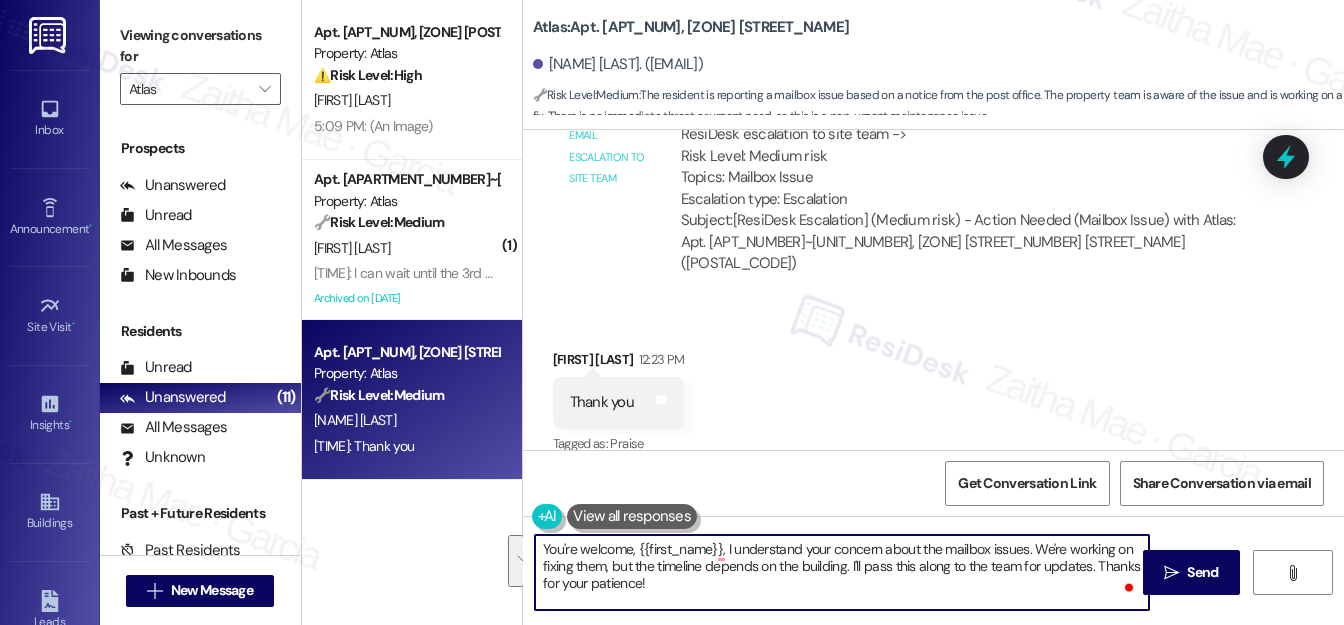 click on "You're welcome, {{first_name}}, I understand your concern about the mailbox issues. We're working on fixing them, but the timeline depends on the building. I'll pass this along to the team for updates. Thanks for your patience!" at bounding box center (842, 572) 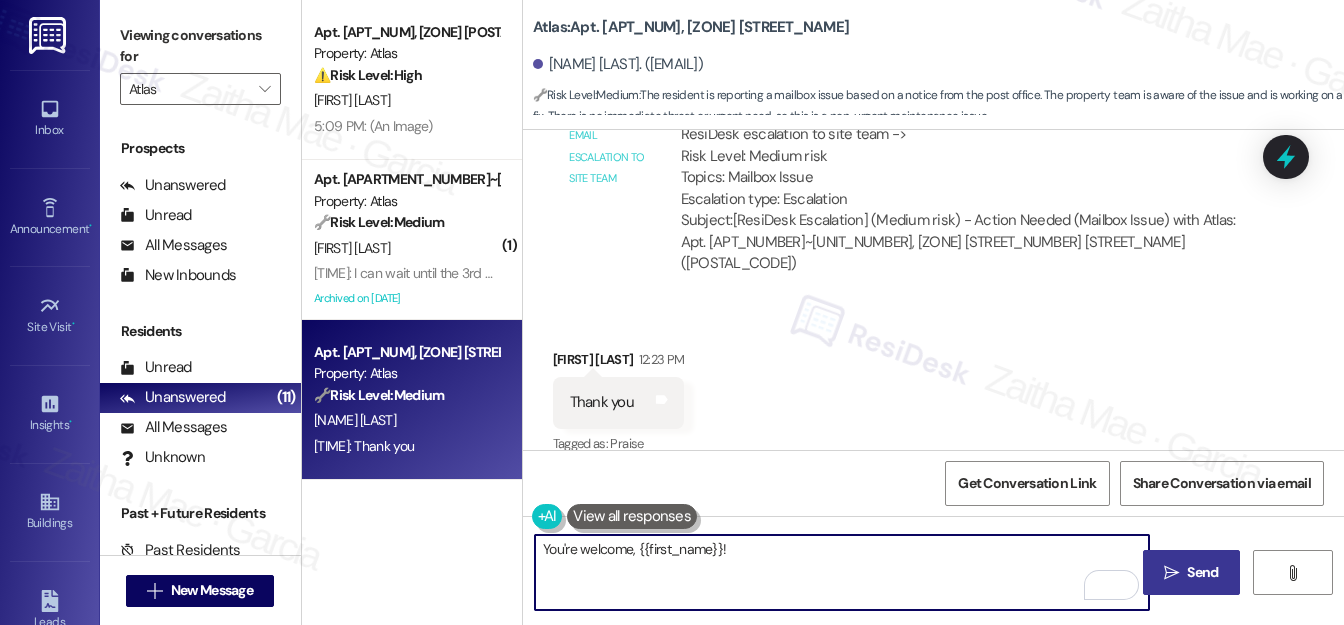 type on "You're welcome, {{first_name}}!" 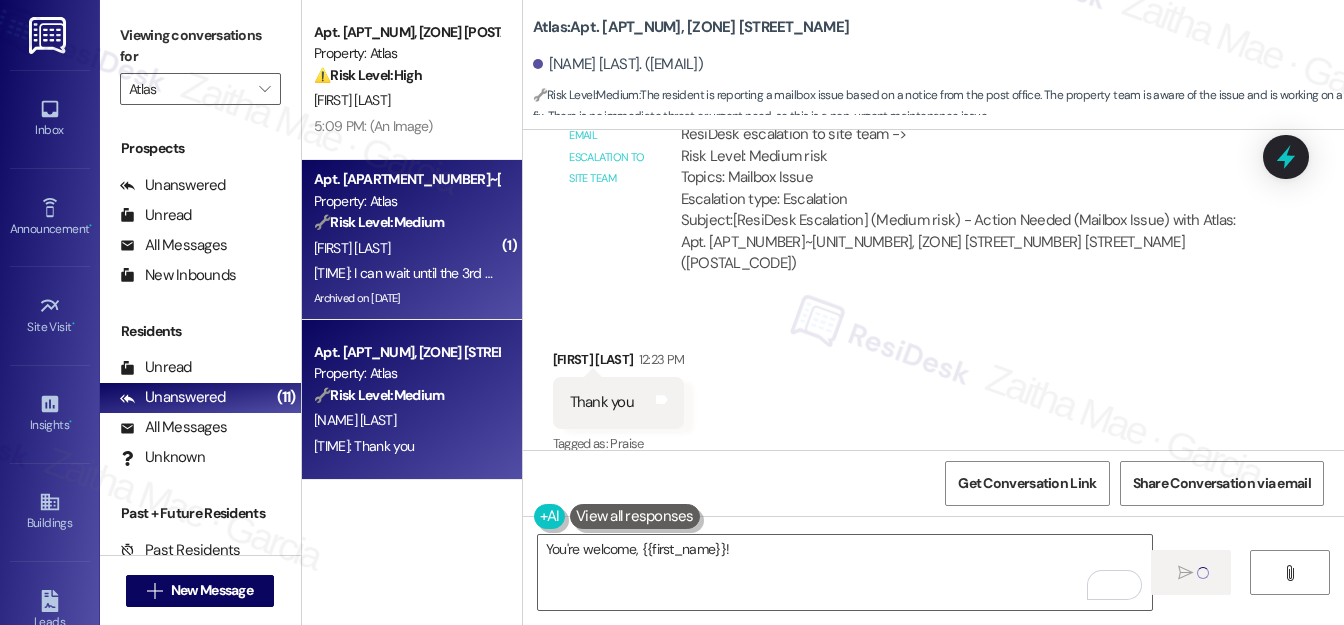 type 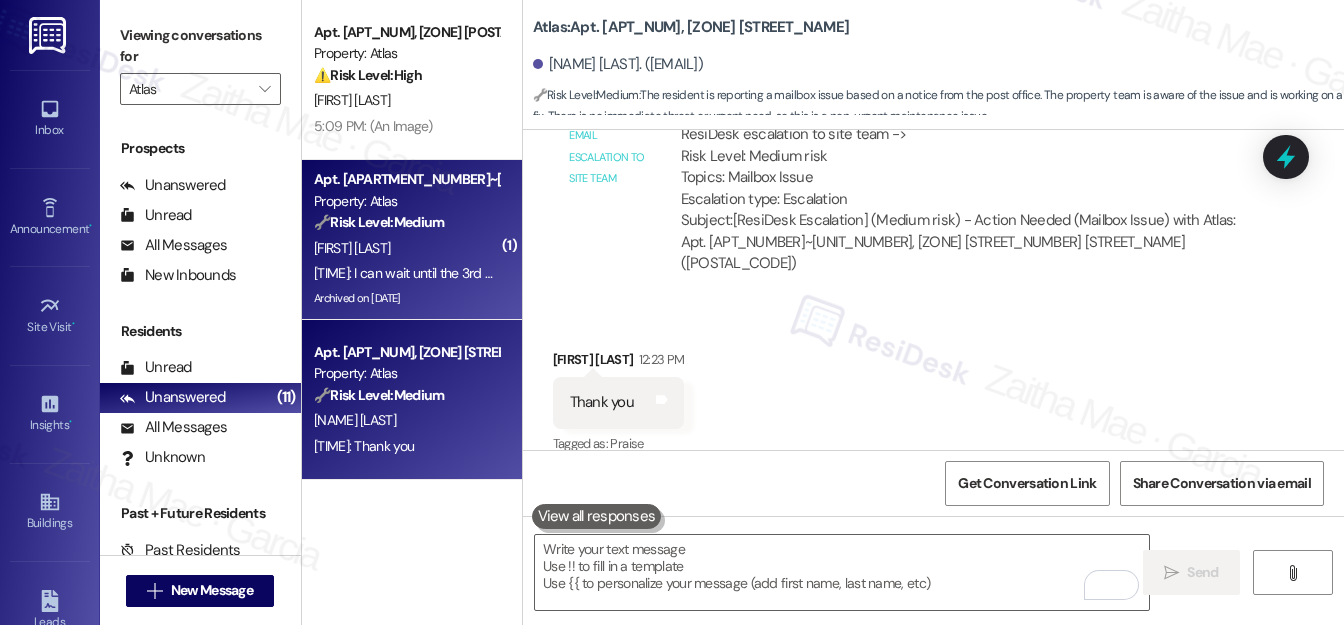 scroll, scrollTop: 2889, scrollLeft: 0, axis: vertical 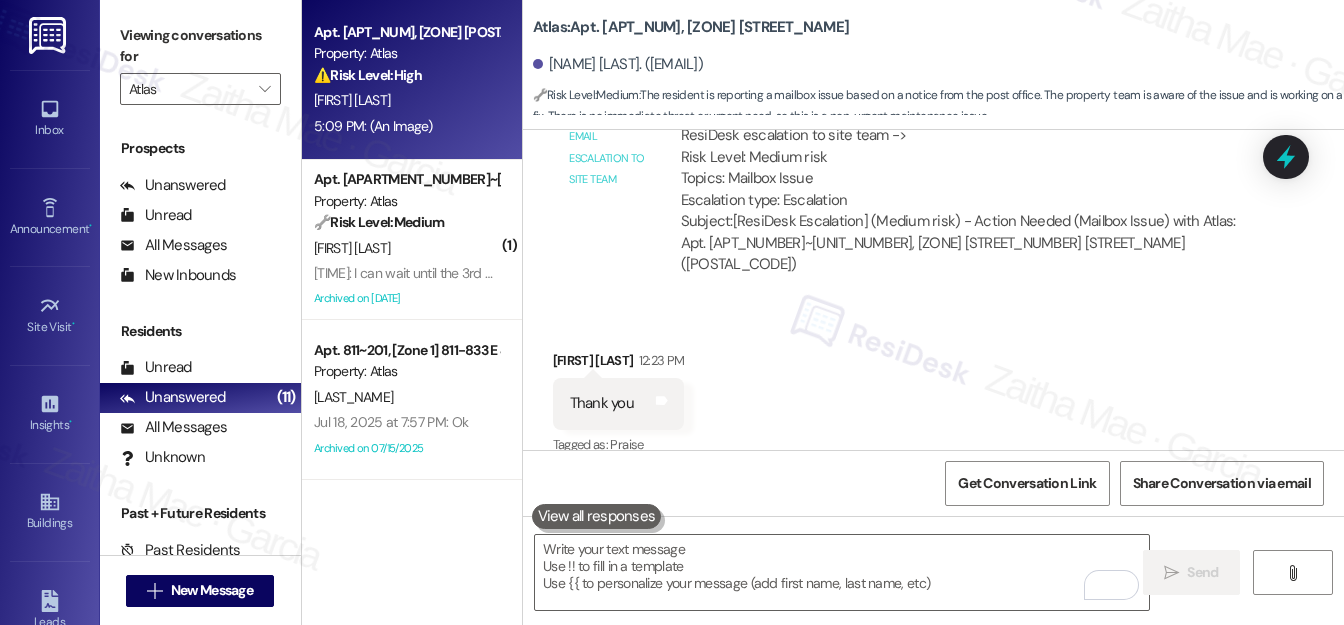 click on "[TIME]: (An Image) [TIME]: (An Image)" at bounding box center [406, 126] 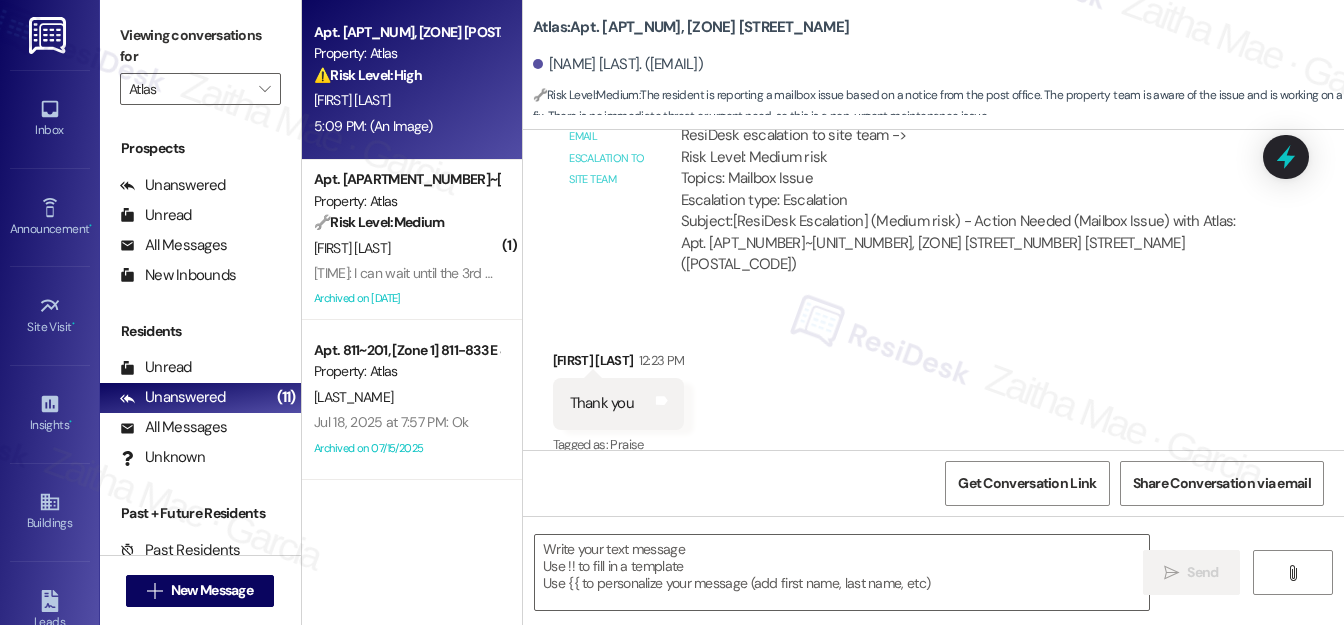 type on "Fetching suggested responses. Please feel free to read through the conversation in the meantime." 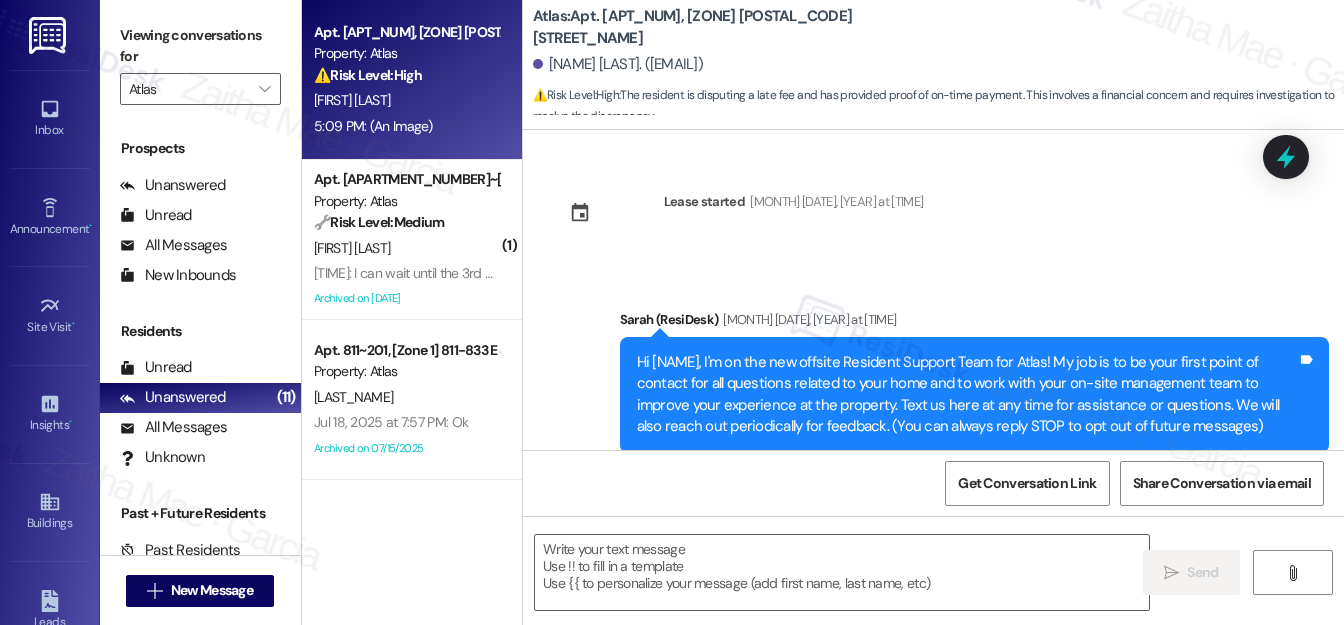 scroll, scrollTop: 19892, scrollLeft: 0, axis: vertical 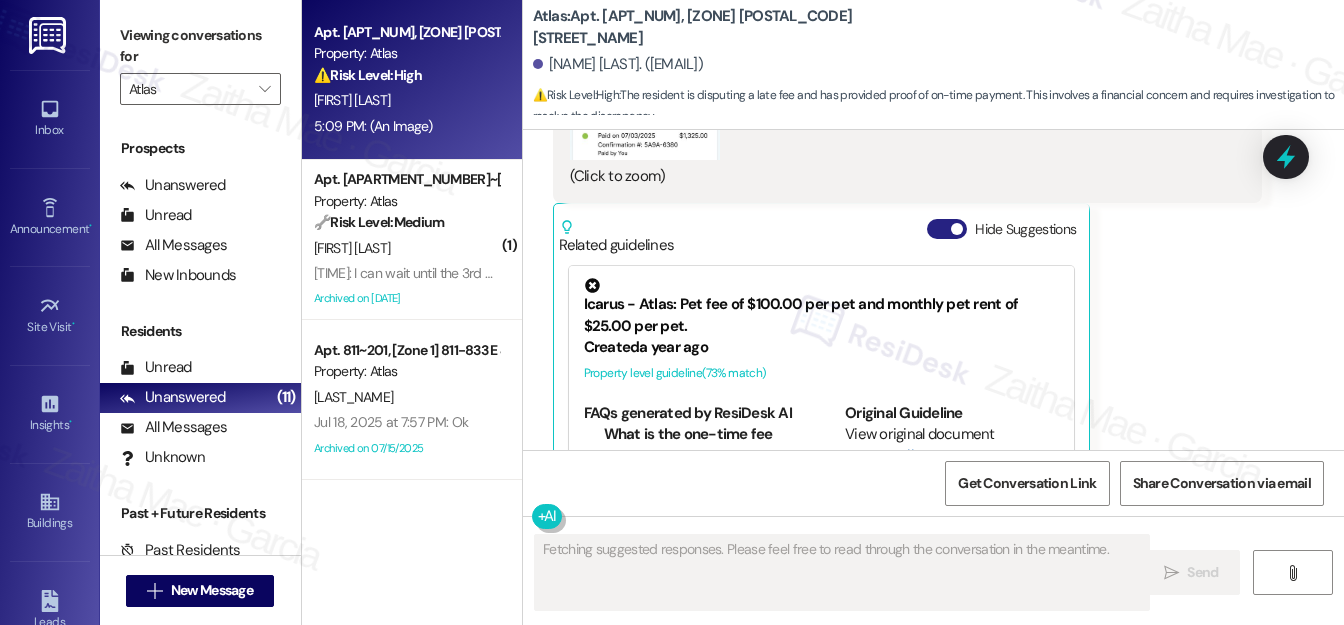 click on "Hide Suggestions" at bounding box center (947, 229) 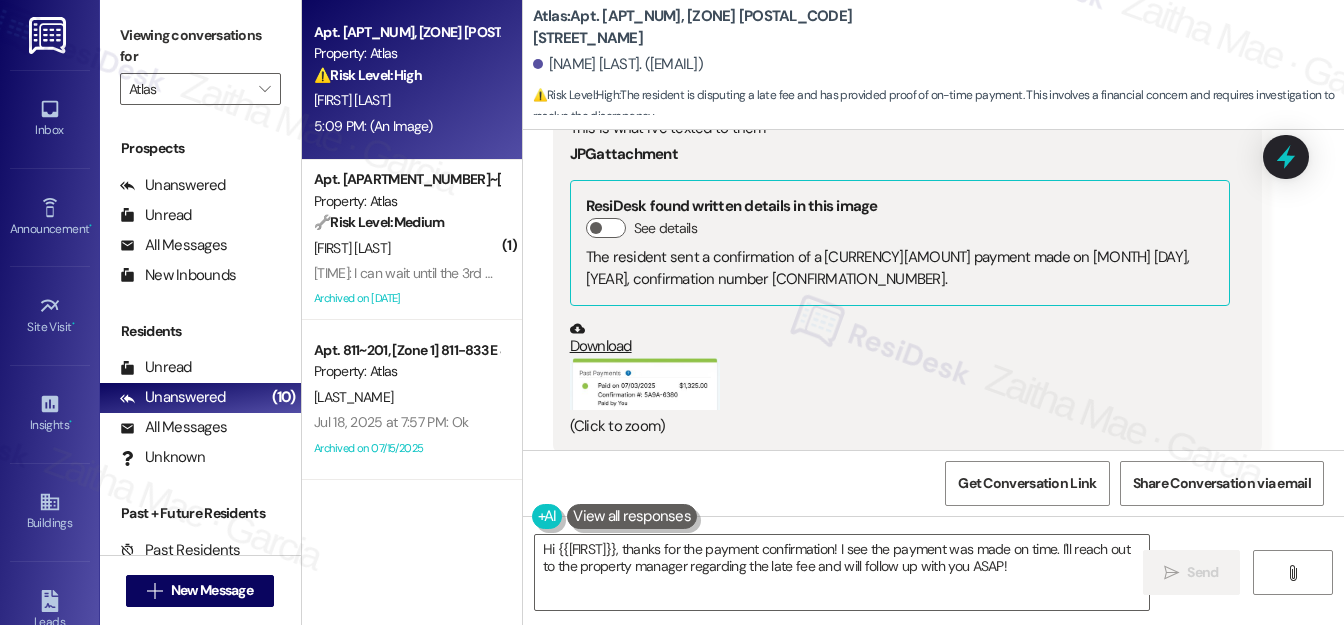 click at bounding box center [645, 384] 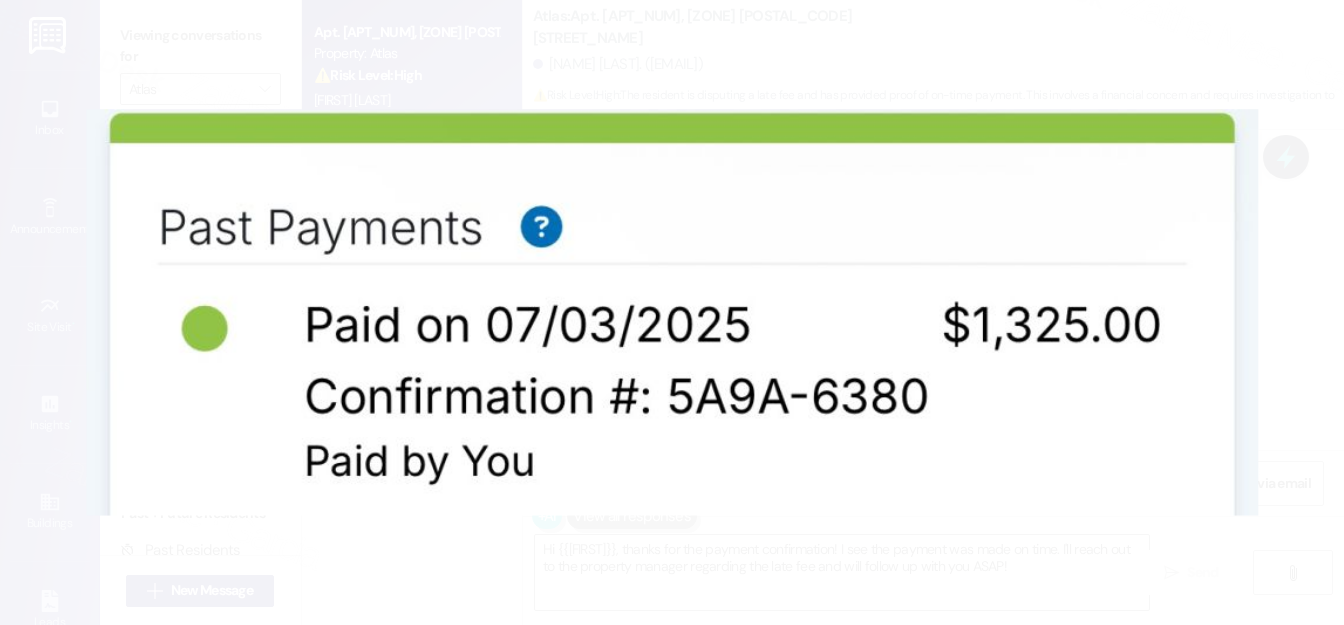 click at bounding box center [672, 312] 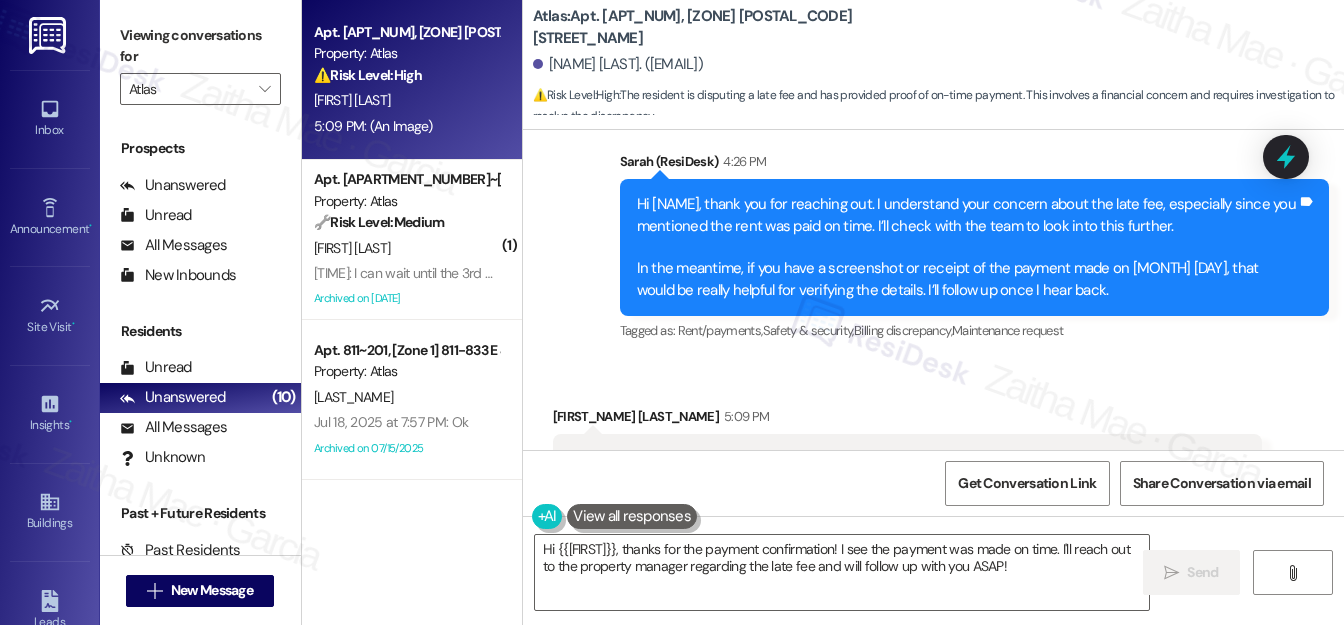 scroll, scrollTop: 19461, scrollLeft: 0, axis: vertical 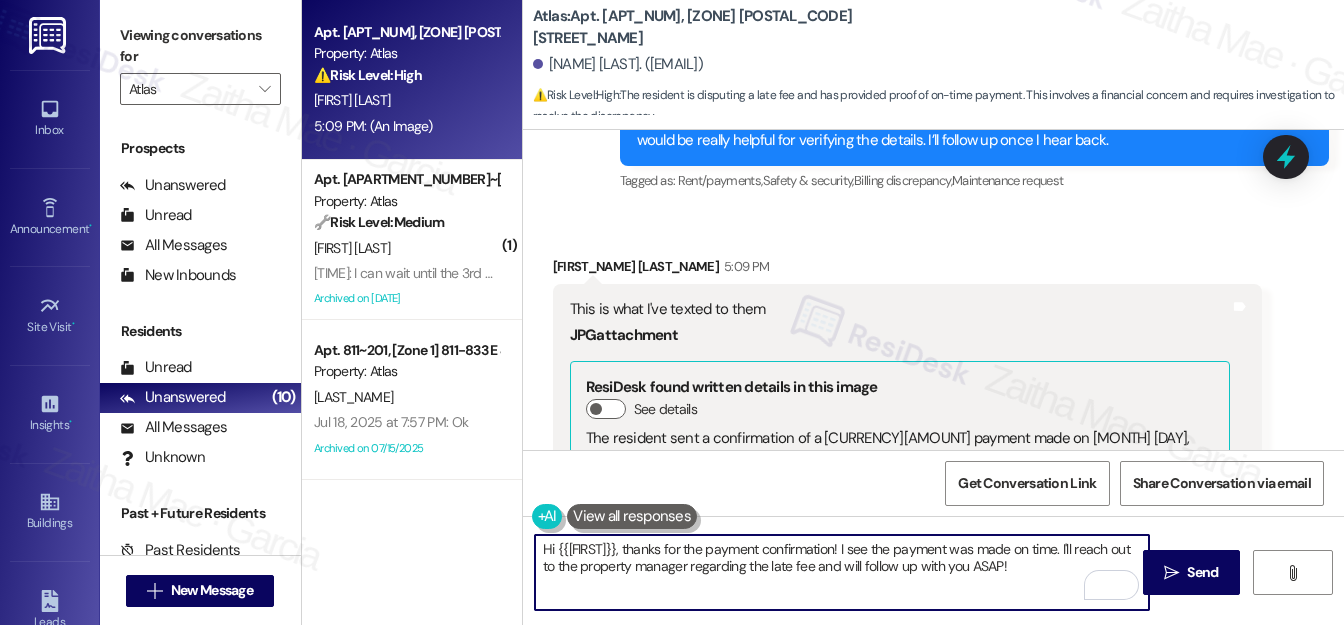 drag, startPoint x: 649, startPoint y: 546, endPoint x: 541, endPoint y: 553, distance: 108.226616 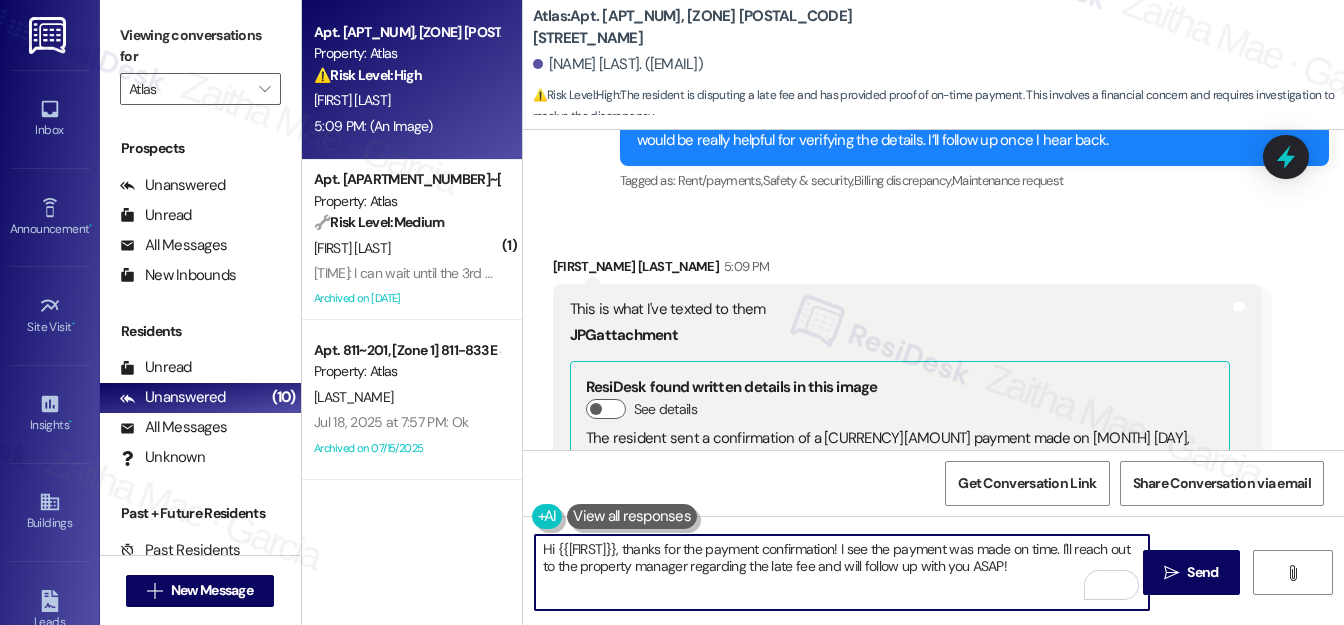 click on "Hi {{[FIRST]}}, thanks for the payment confirmation! I see the payment was made on time. I'll reach out to the property manager regarding the late fee and will follow up with you ASAP!" at bounding box center (842, 572) 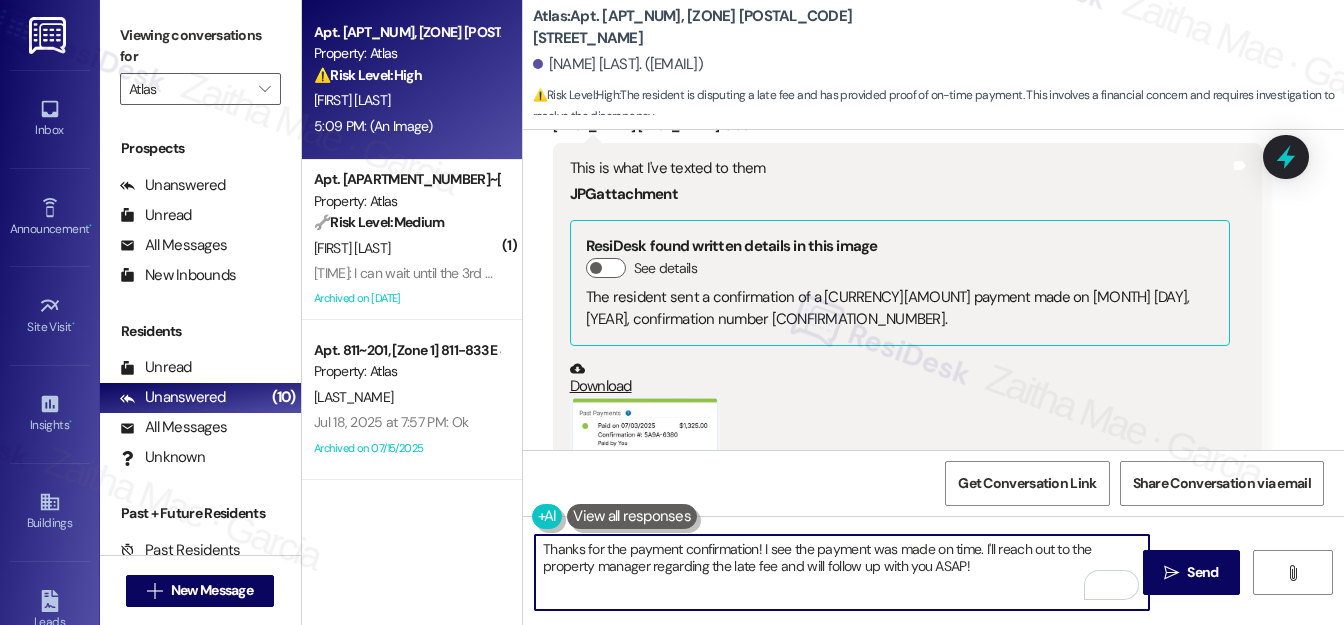 scroll, scrollTop: 19642, scrollLeft: 0, axis: vertical 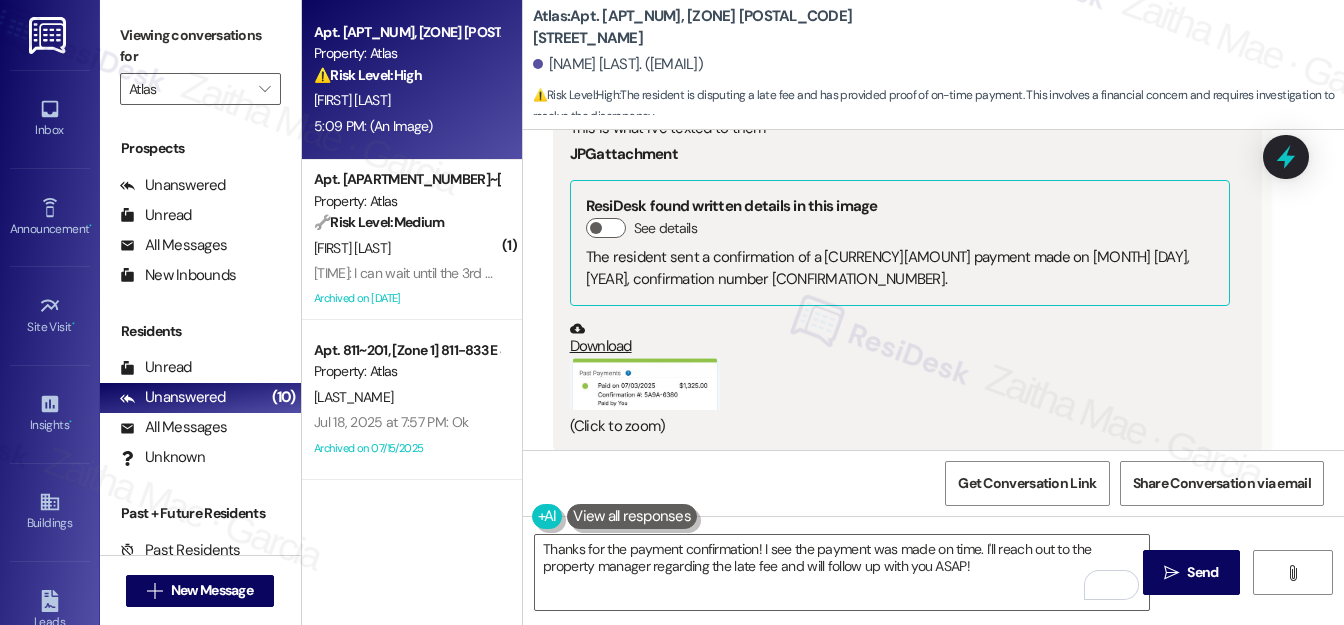 click at bounding box center (645, 384) 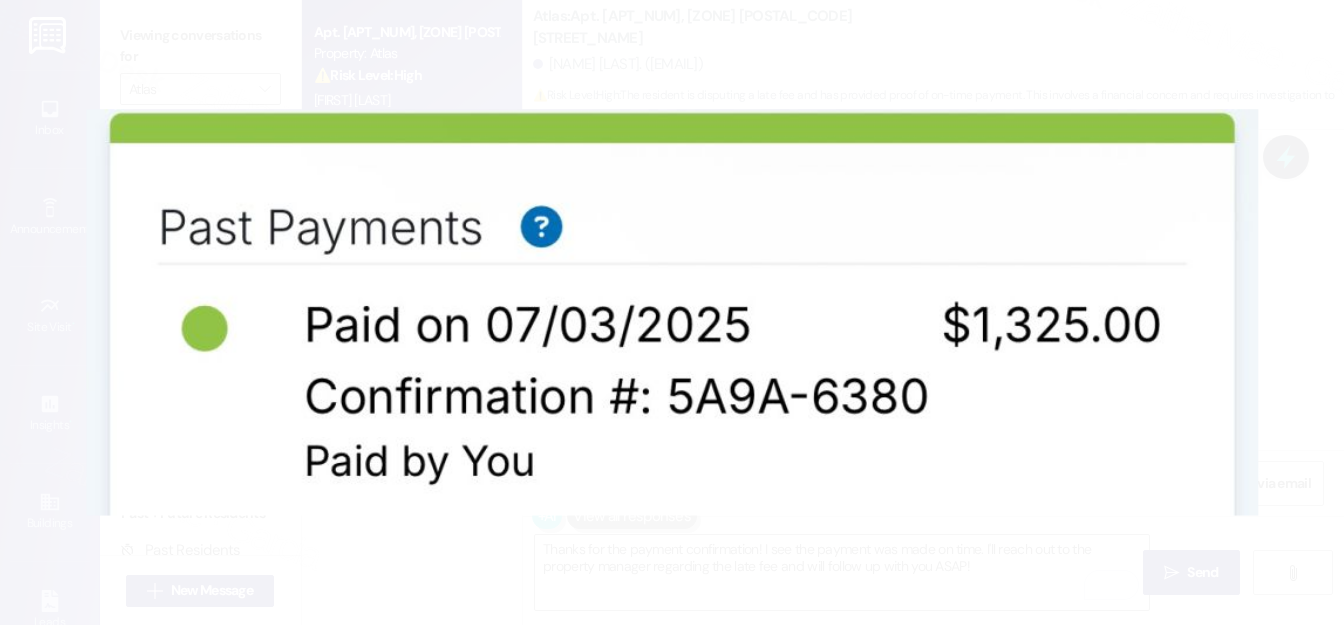 click at bounding box center (672, 312) 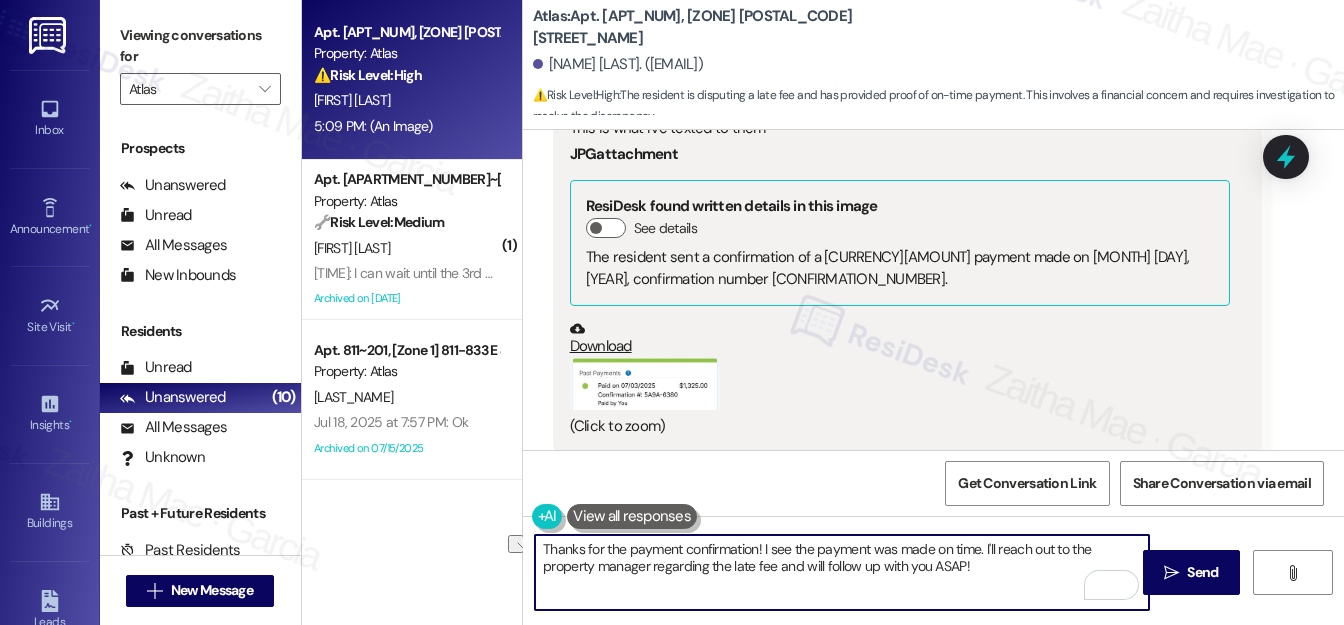 drag, startPoint x: 645, startPoint y: 565, endPoint x: 544, endPoint y: 568, distance: 101.04455 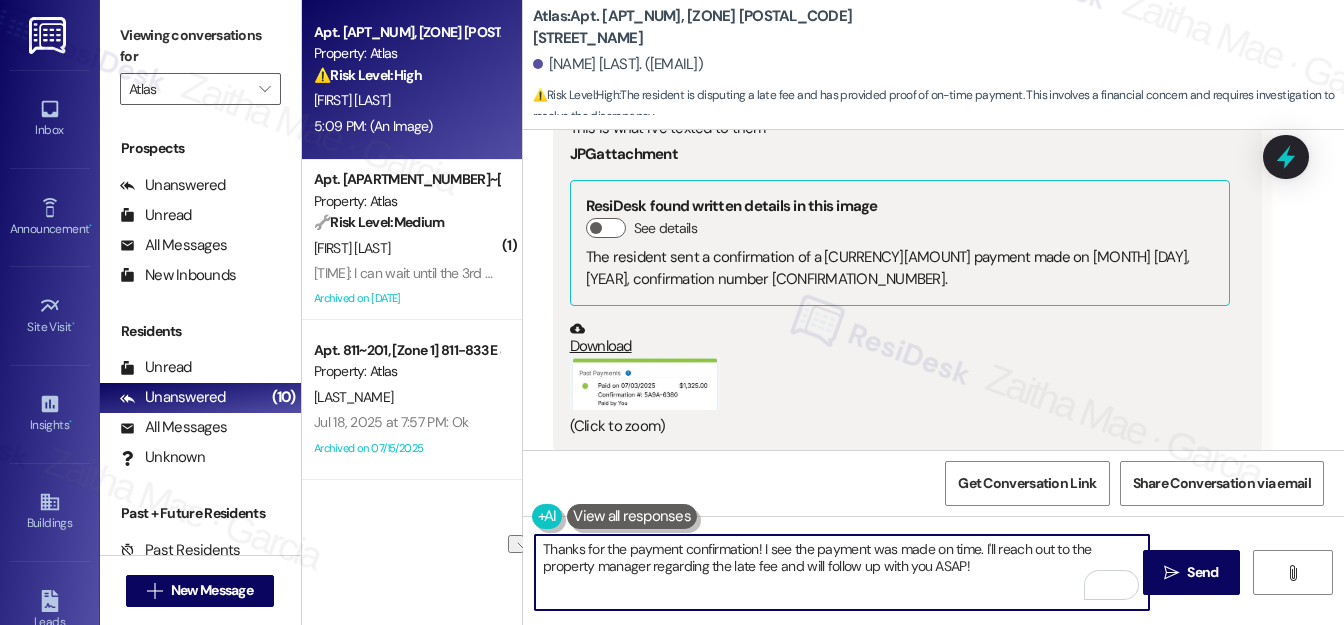 click on "Thanks for the payment confirmation! I see the payment was made on time. I'll reach out to the property manager regarding the late fee and will follow up with you ASAP!" at bounding box center [842, 572] 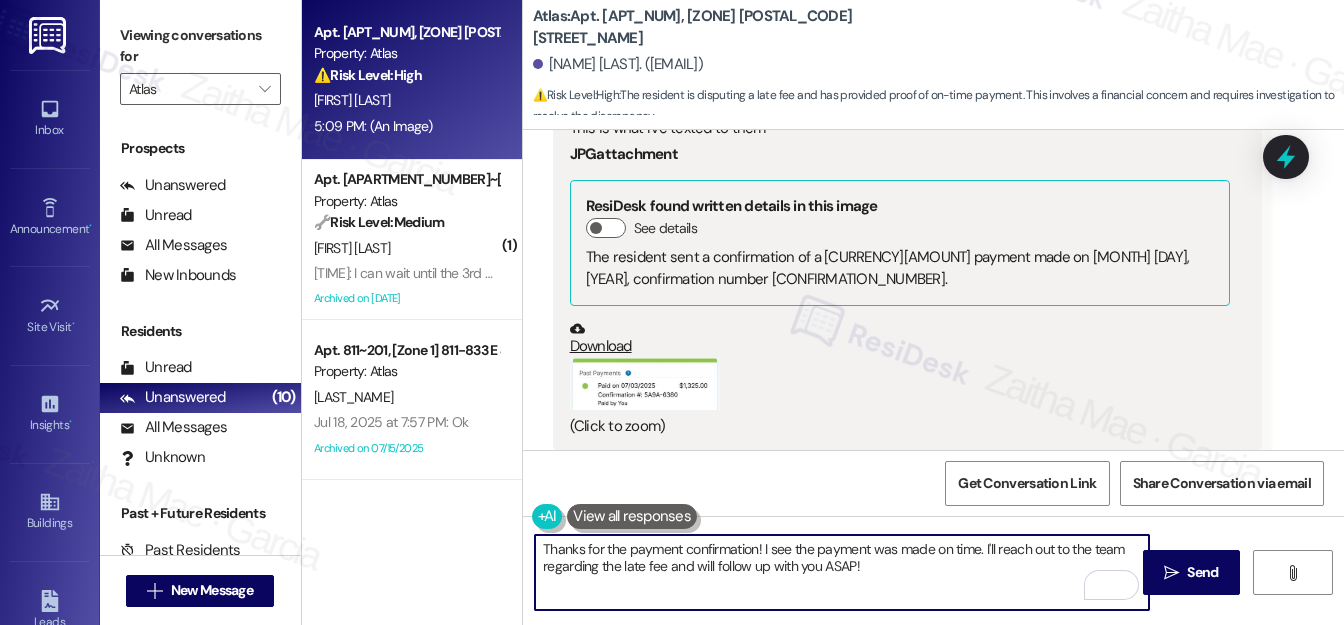 click on "Thanks for the payment confirmation! I see the payment was made on time. I'll reach out to the team regarding the late fee and will follow up with you ASAP!" at bounding box center (842, 572) 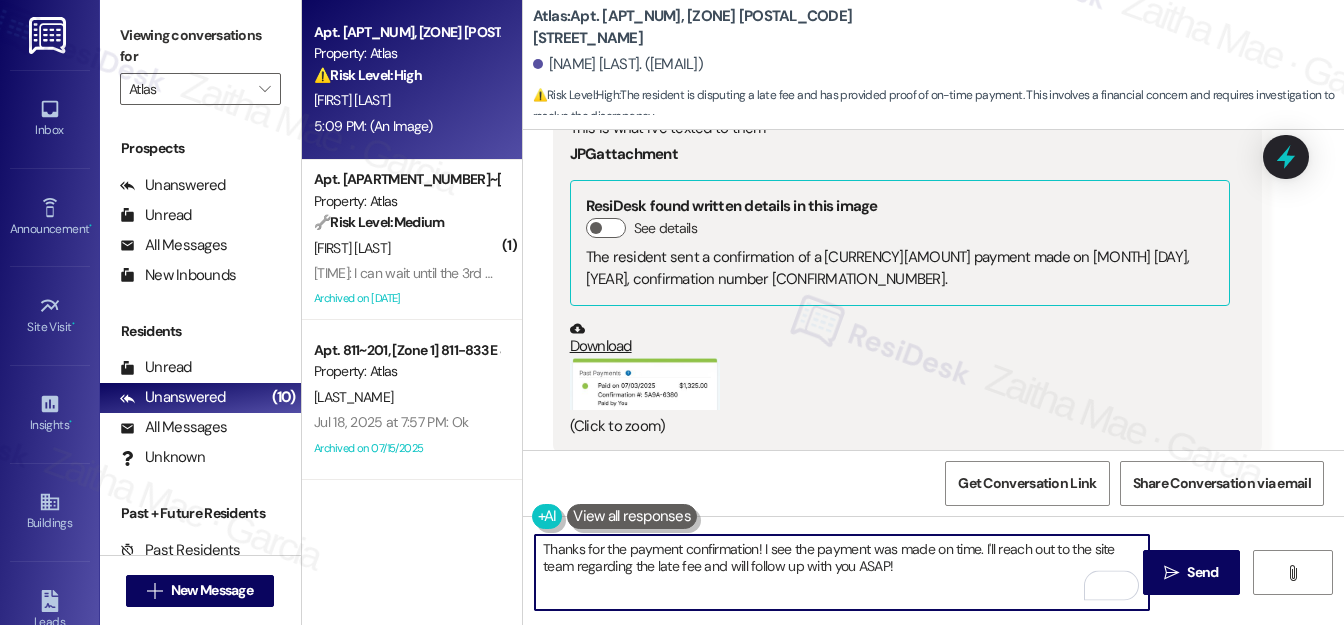 click on "Thanks for the payment confirmation! I see the payment was made on time. I'll reach out to the site team regarding the late fee and will follow up with you ASAP!" at bounding box center [842, 572] 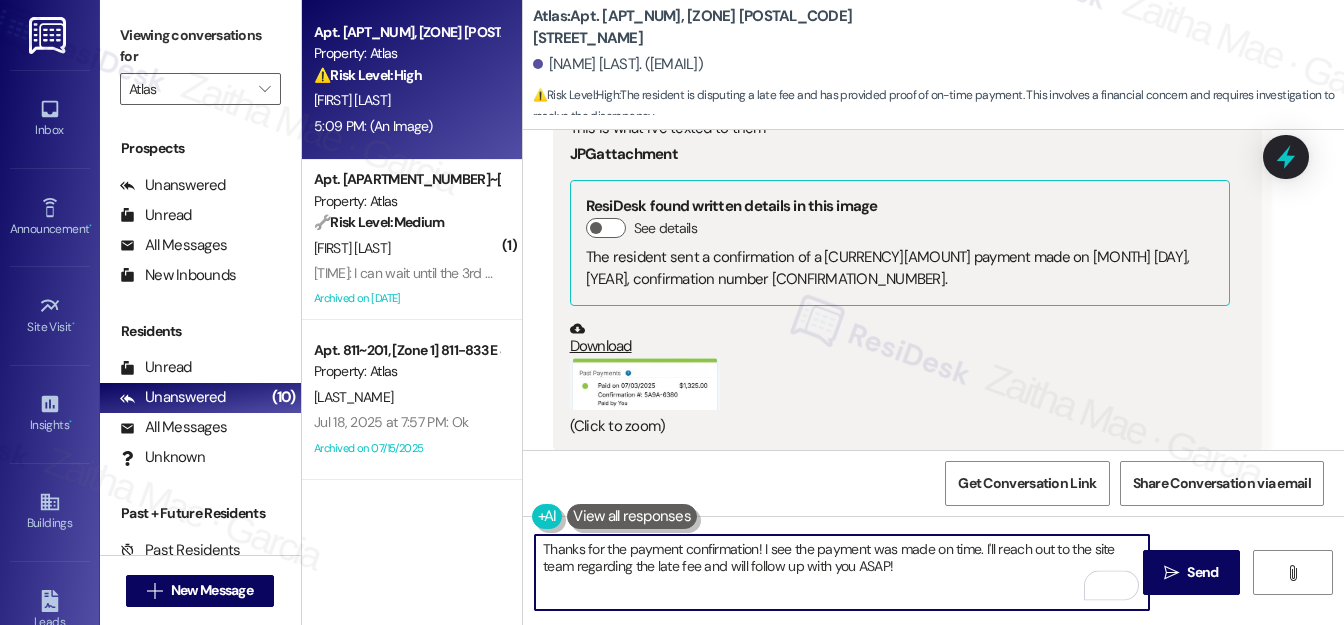 click on "Thanks for the payment confirmation! I see the payment was made on time. I'll reach out to the site team regarding the late fee and will follow up with you ASAP!" at bounding box center (842, 572) 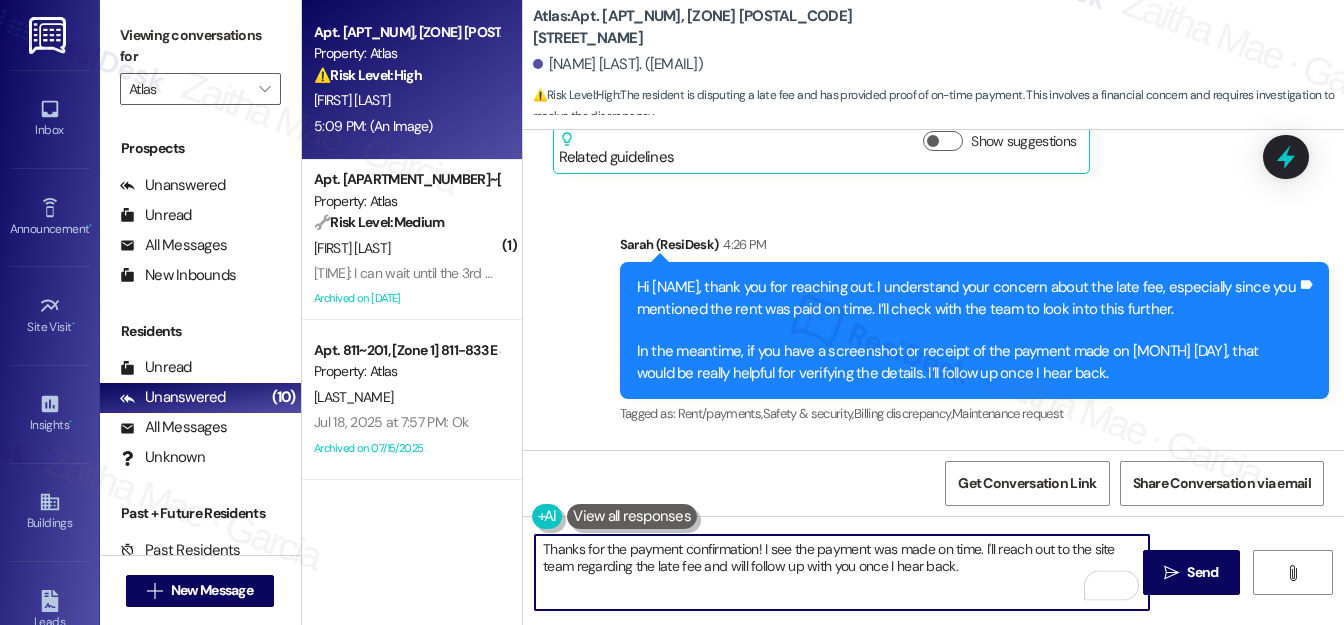 scroll, scrollTop: 19188, scrollLeft: 0, axis: vertical 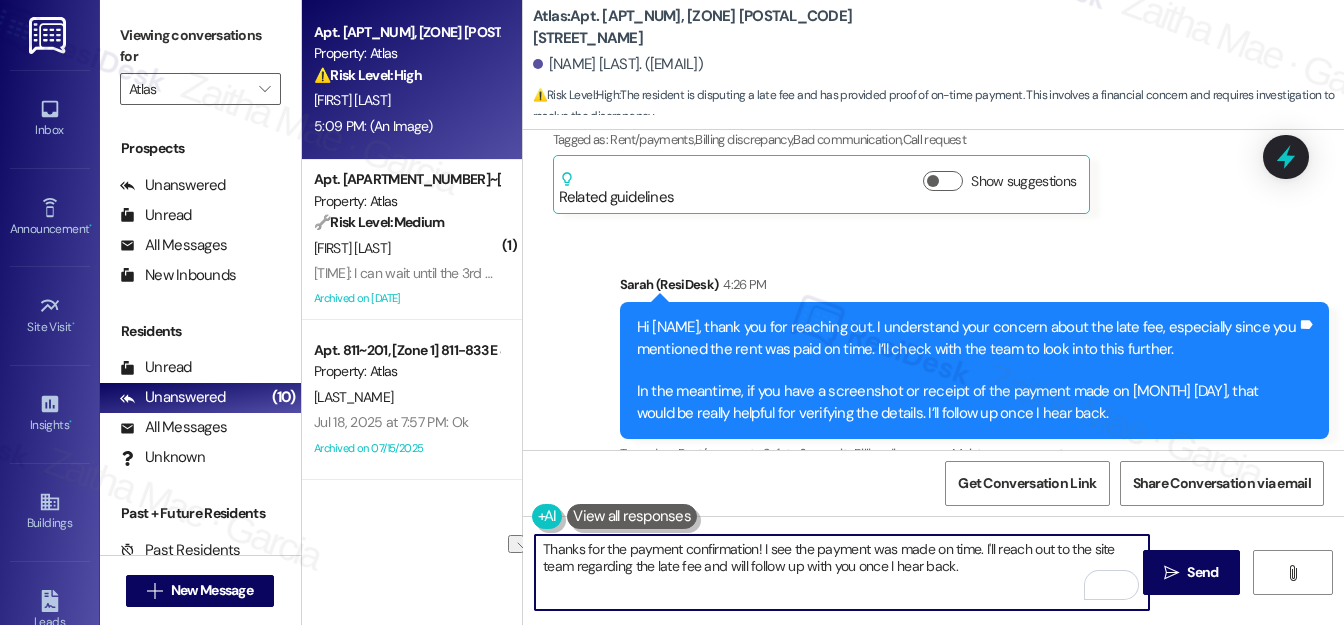 drag, startPoint x: 897, startPoint y: 567, endPoint x: 970, endPoint y: 566, distance: 73.00685 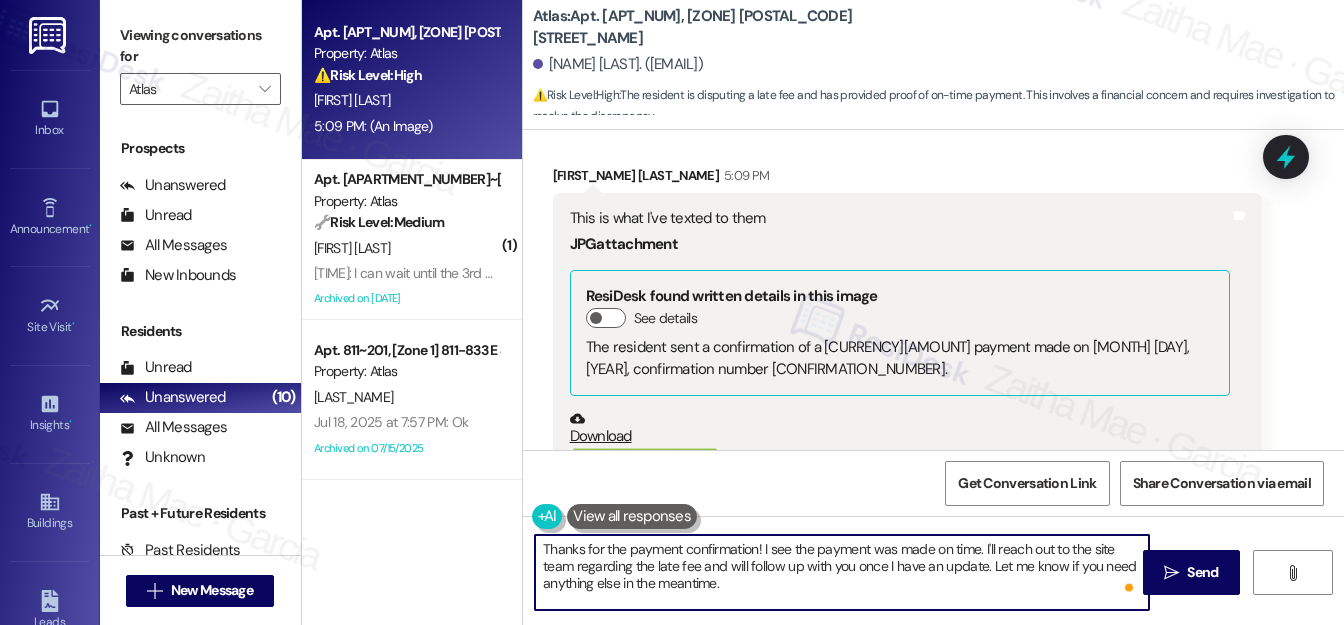 scroll, scrollTop: 19461, scrollLeft: 0, axis: vertical 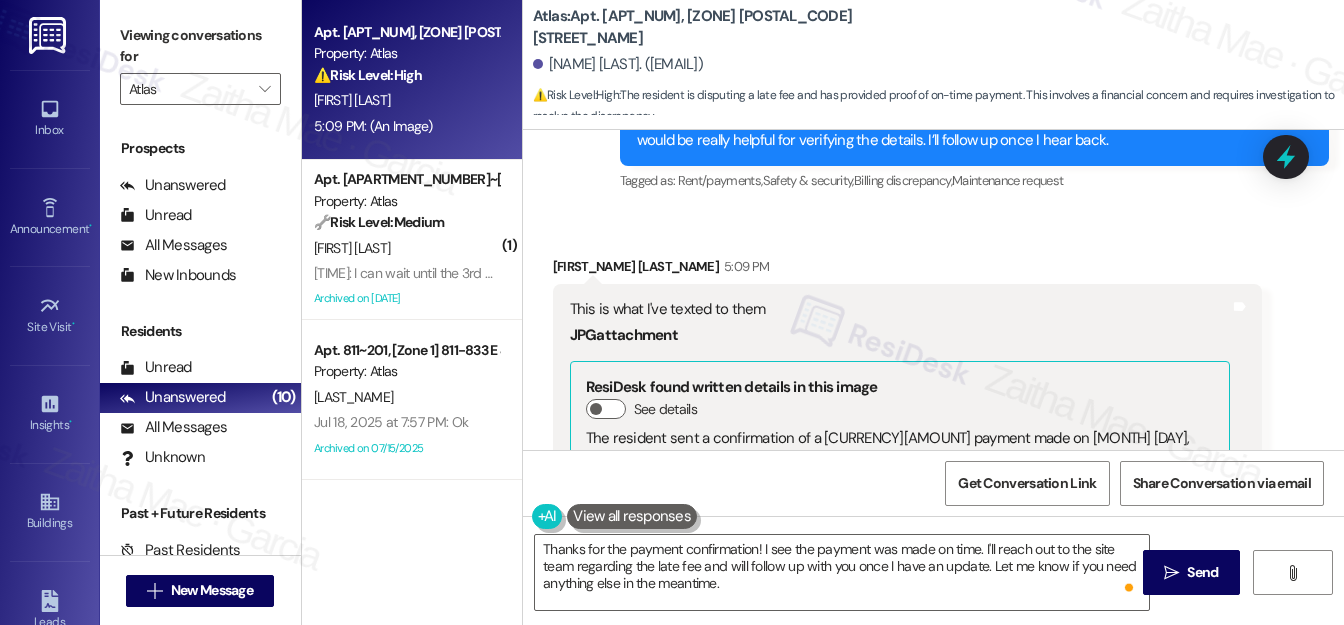 drag, startPoint x: 813, startPoint y: 415, endPoint x: 1122, endPoint y: 148, distance: 408.37482 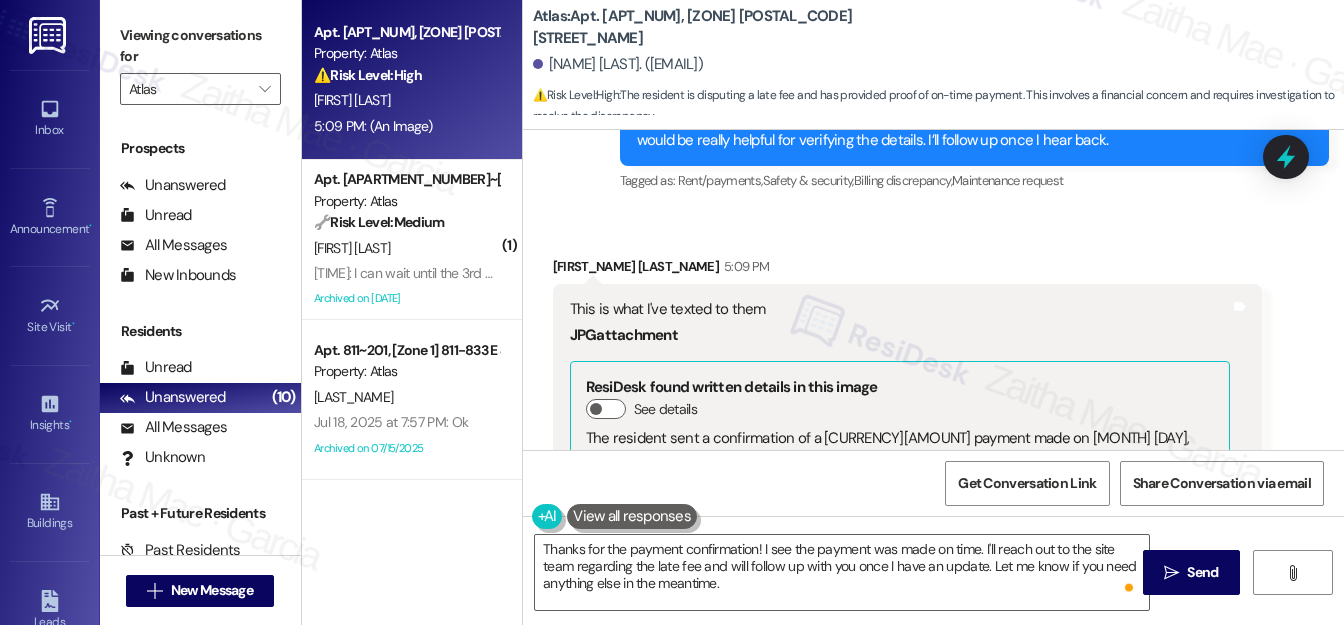click on "Received via SMS [FIRST_NAME] [LAST_NAME] [TIME] This is what I've texted to them JPG  attachment ResiDesk found written details in this image   See details The resident sent a confirmation of a [CURRENCY][AMOUNT] payment made on [MONTH] [DAY], [YEAR], confirmation number [CONFIRMATION_NUMBER].
Download   (Click to zoom) Tags and notes  Related guidelines Show suggestions" at bounding box center [933, 459] 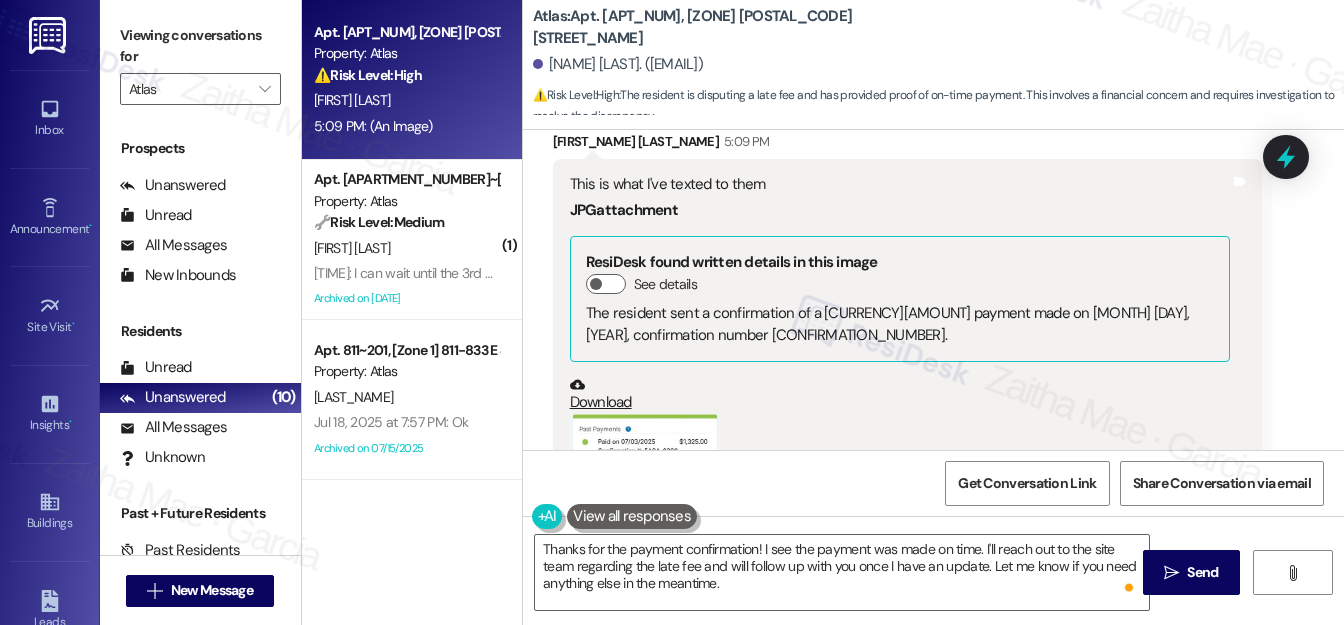 scroll, scrollTop: 19642, scrollLeft: 0, axis: vertical 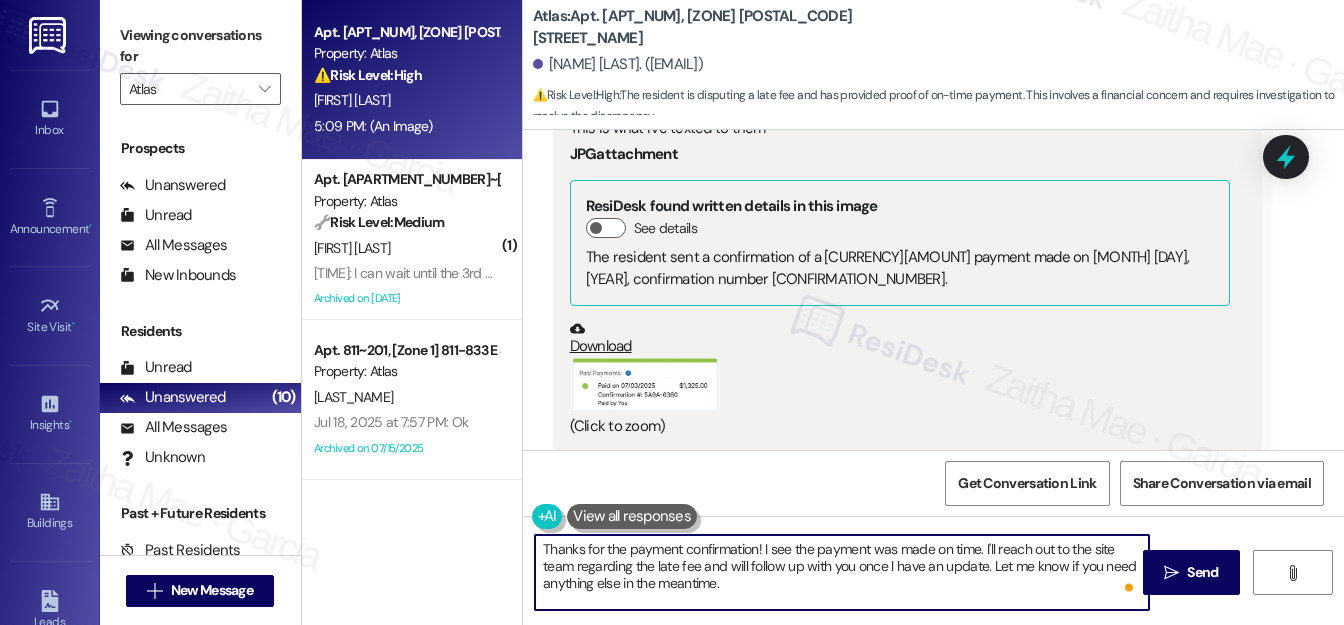 click on "Thanks for the payment confirmation! I see the payment was made on time. I'll reach out to the site team regarding the late fee and will follow up with you once I have an update. Let me know if you need anything else in the meantime." at bounding box center [842, 572] 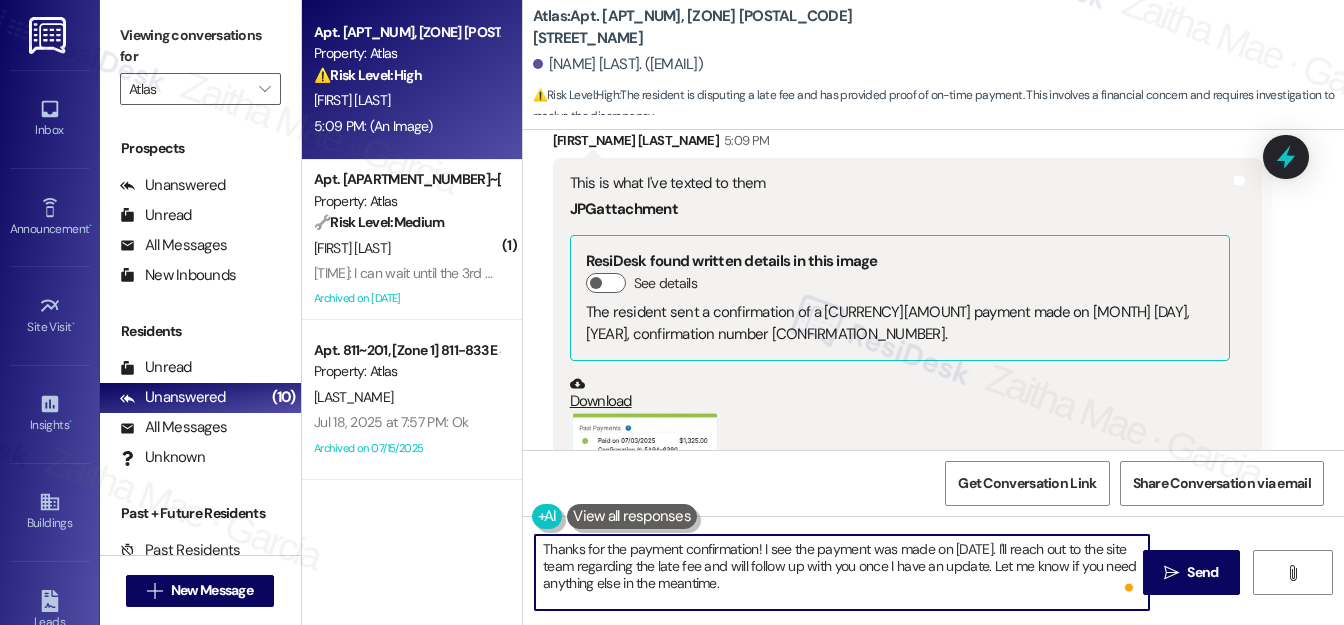 scroll, scrollTop: 19642, scrollLeft: 0, axis: vertical 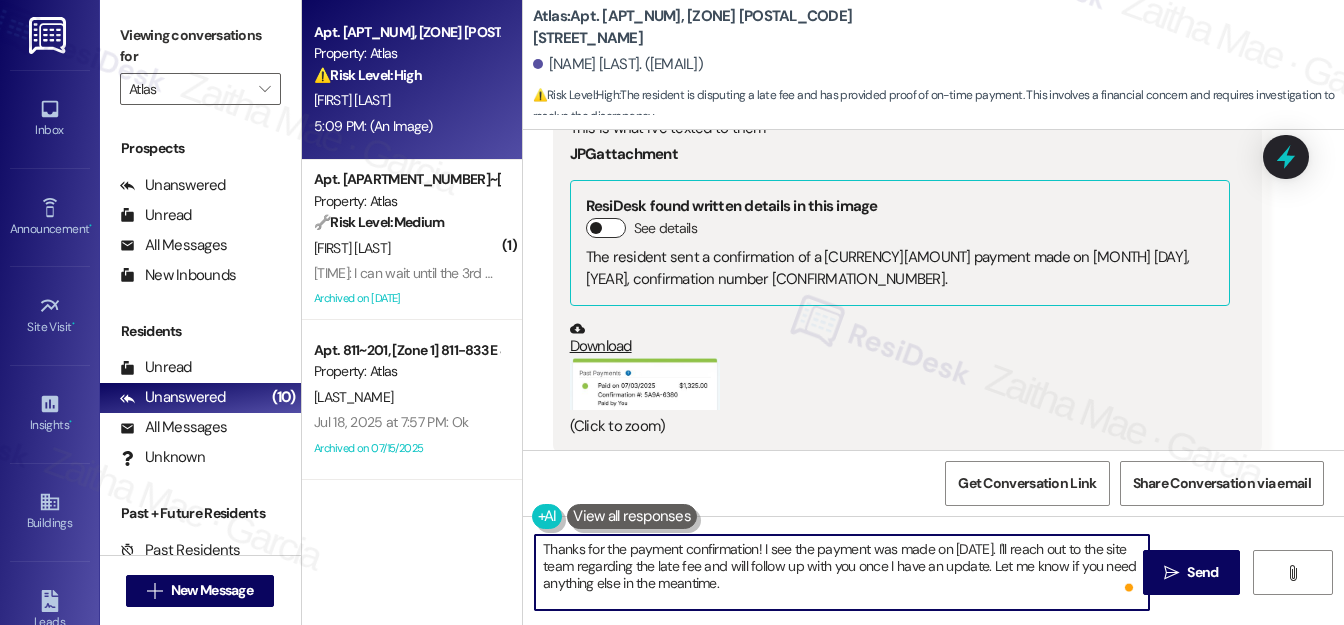 type on "Thanks for the payment confirmation! I see the payment was made on [DATE]. I'll reach out to the site team regarding the late fee and will follow up with you once I have an update. Let me know if you need anything else in the meantime." 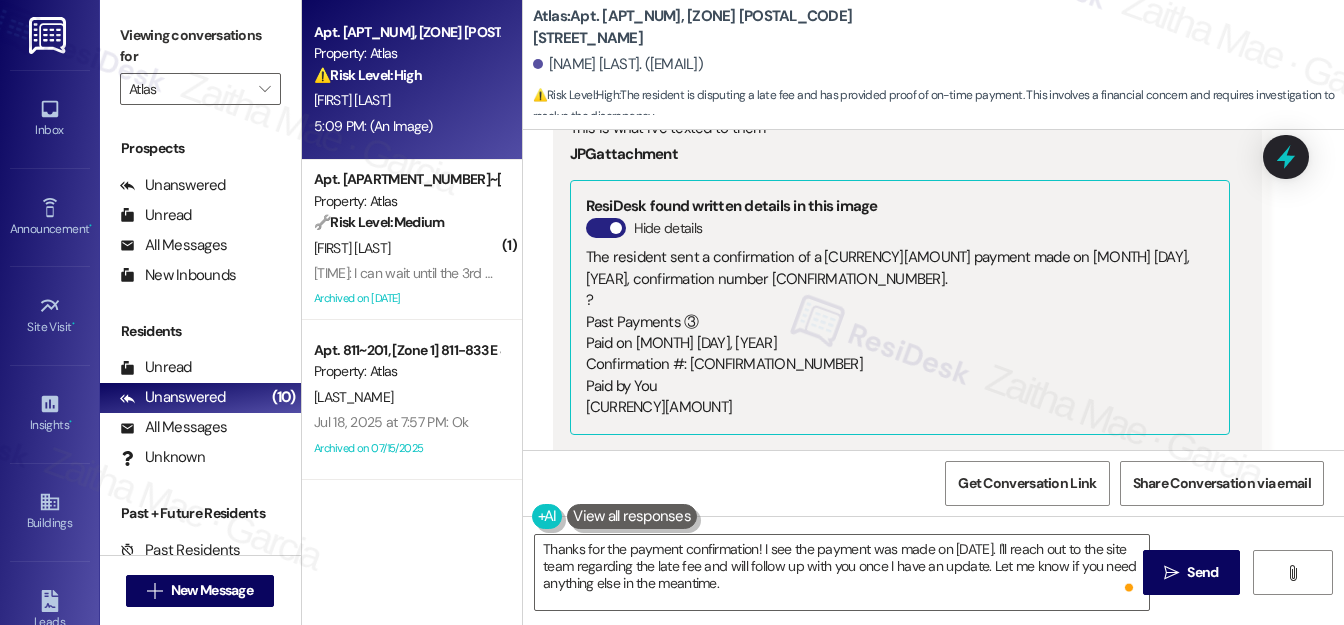 click on "Hide details" at bounding box center [606, 228] 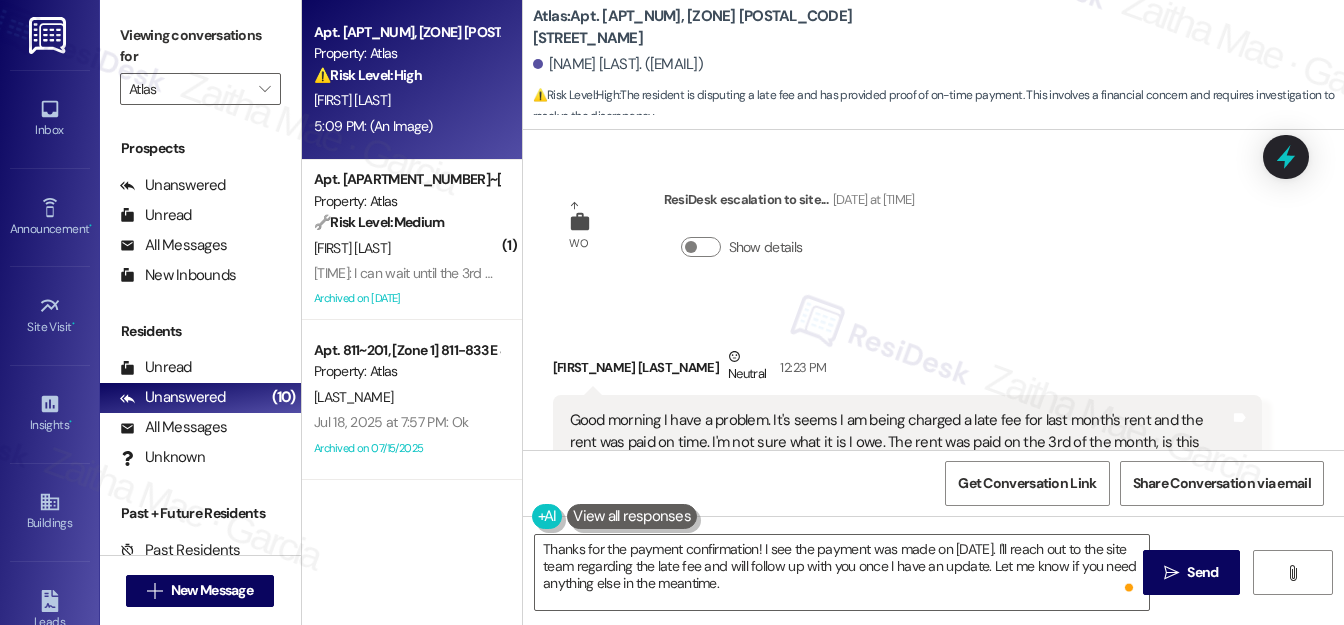 scroll, scrollTop: 18915, scrollLeft: 0, axis: vertical 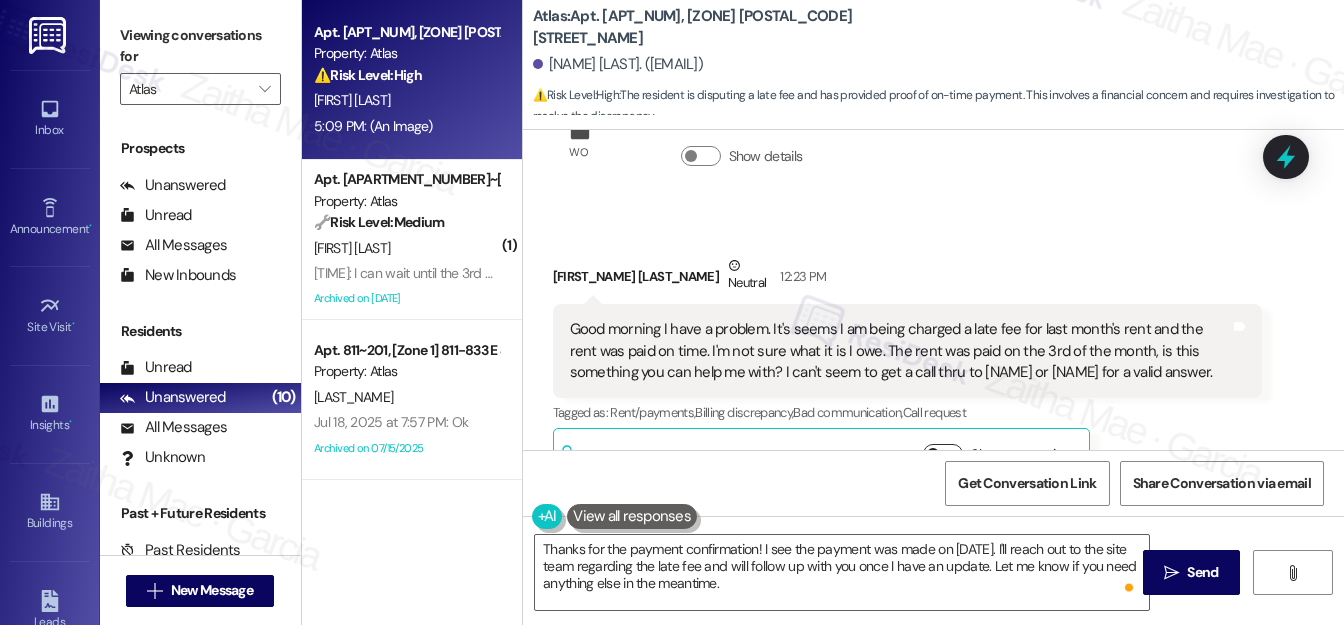 click on "Show suggestions" at bounding box center (943, 454) 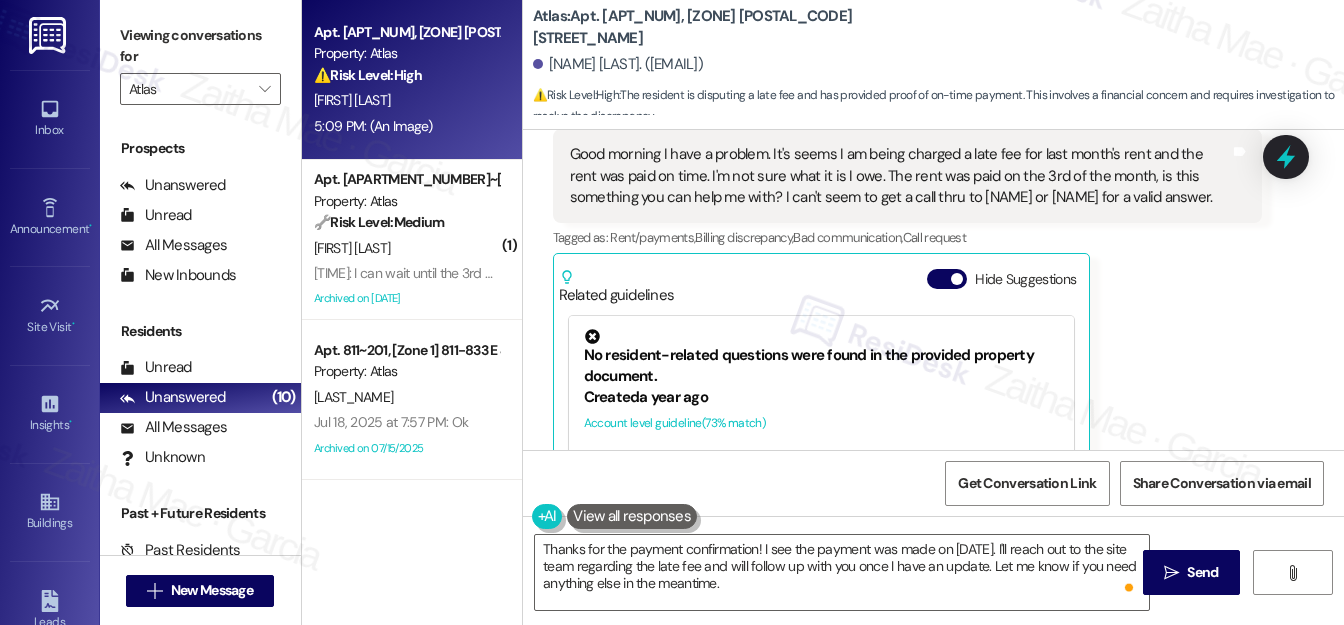 scroll, scrollTop: 19097, scrollLeft: 0, axis: vertical 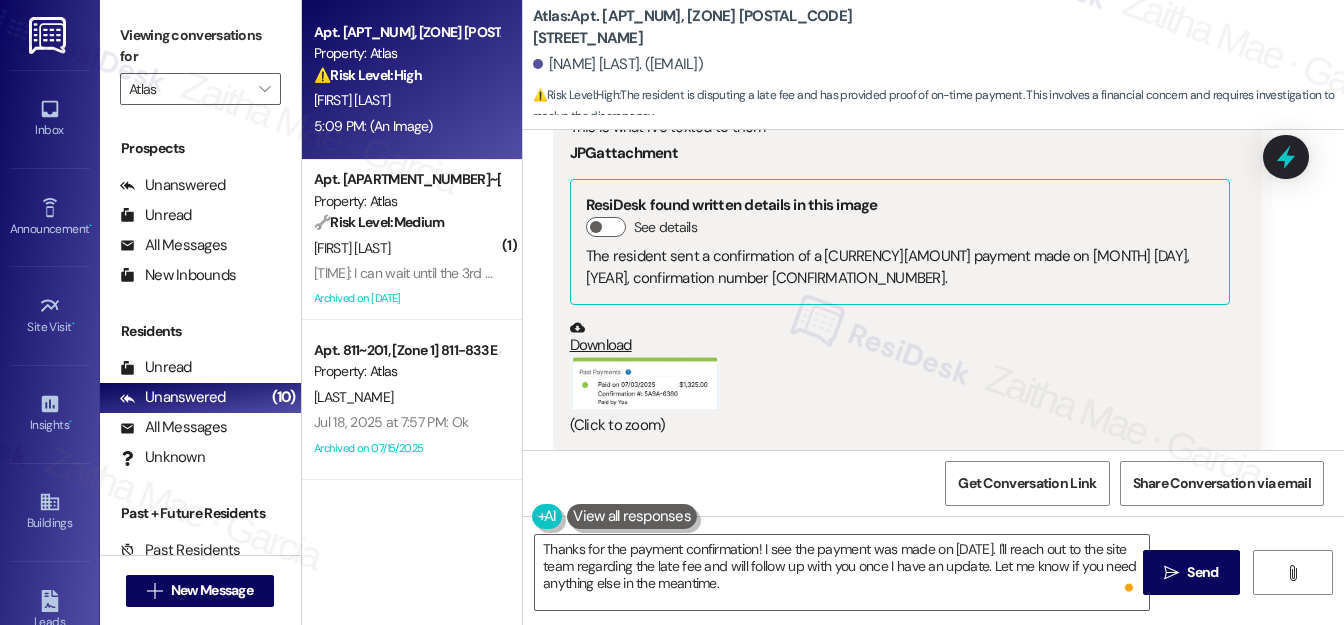 click at bounding box center [645, 383] 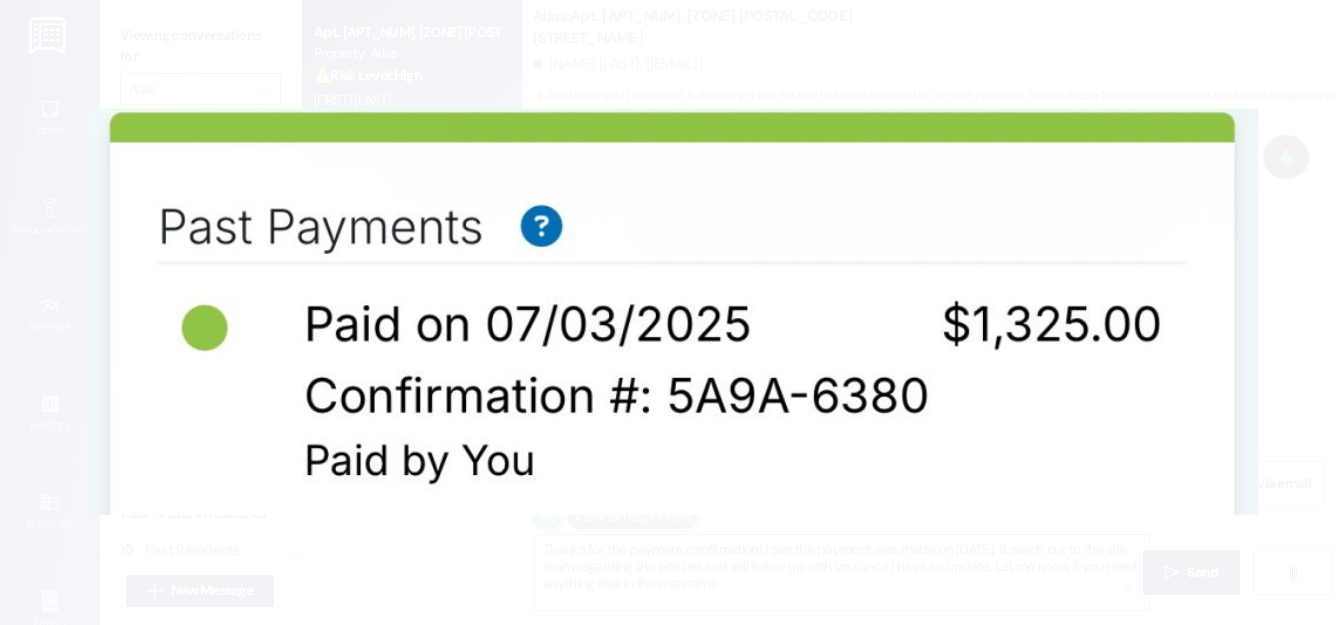 click at bounding box center (672, 312) 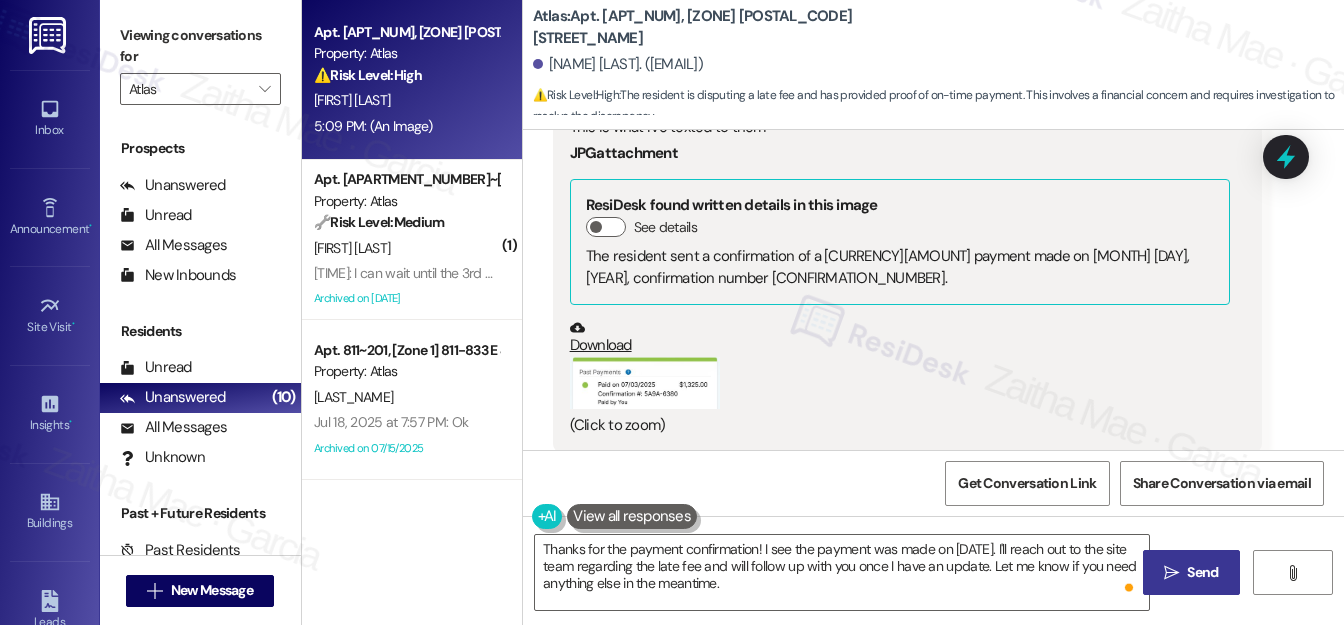 click on "Send" at bounding box center [1202, 572] 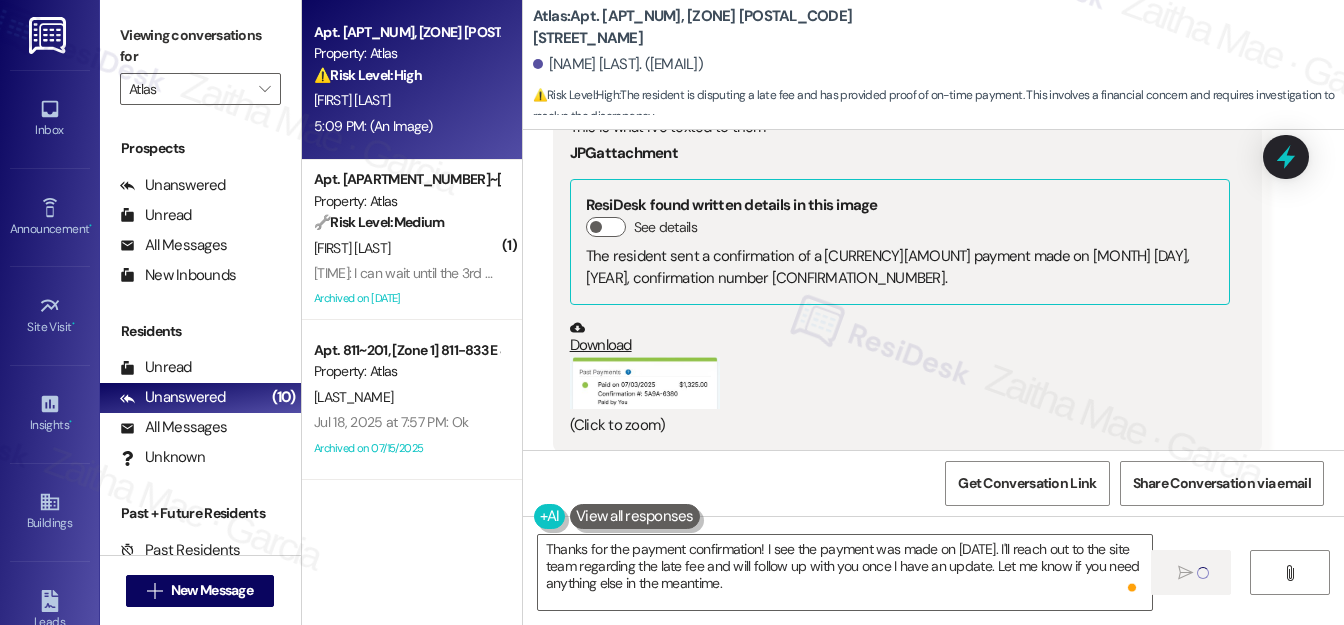 type 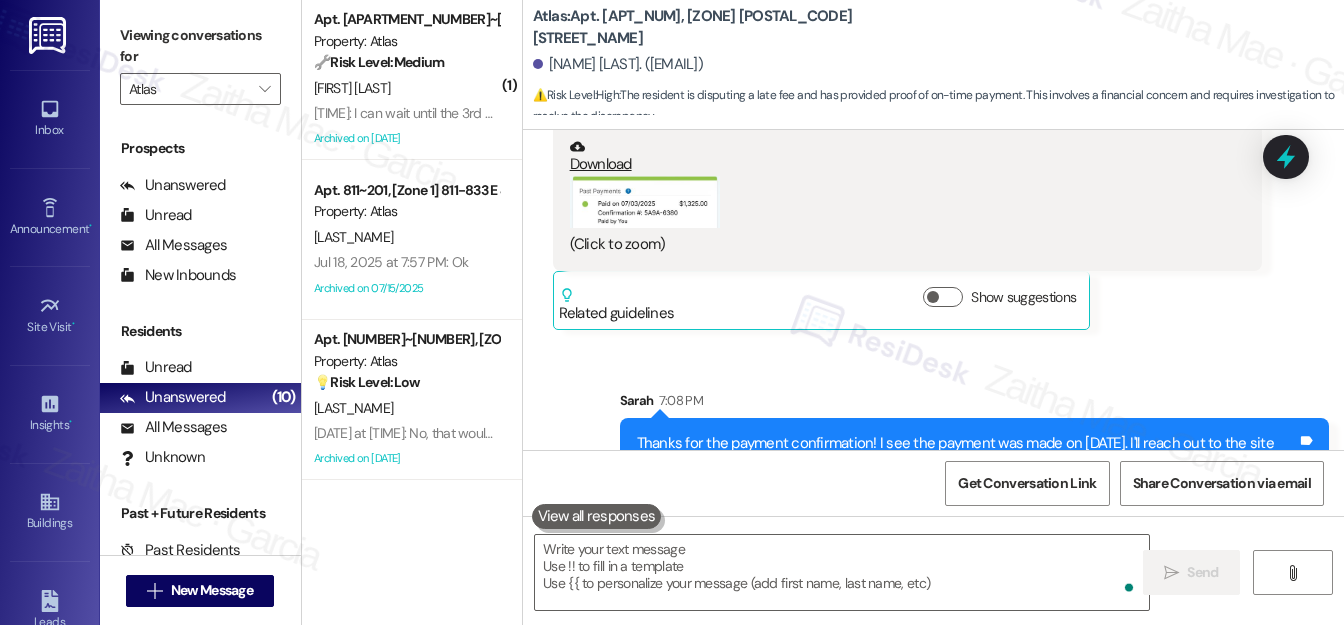 scroll, scrollTop: 20074, scrollLeft: 0, axis: vertical 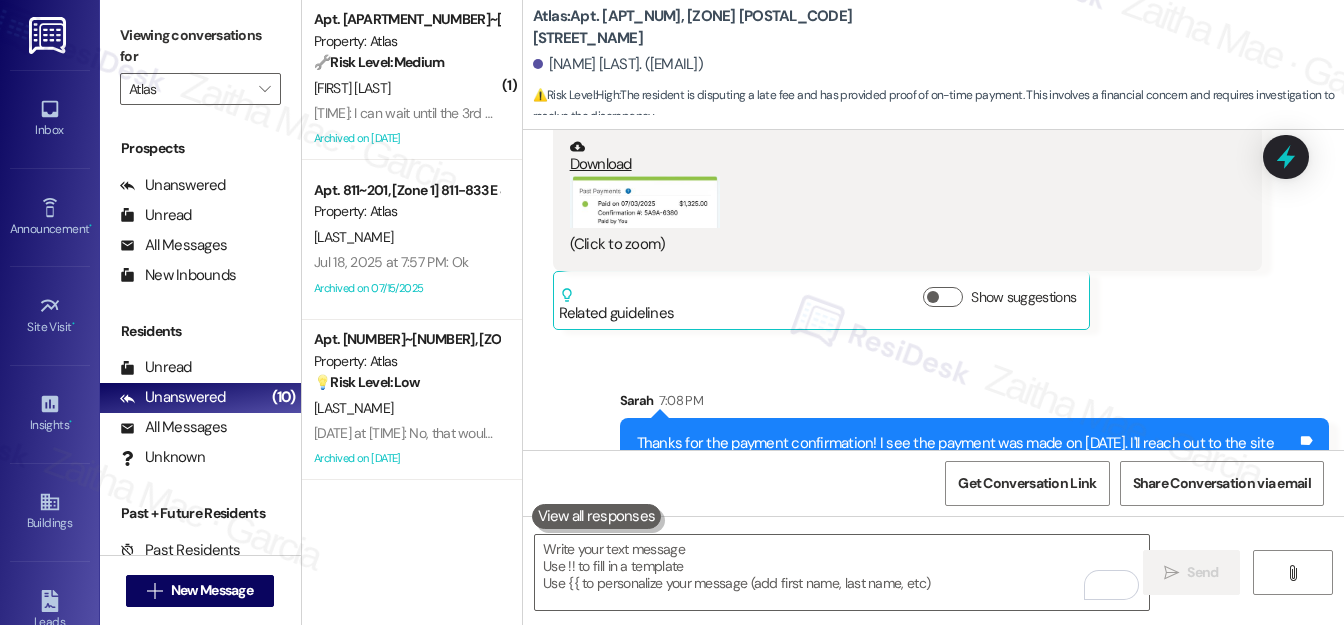 drag, startPoint x: 1298, startPoint y: 154, endPoint x: 1277, endPoint y: 168, distance: 25.23886 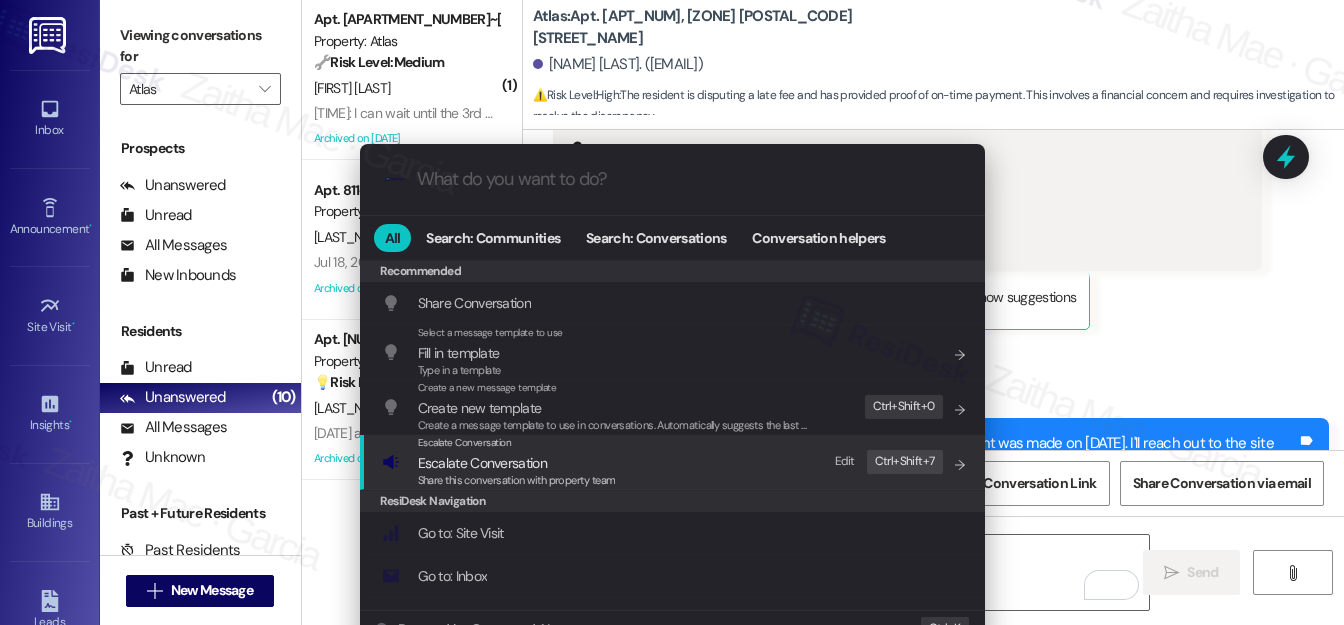 click on "Escalate Conversation" at bounding box center [482, 463] 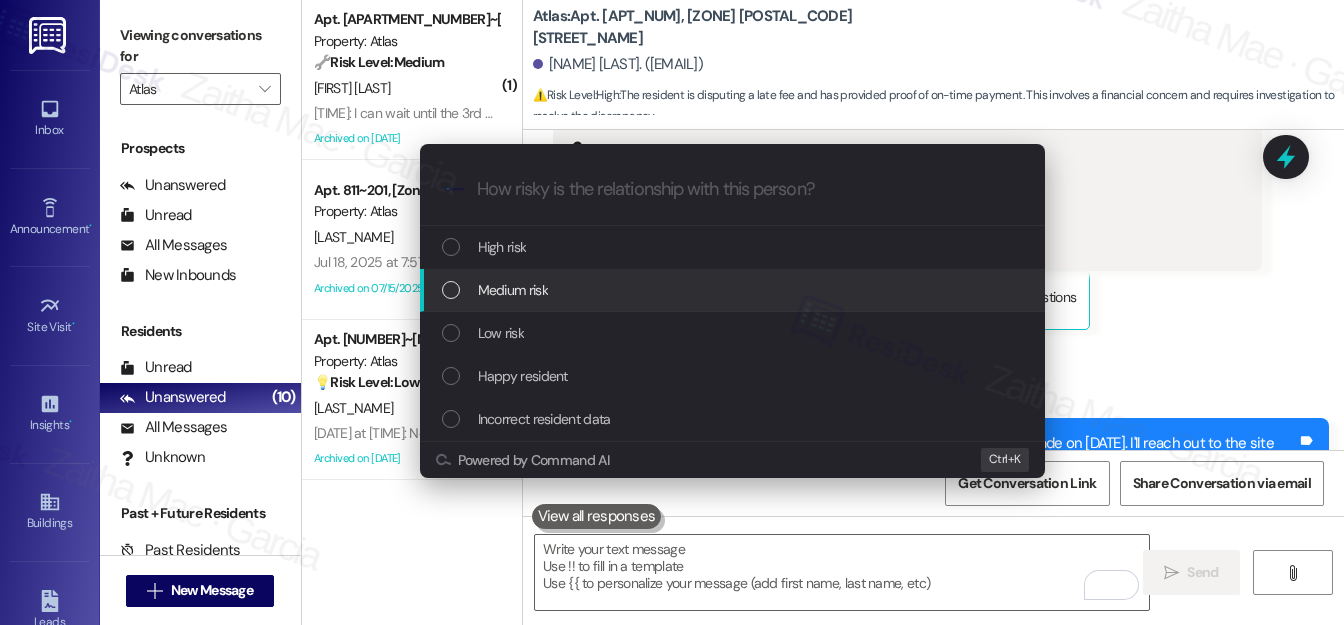 click on "Medium risk" at bounding box center [513, 290] 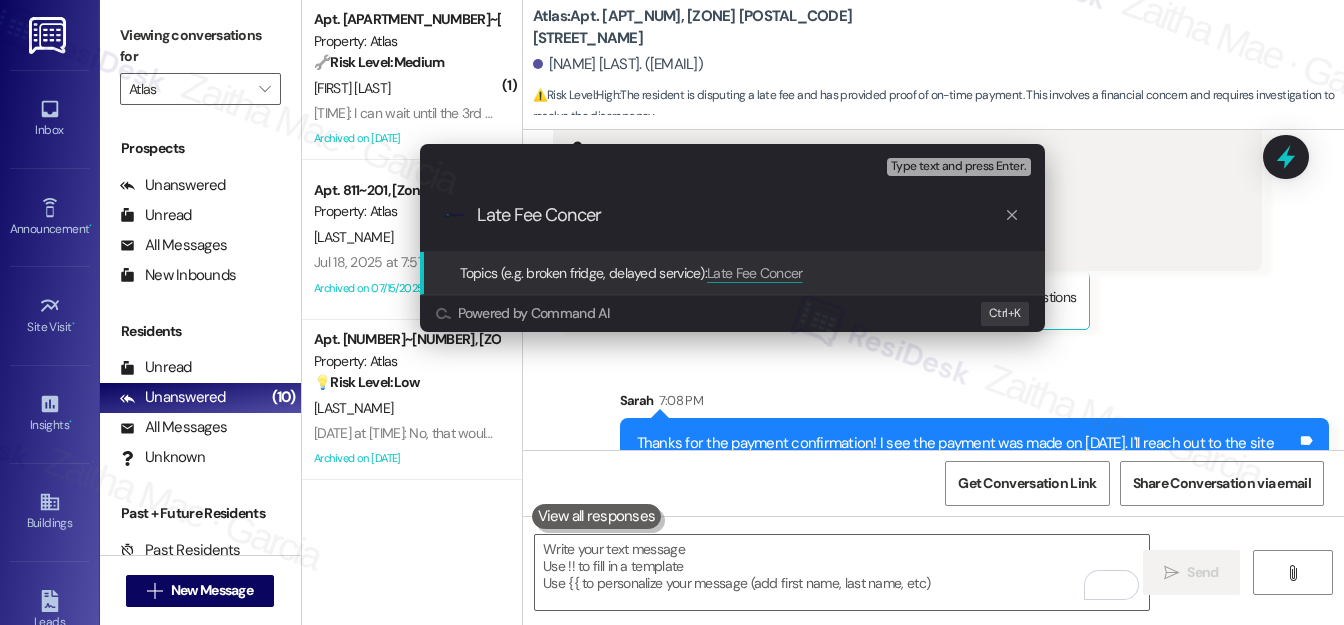 type on "Late Fee Concern" 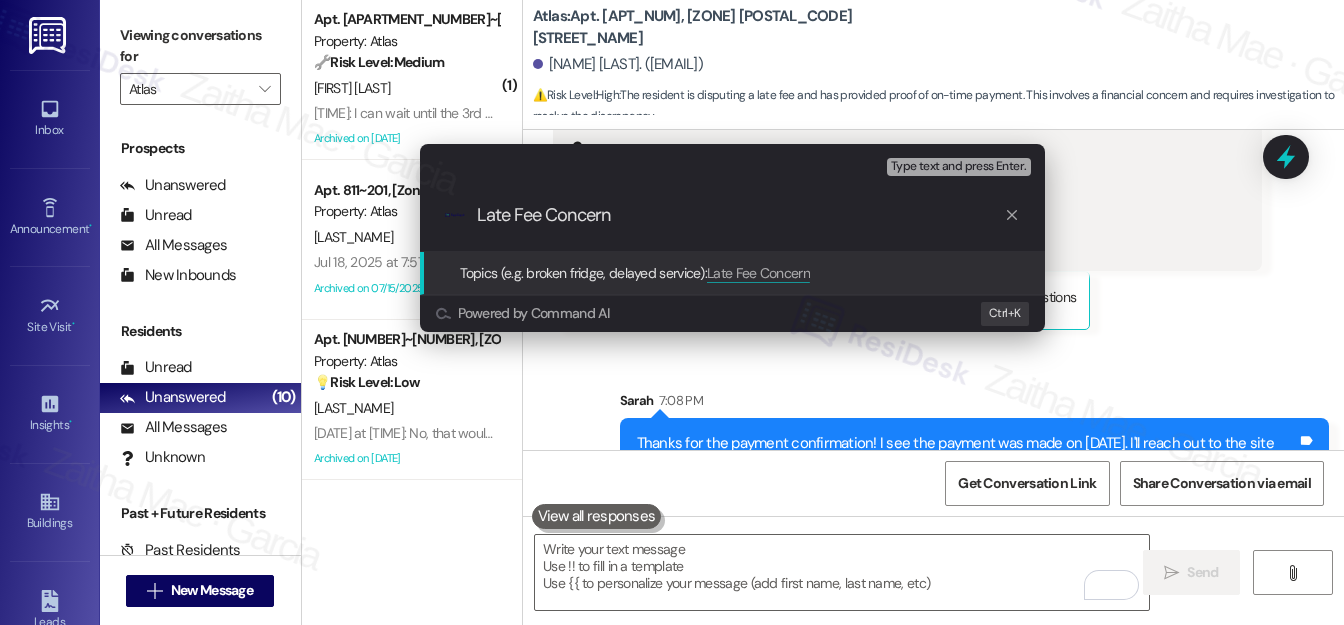 type 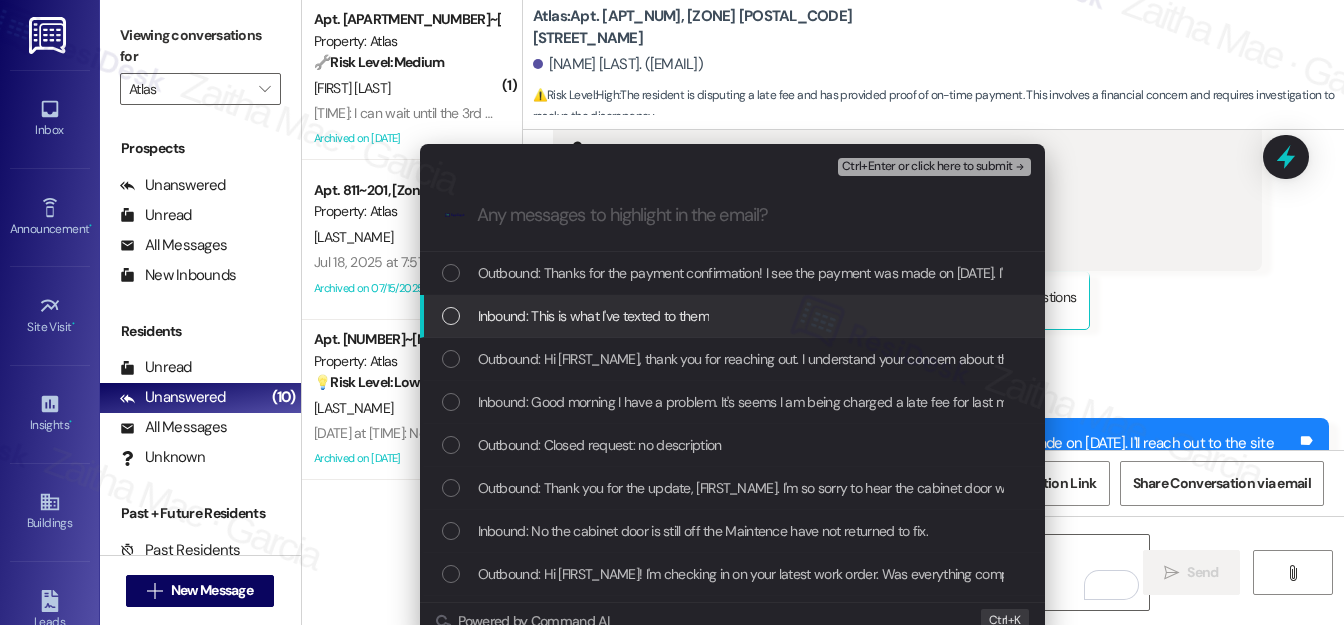 click at bounding box center [451, 316] 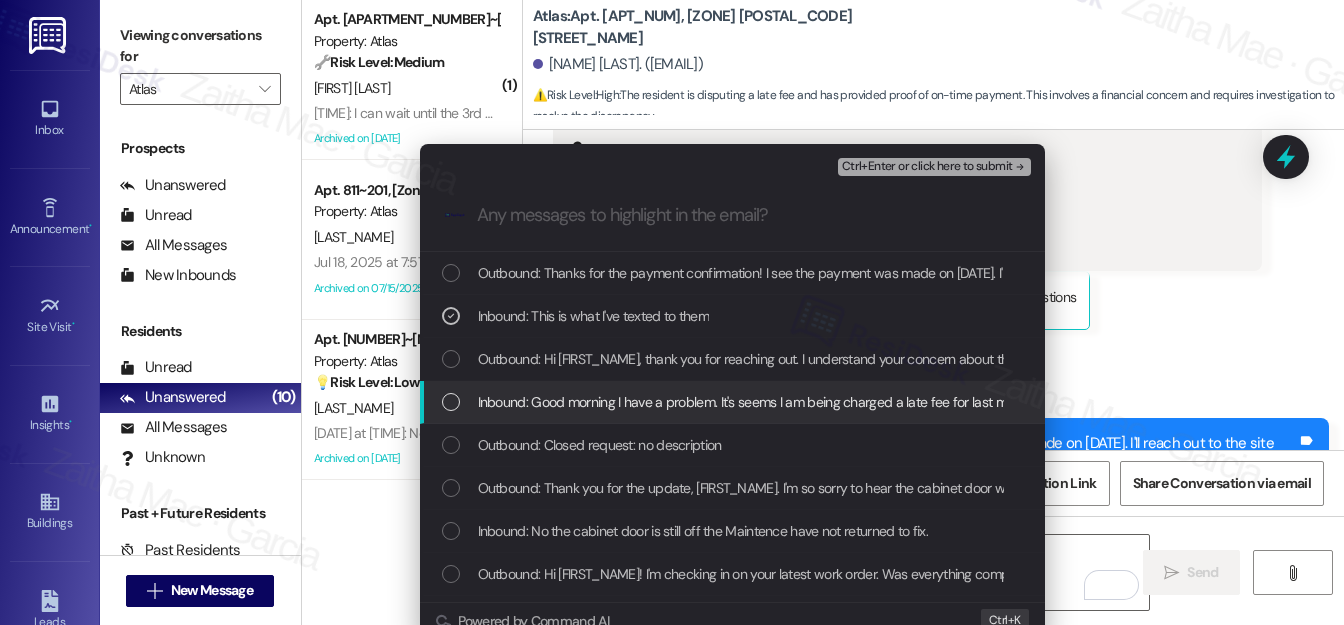 click at bounding box center (451, 402) 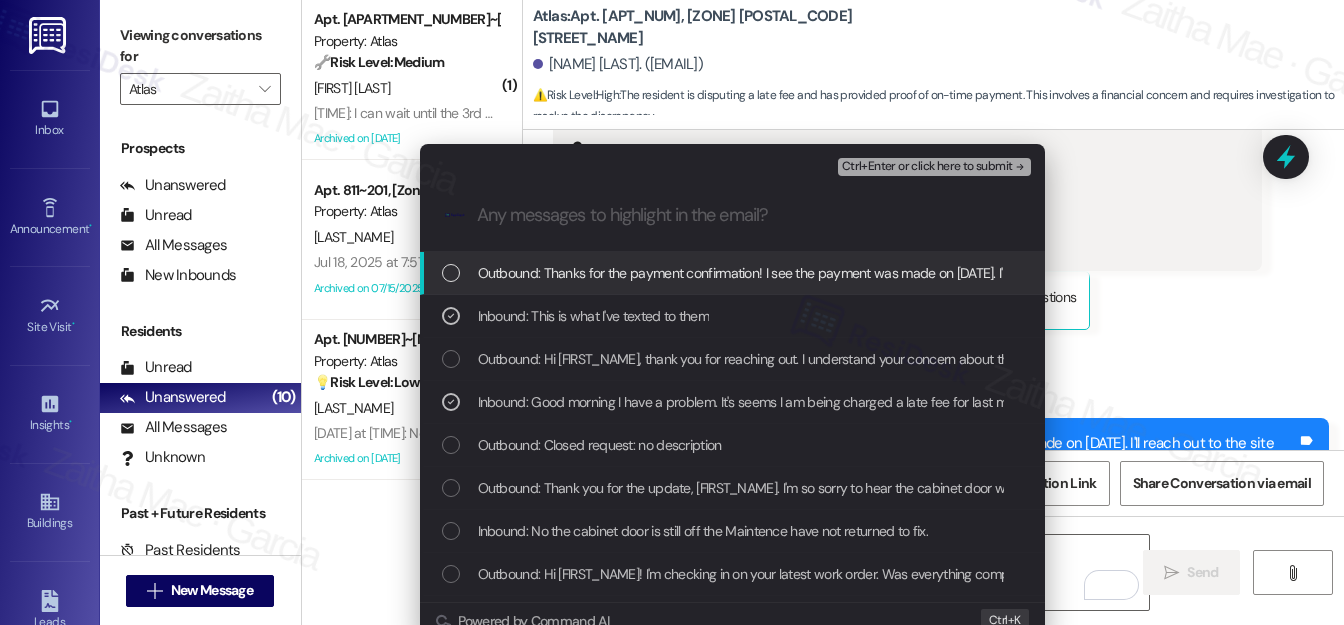 click on "Ctrl+Enter or click here to submit" at bounding box center (927, 167) 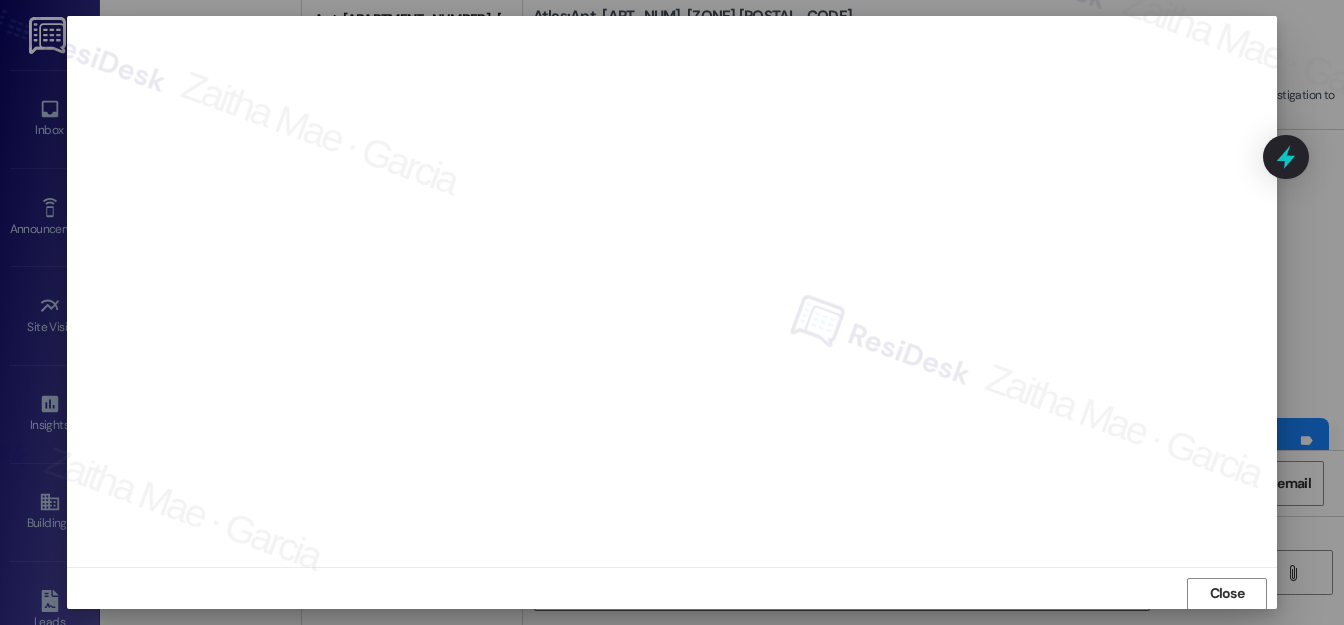 scroll, scrollTop: 22, scrollLeft: 0, axis: vertical 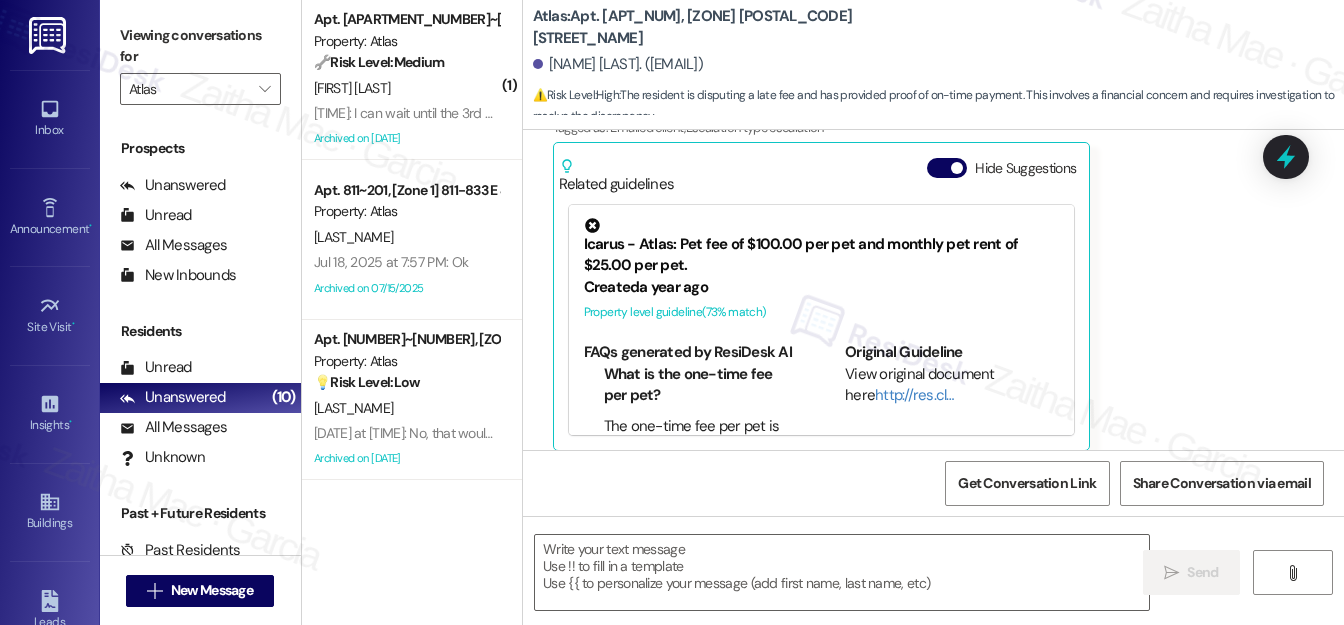 type on "Fetching suggested responses. Please feel free to read through the conversation in the meantime." 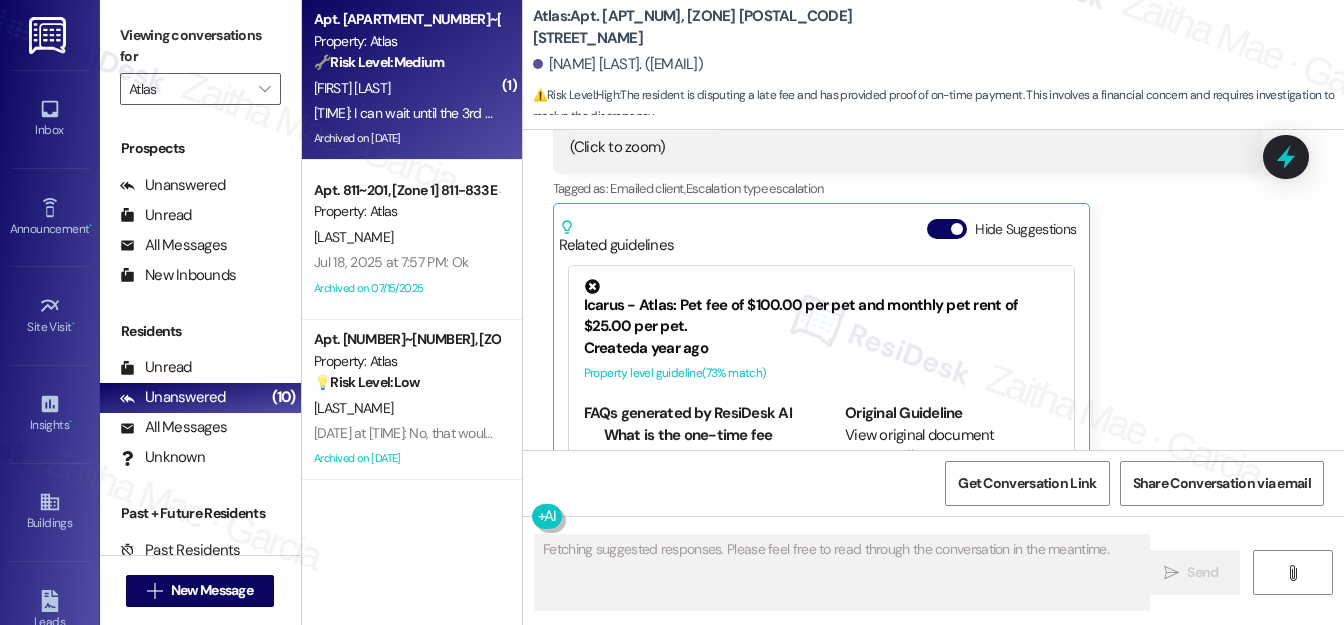click on "[FIRST] [LAST]" at bounding box center [406, 88] 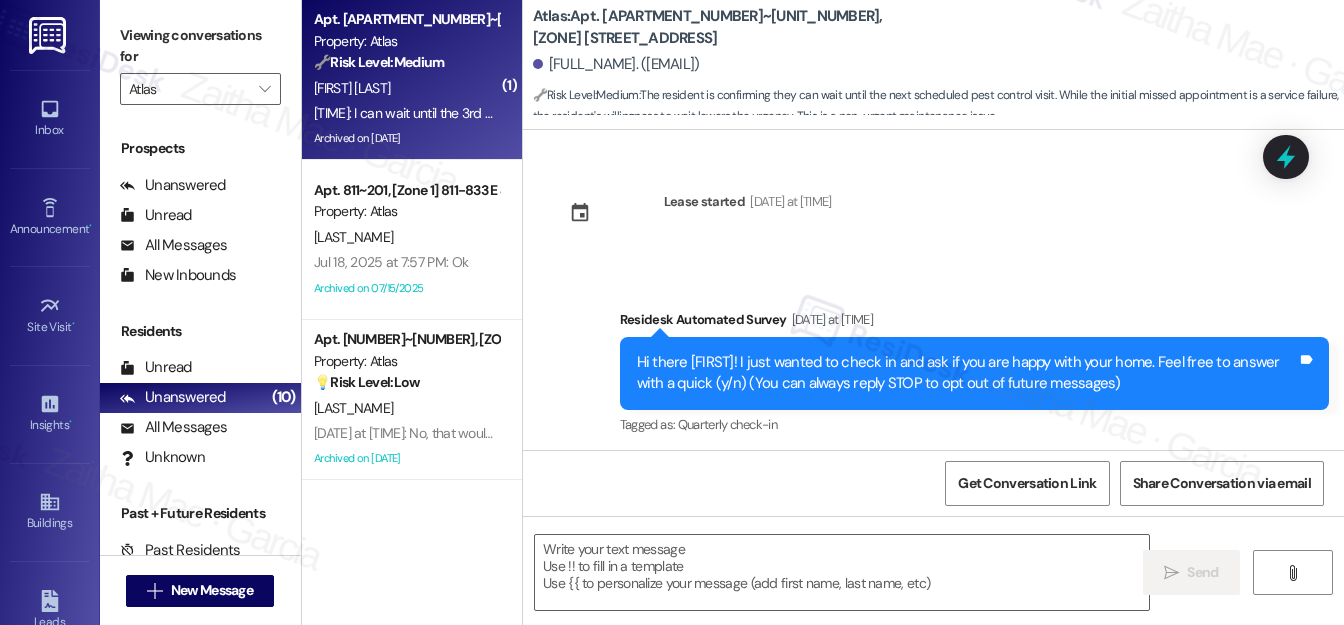 scroll, scrollTop: 8708, scrollLeft: 0, axis: vertical 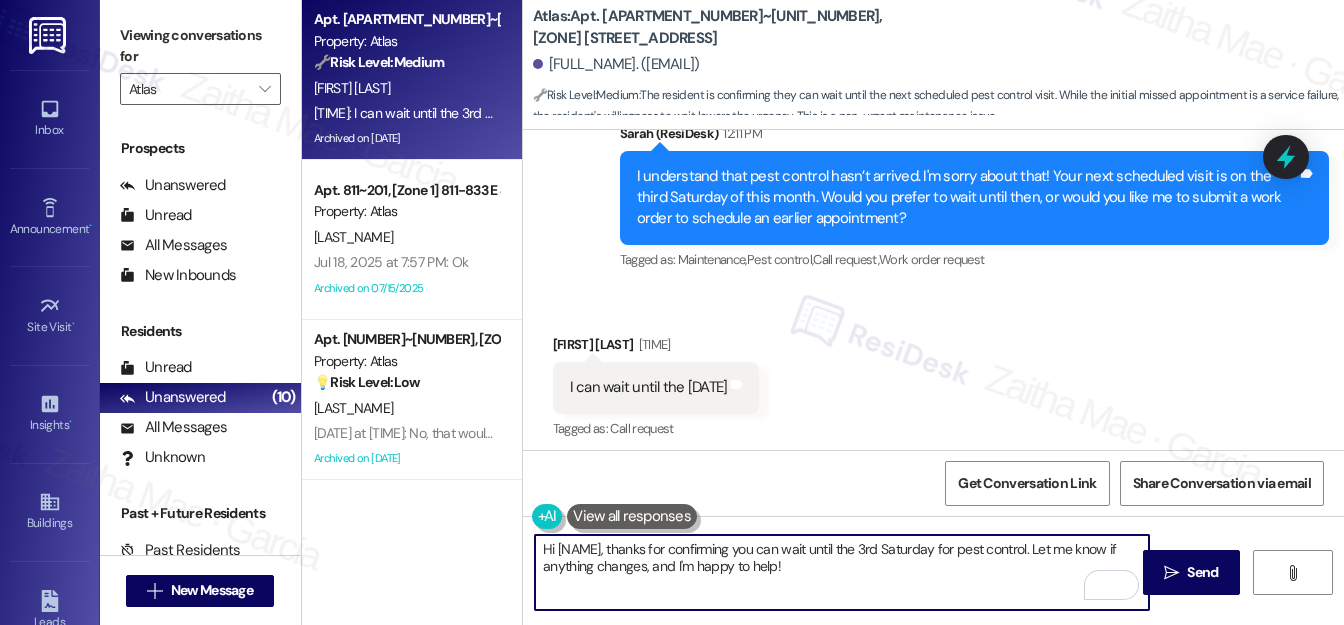 drag, startPoint x: 653, startPoint y: 548, endPoint x: 539, endPoint y: 548, distance: 114 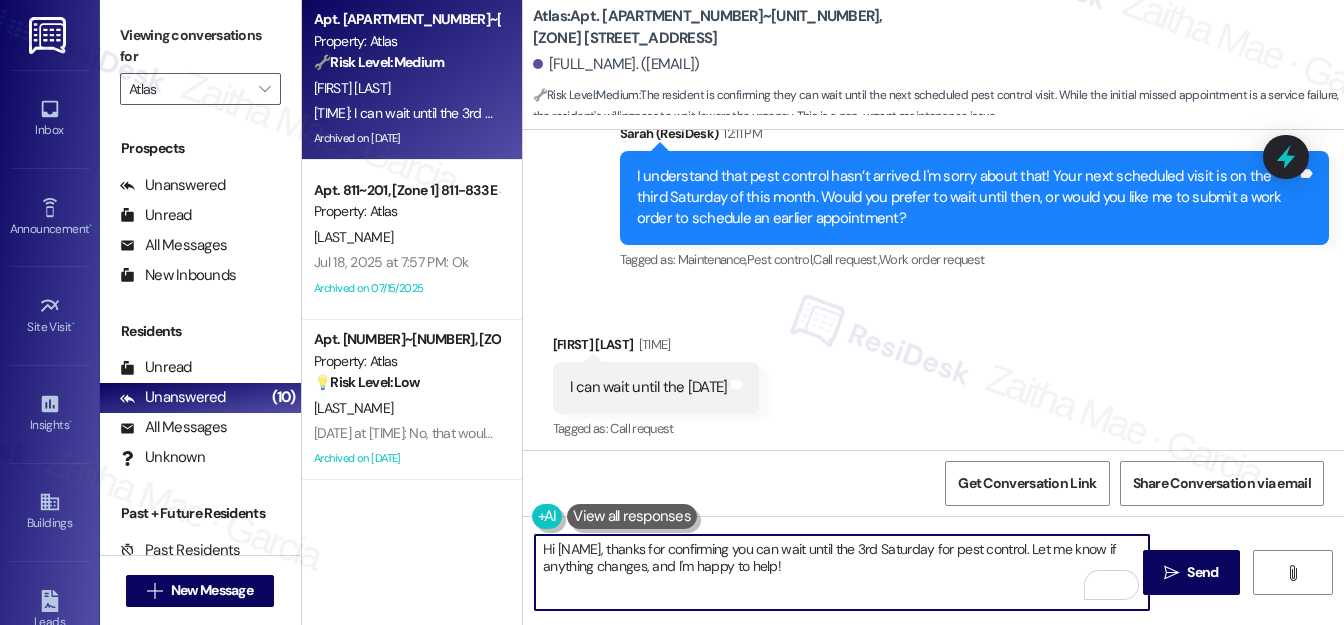 click on "Hi [NAME], thanks for confirming you can wait until the 3rd Saturday for pest control. Let me know if anything changes, and I'm happy to help!" at bounding box center (842, 572) 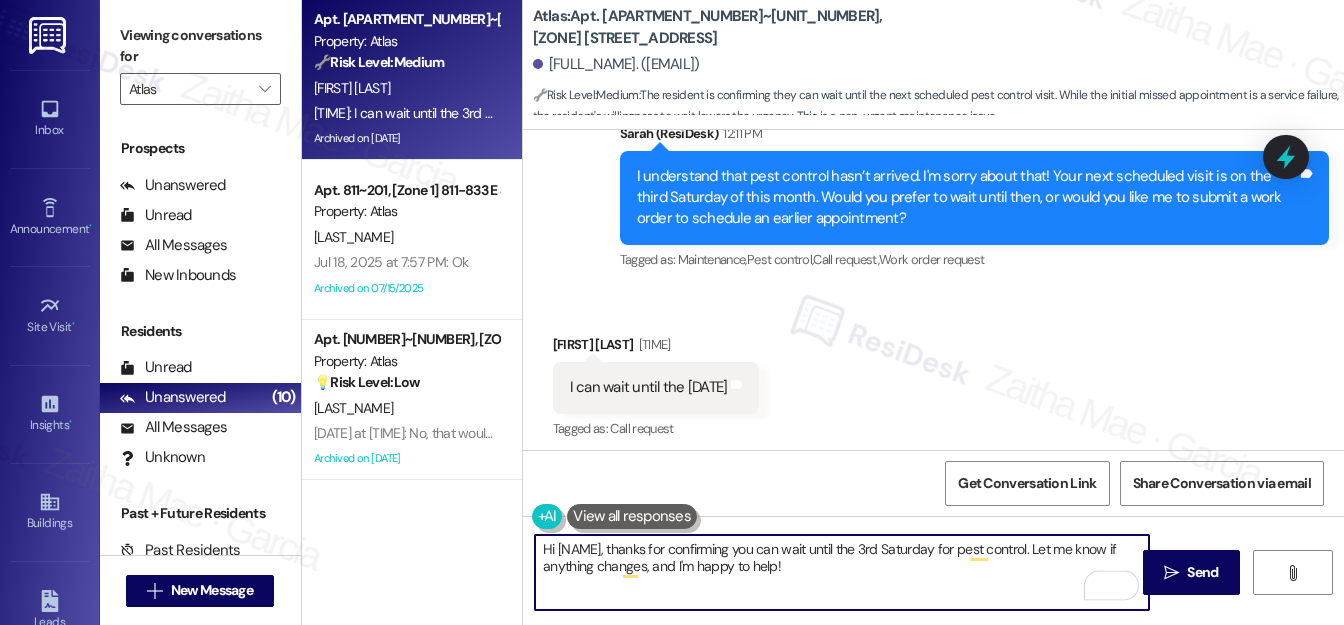 type on "Thanks for confirming you can wait until the 3rd Saturday for pest control. Let me know if anything changes, and I'm happy to help!" 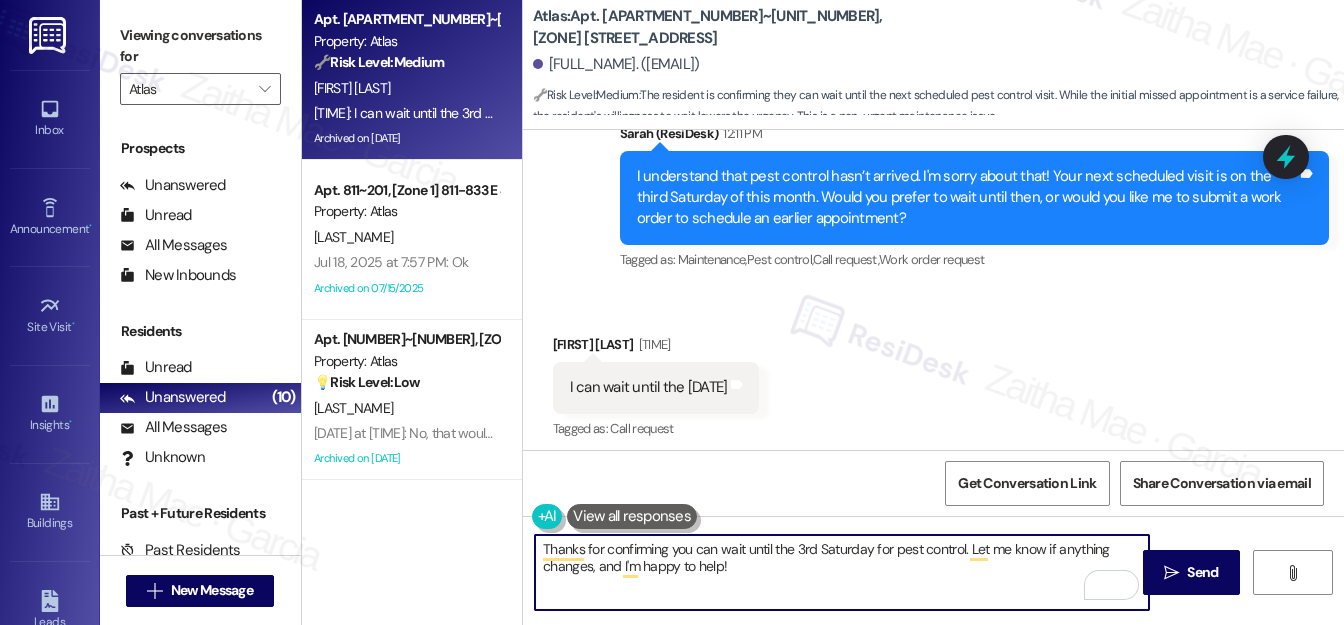 click on "Thanks for confirming you can wait until the 3rd Saturday for pest control. Let me know if anything changes, and I'm happy to help!" at bounding box center (842, 572) 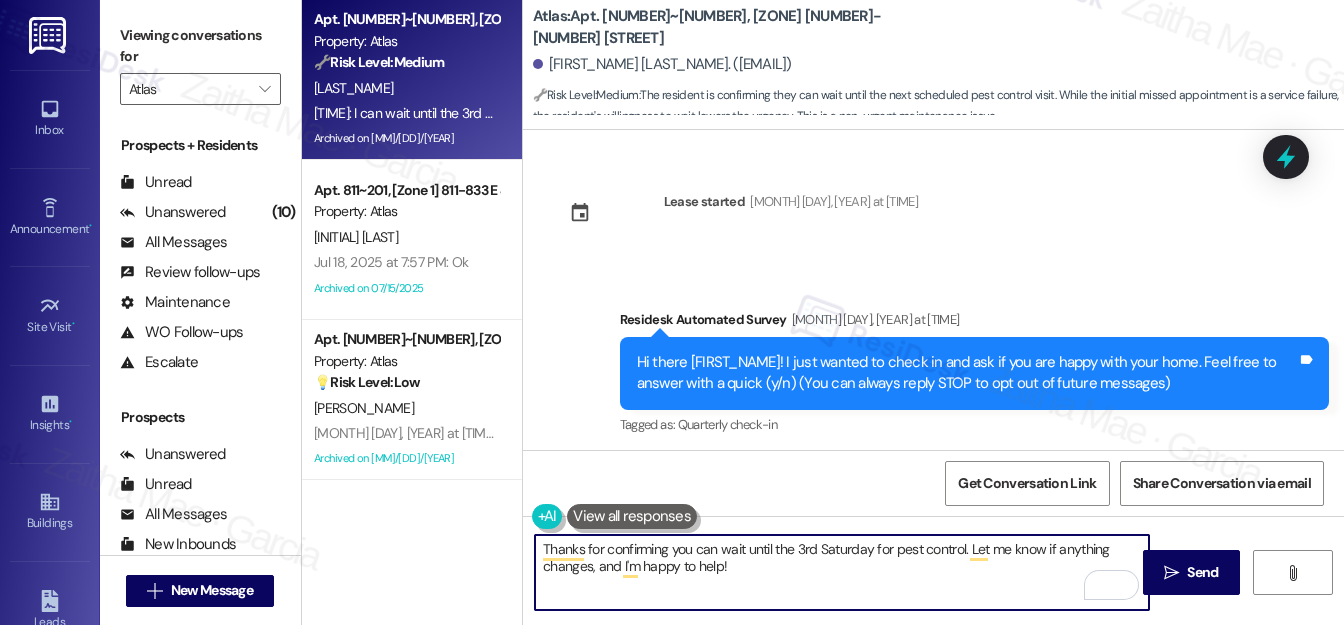 scroll, scrollTop: 0, scrollLeft: 0, axis: both 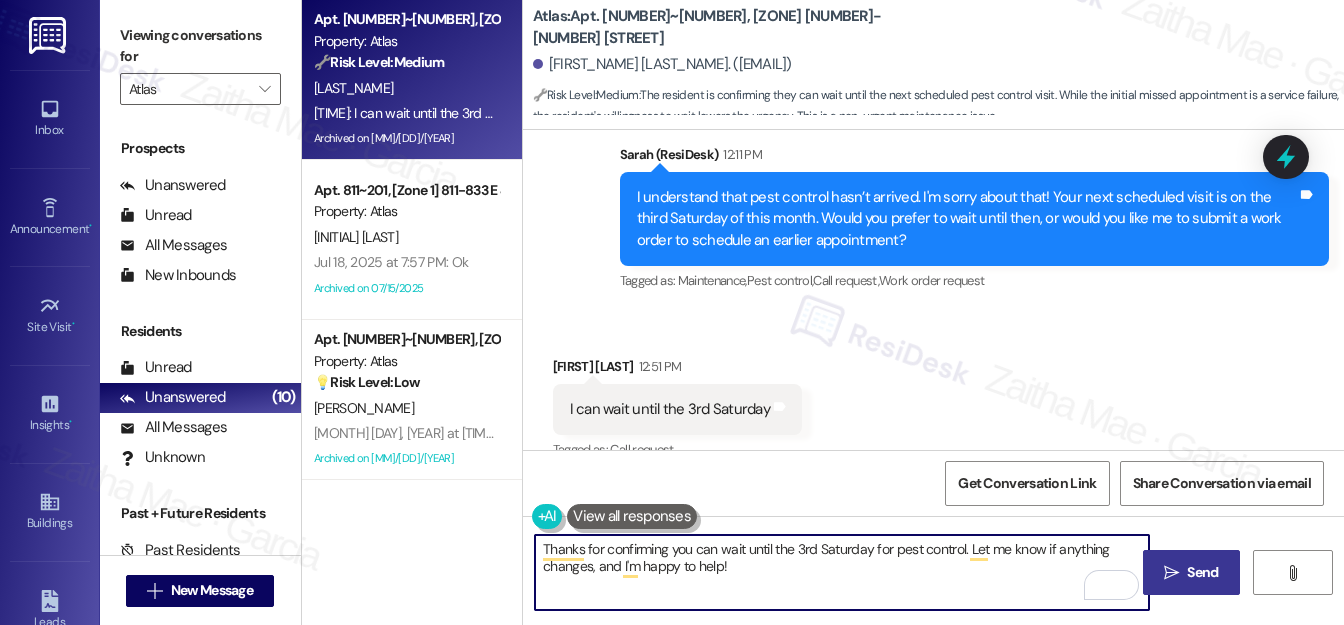 type on "Thanks for confirming you can wait until the 3rd Saturday for pest control. Let me know if anything changes, and I'm happy to help!" 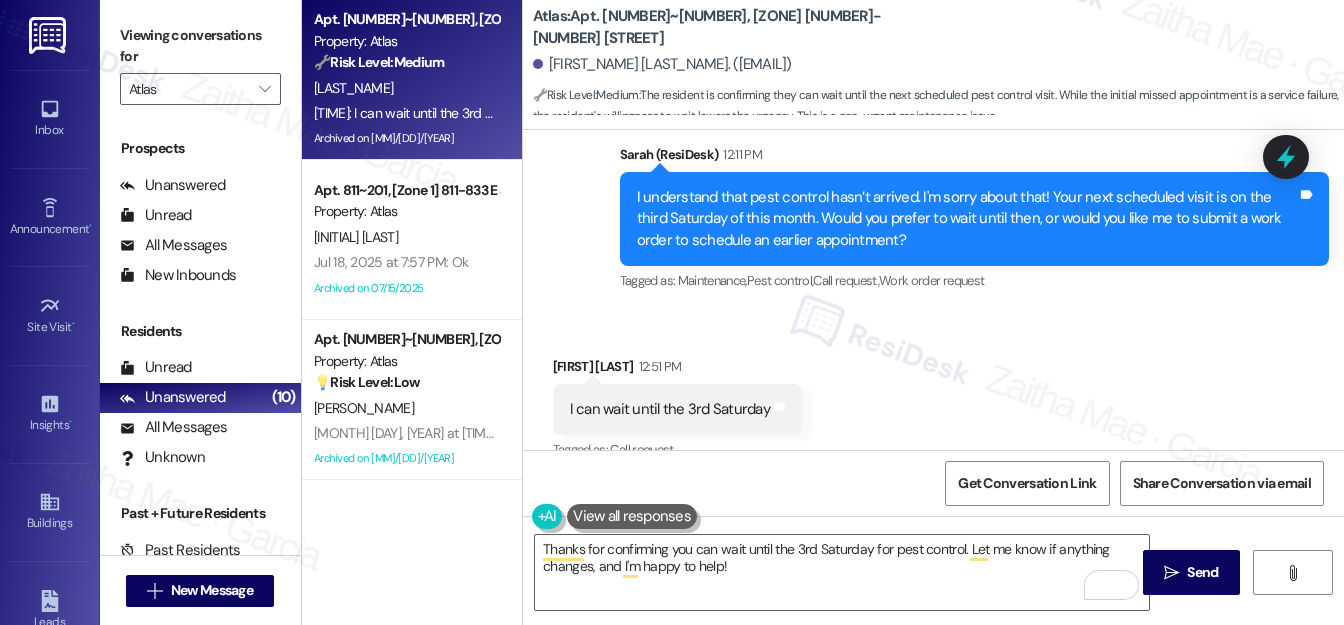 drag, startPoint x: 1201, startPoint y: 567, endPoint x: 1096, endPoint y: 520, distance: 115.03912 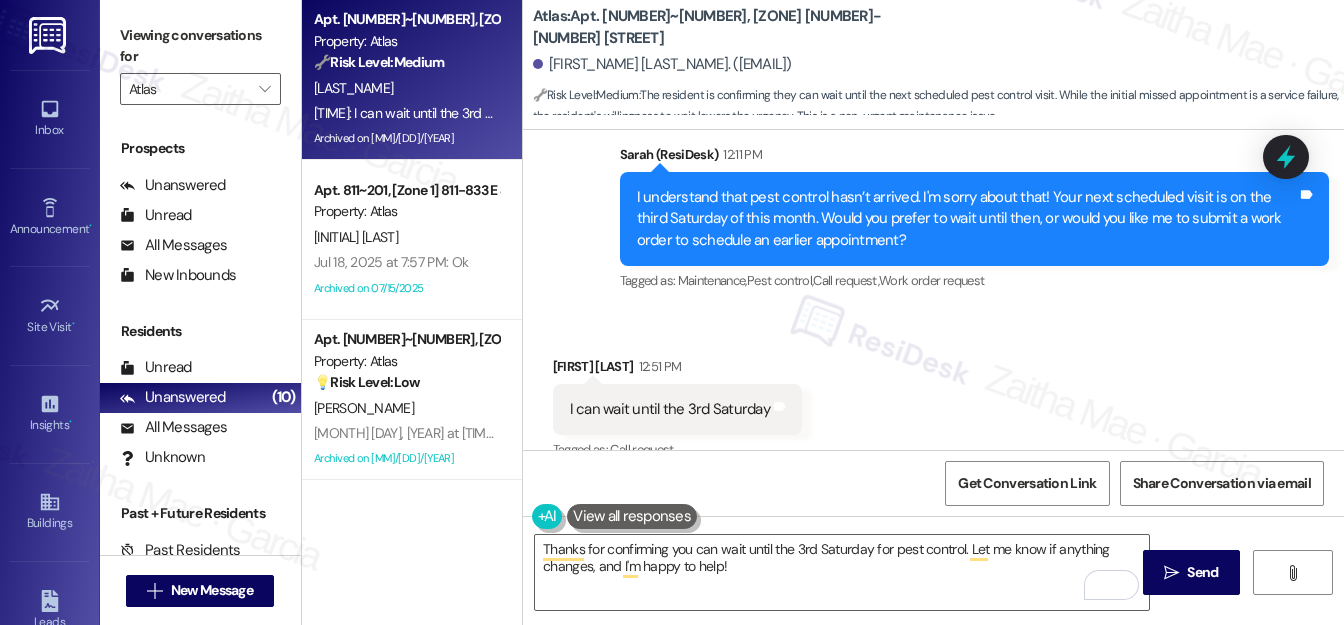click on "Send" at bounding box center [1202, 572] 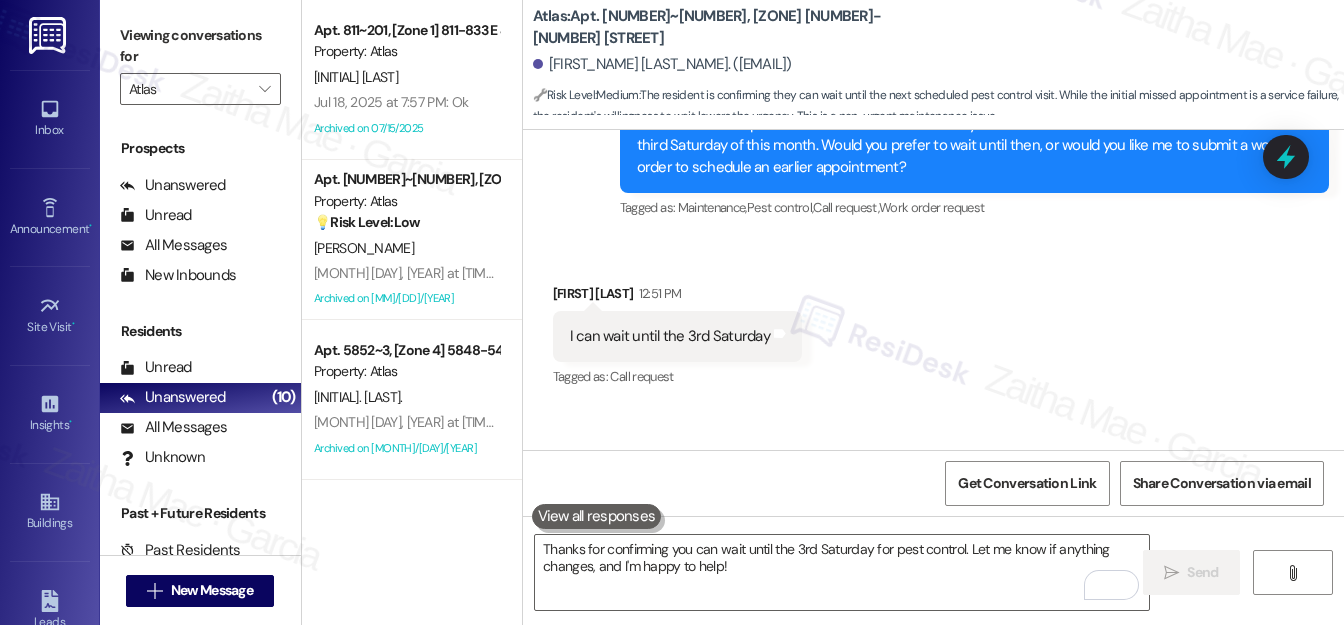 scroll, scrollTop: 8869, scrollLeft: 0, axis: vertical 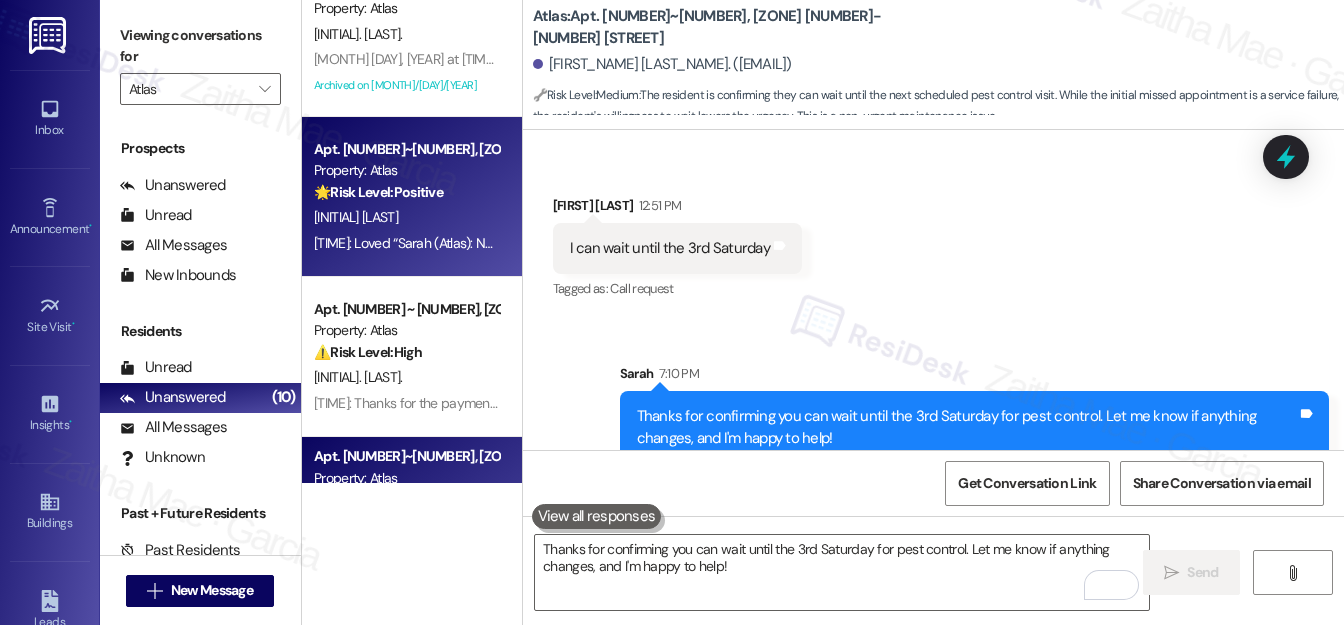click on "[INITIAL] [LAST]" at bounding box center [406, 217] 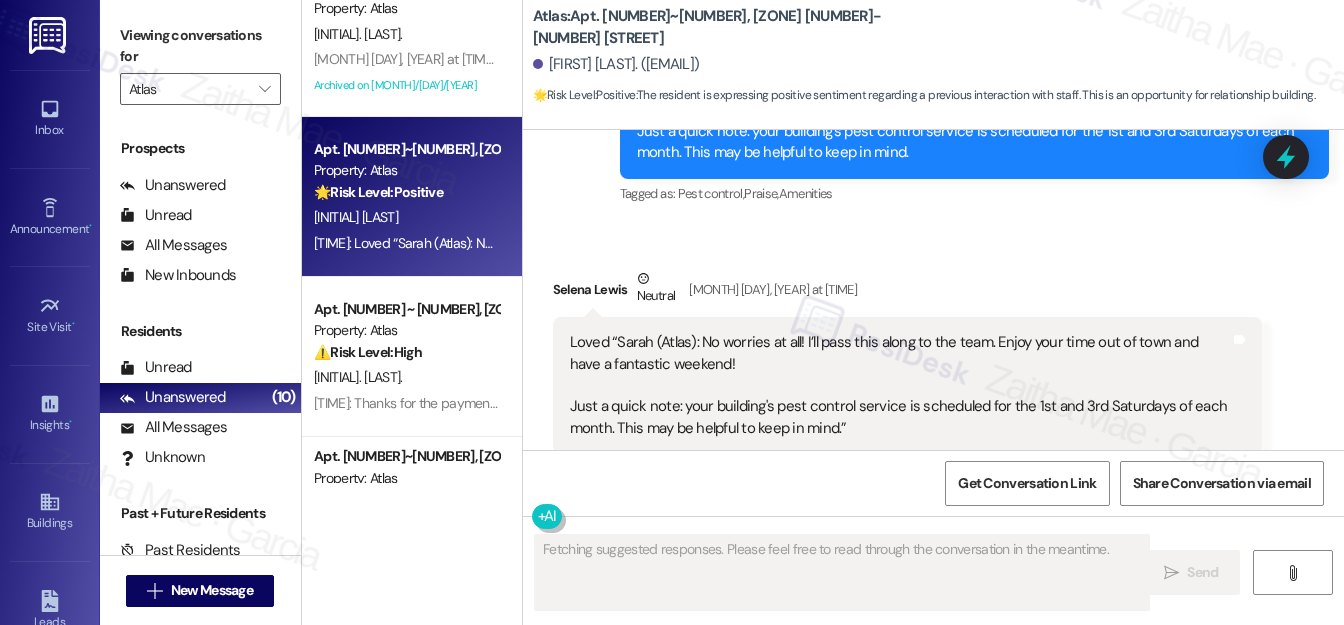 scroll, scrollTop: 9064, scrollLeft: 0, axis: vertical 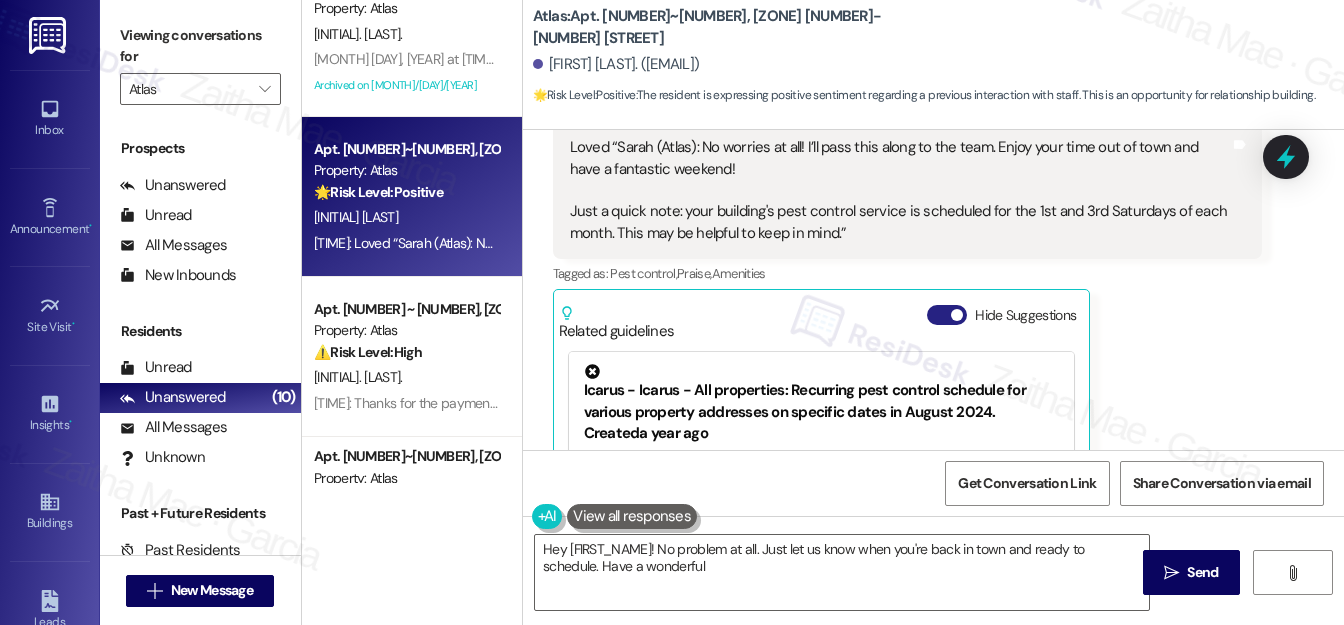 click on "Hide Suggestions" at bounding box center [947, 315] 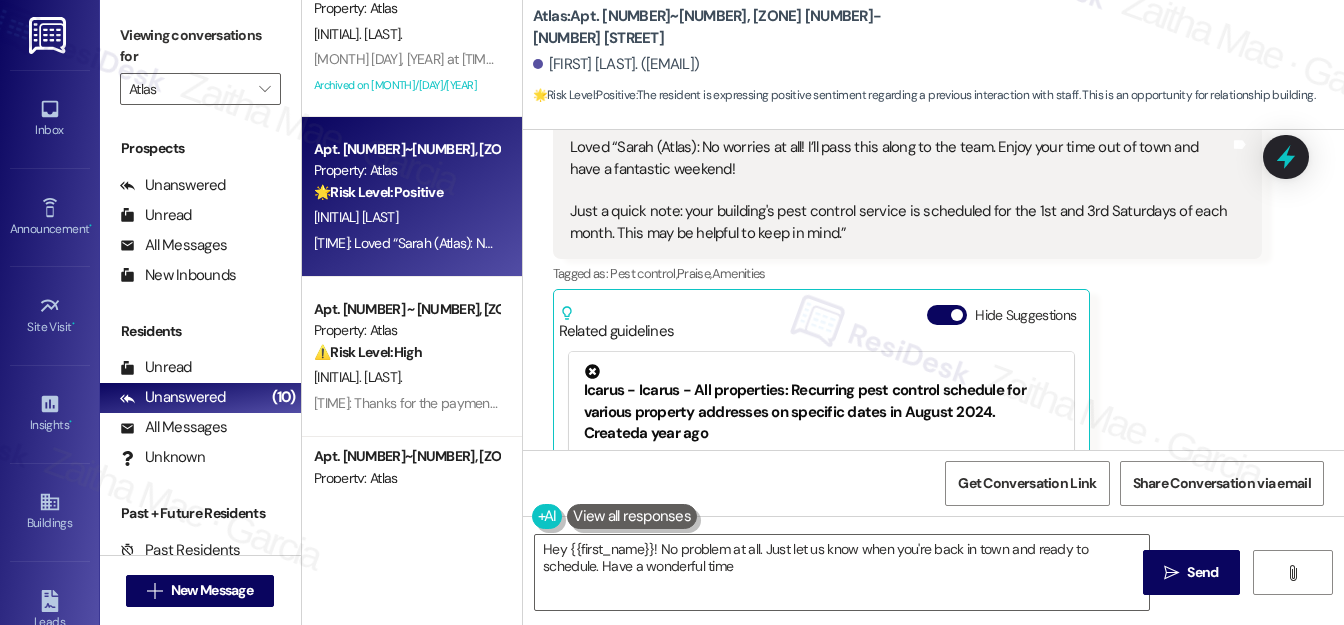 scroll, scrollTop: 8887, scrollLeft: 0, axis: vertical 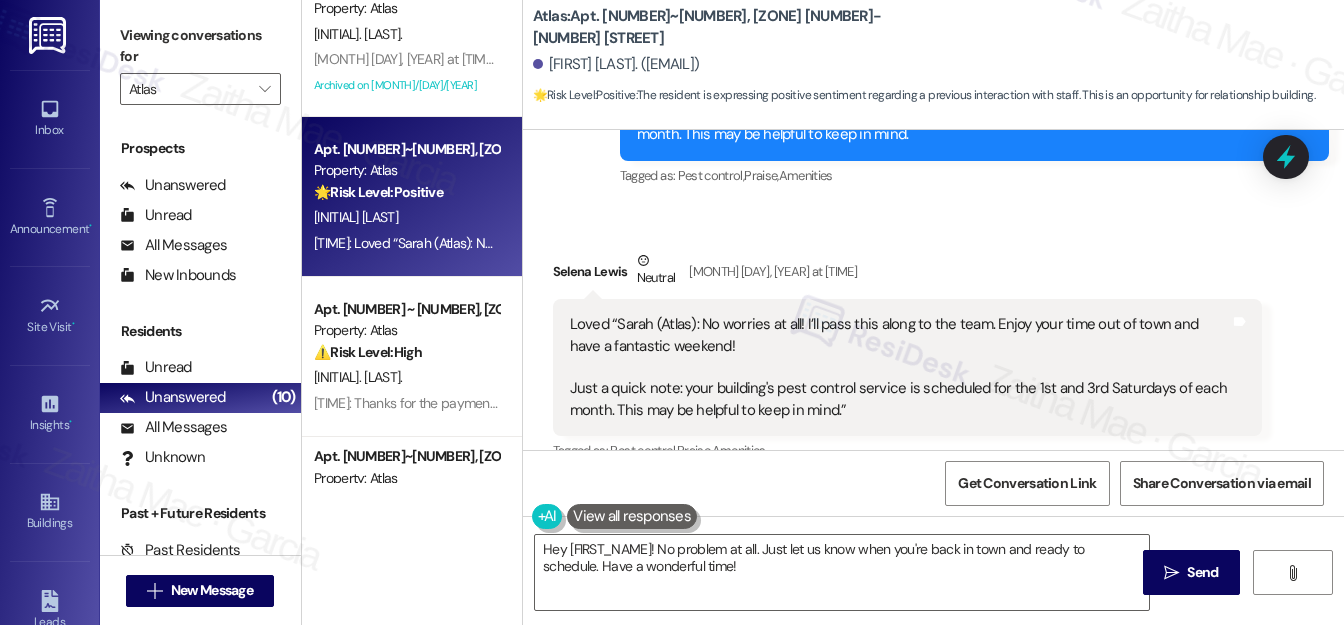 type on "Hey {{first_name}}! No problem at all. Just let us know when you're back in town and ready to schedule. Have a wonderful time! 😊" 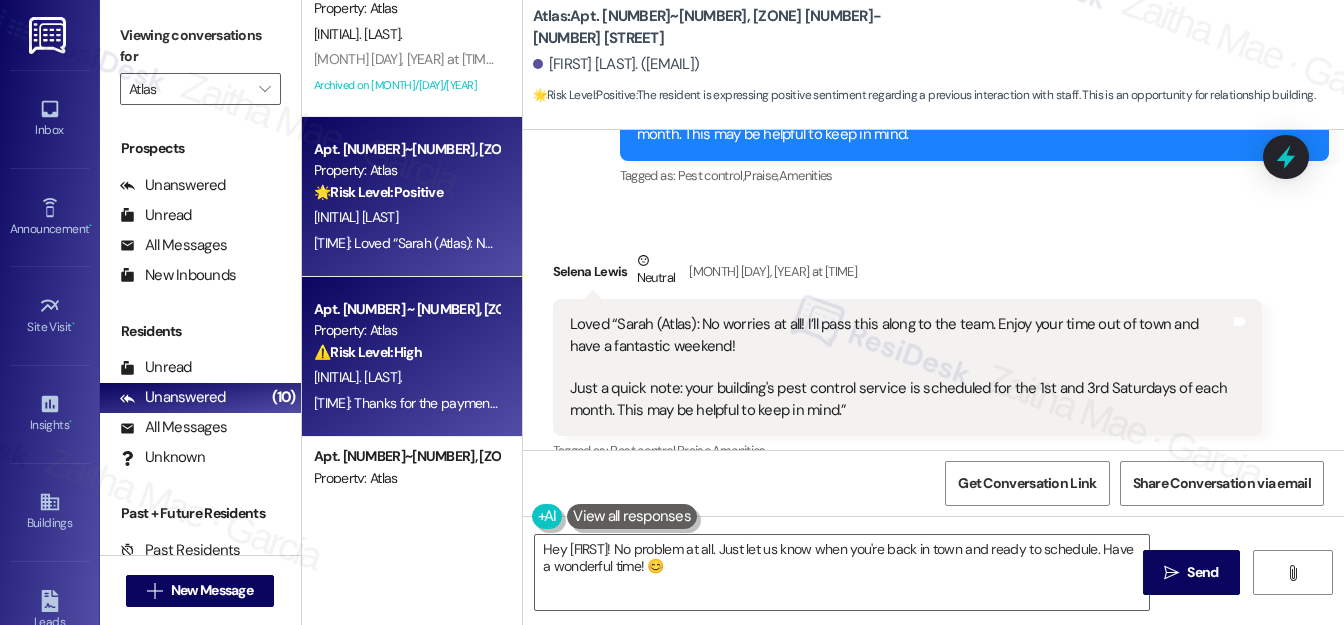 click on "[FIRST] [LAST]" at bounding box center [406, 377] 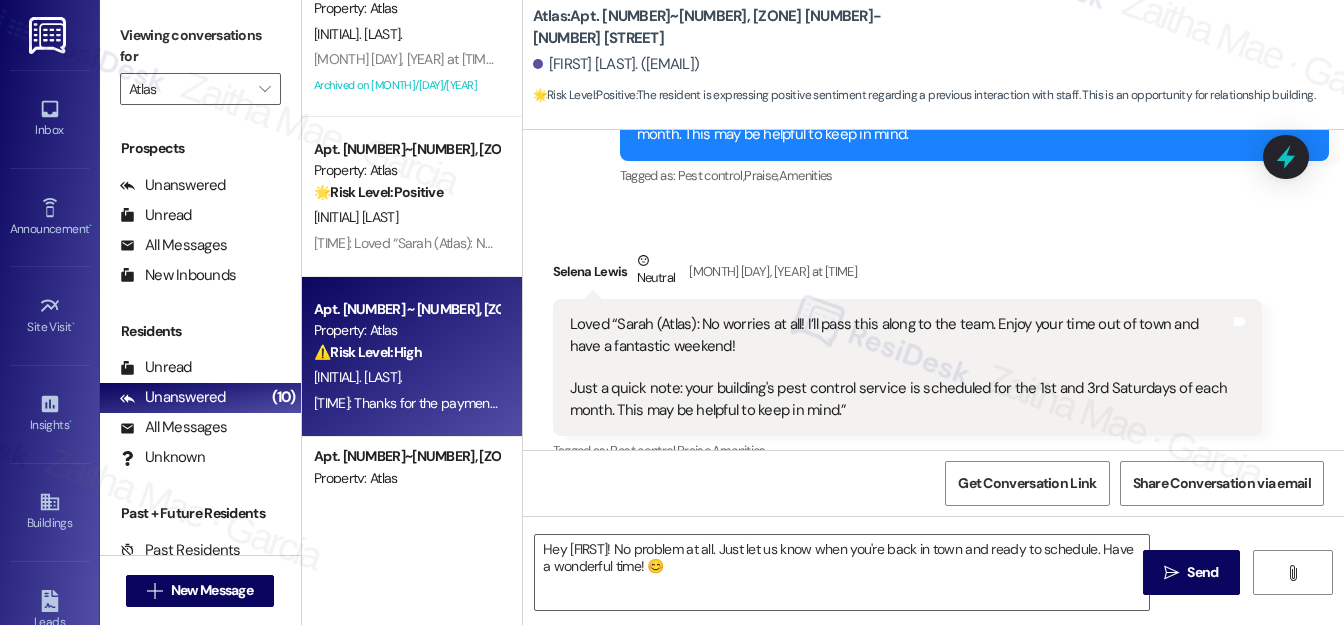 type on "Fetching suggested responses. Please feel free to read through the conversation in the meantime." 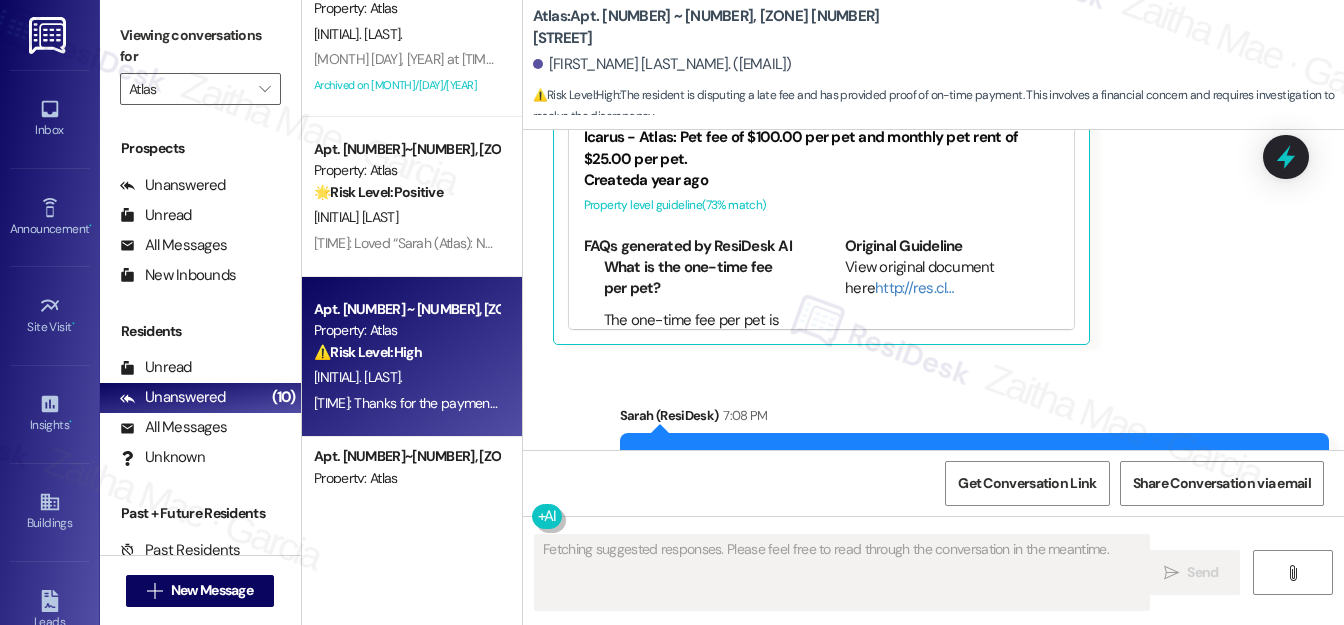 scroll, scrollTop: 19921, scrollLeft: 0, axis: vertical 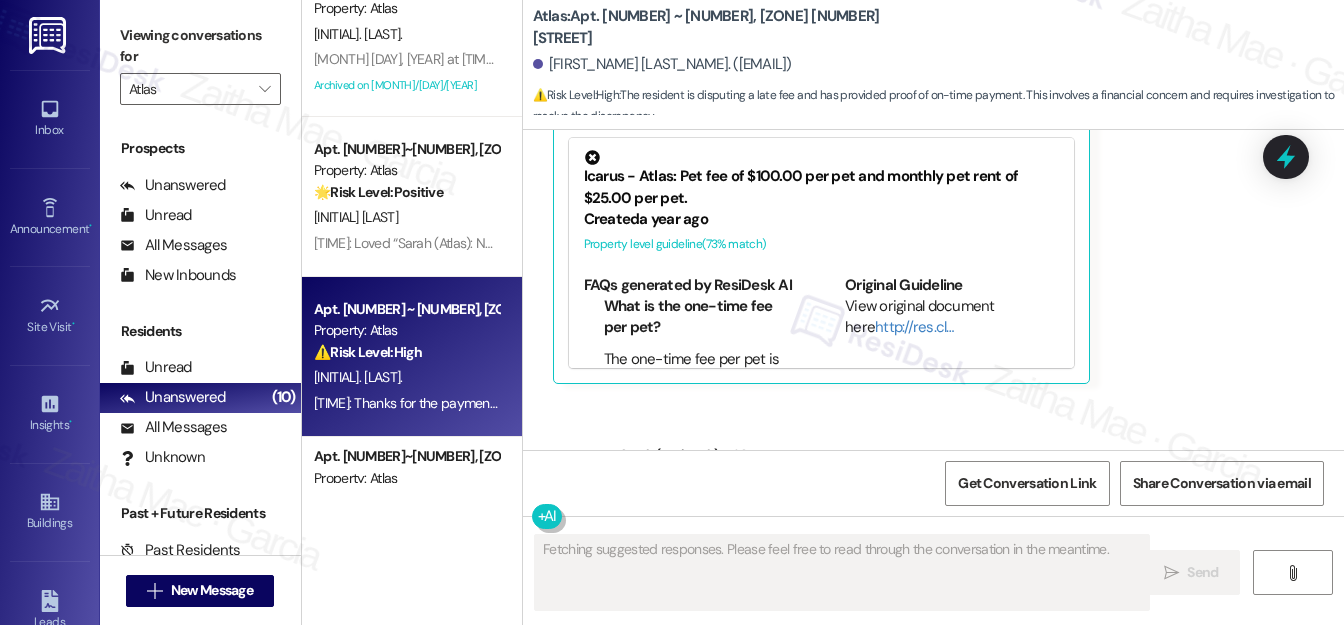 click on "Hide Suggestions" at bounding box center [947, 100] 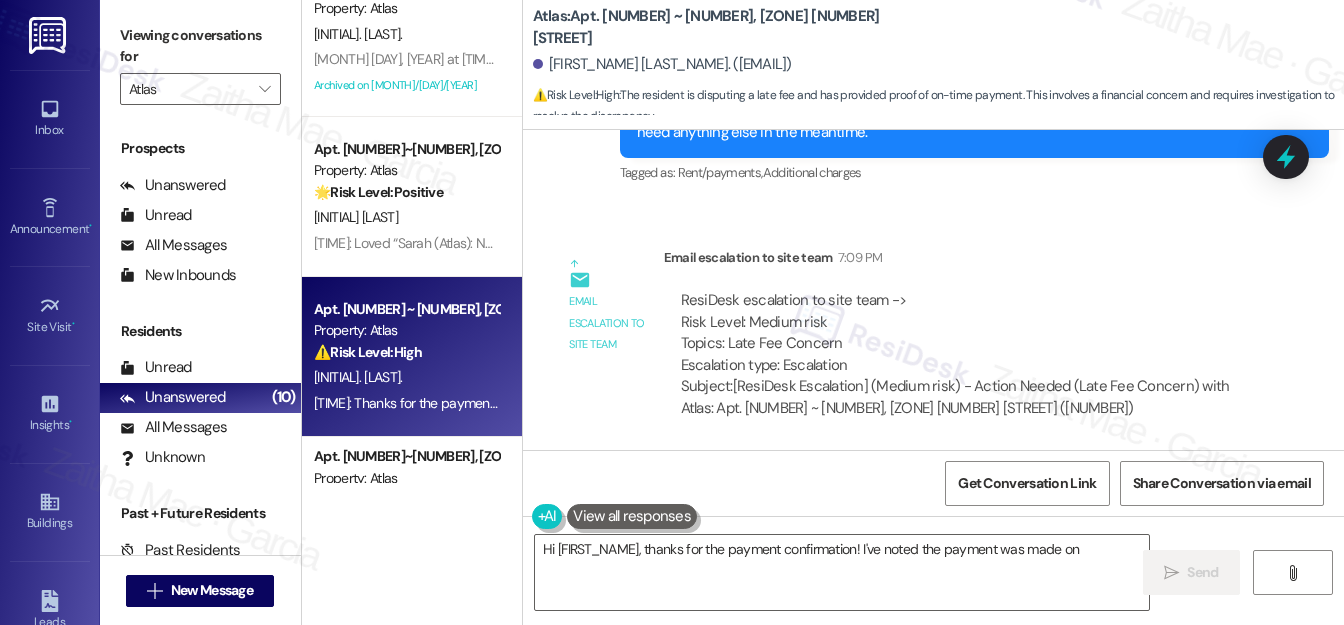scroll, scrollTop: 20130, scrollLeft: 0, axis: vertical 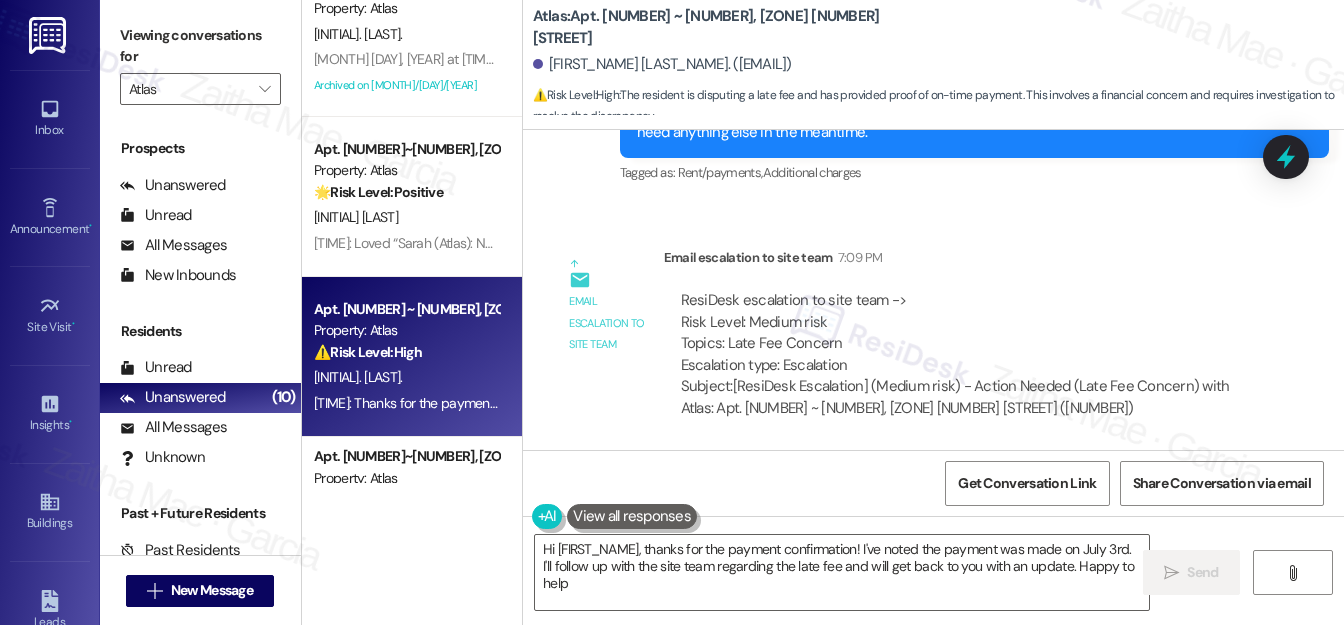 type on "Hi {{first_name}}, thanks for the payment confirmation! I've noted the payment was made on July 3rd. I'll follow up with the site team regarding the late fee and will get back to you with an update. Happy to help!" 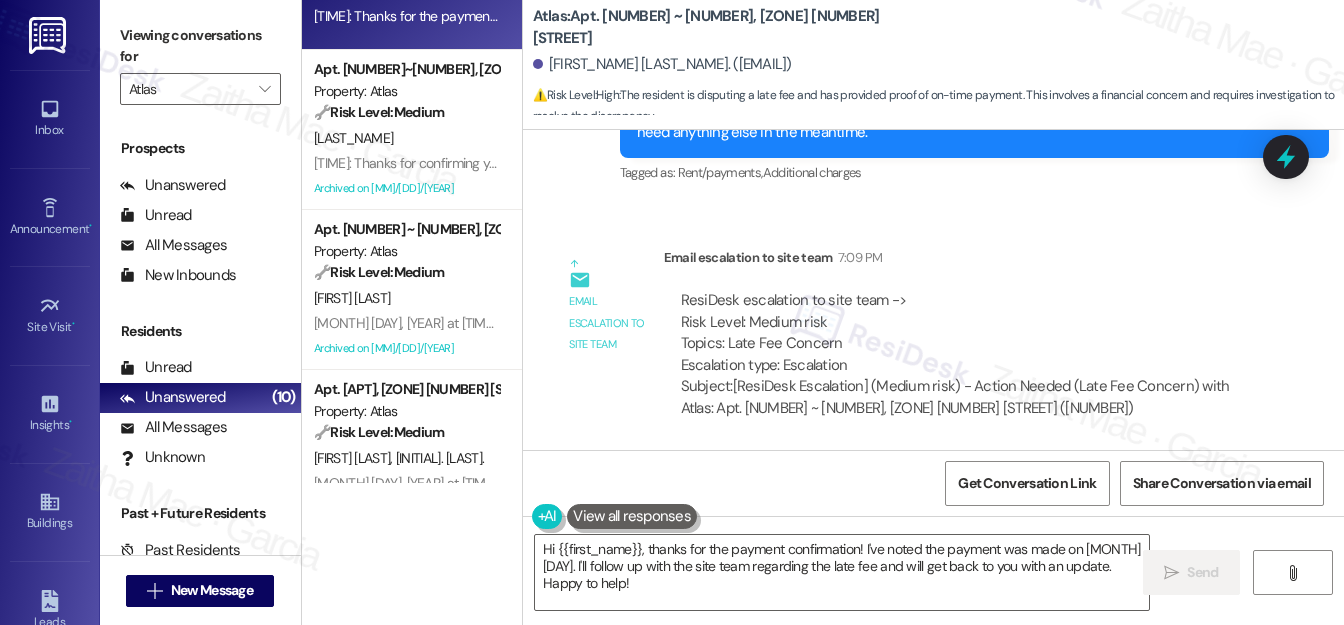 scroll, scrollTop: 684, scrollLeft: 0, axis: vertical 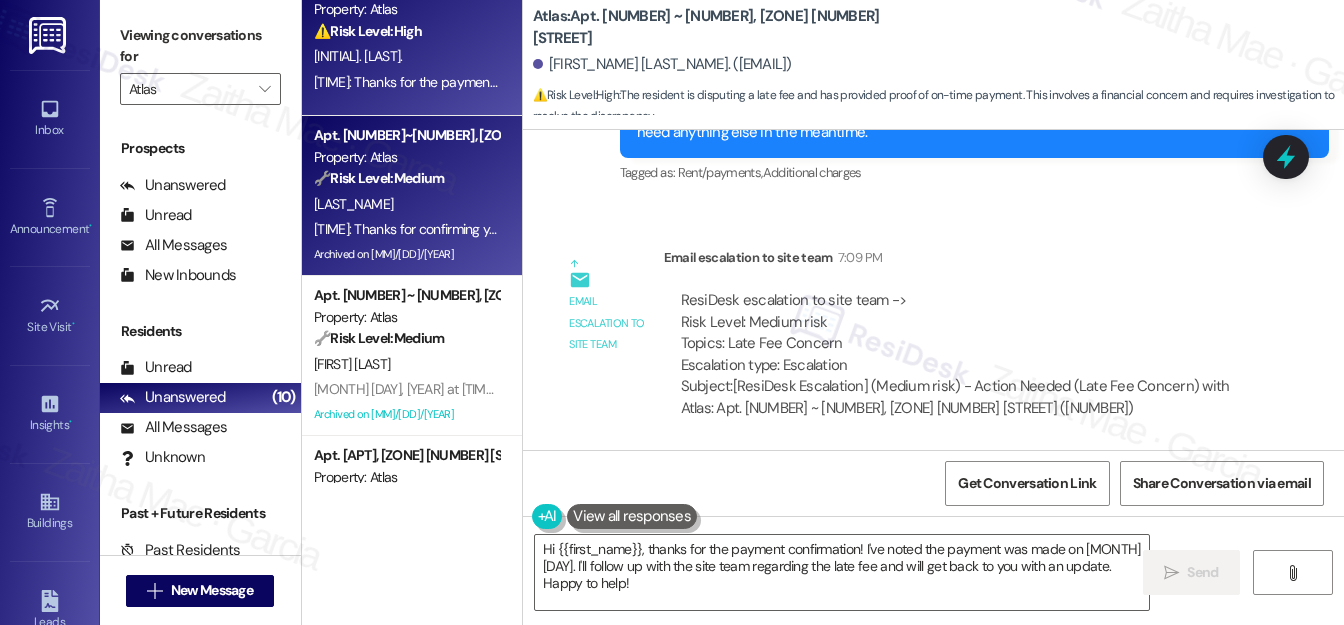 click on "[FIRST] [LAST]" at bounding box center (406, 204) 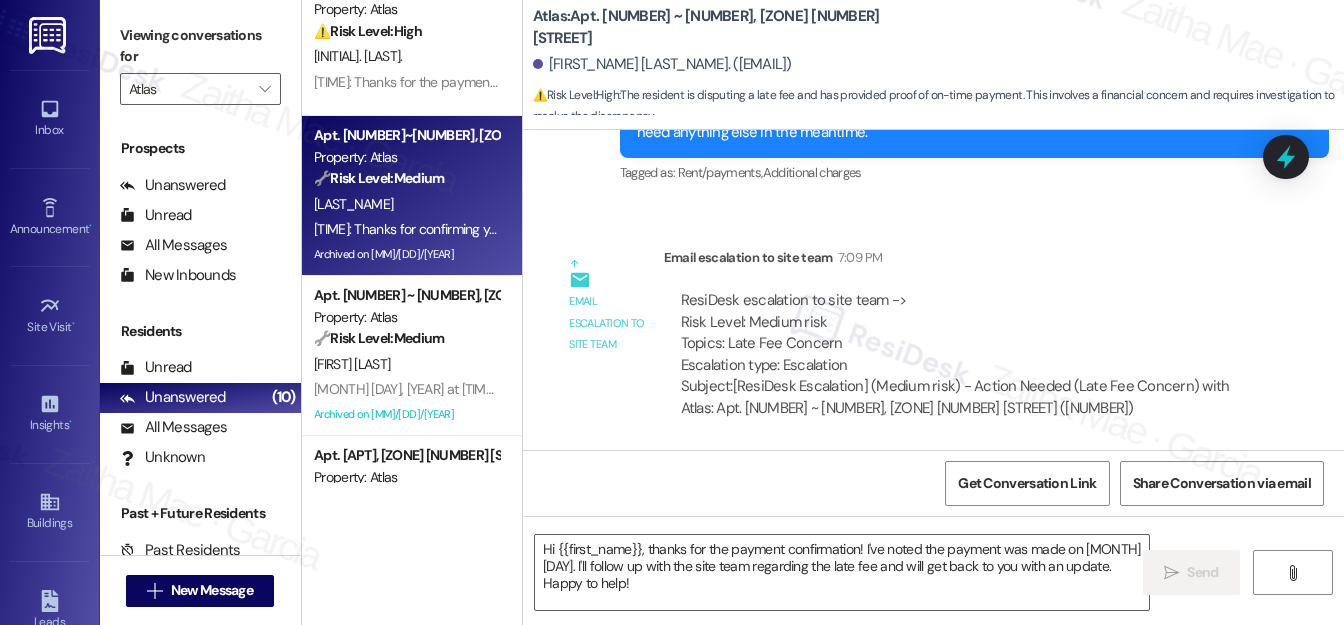 type on "Fetching suggested responses. Please feel free to read through the conversation in the meantime." 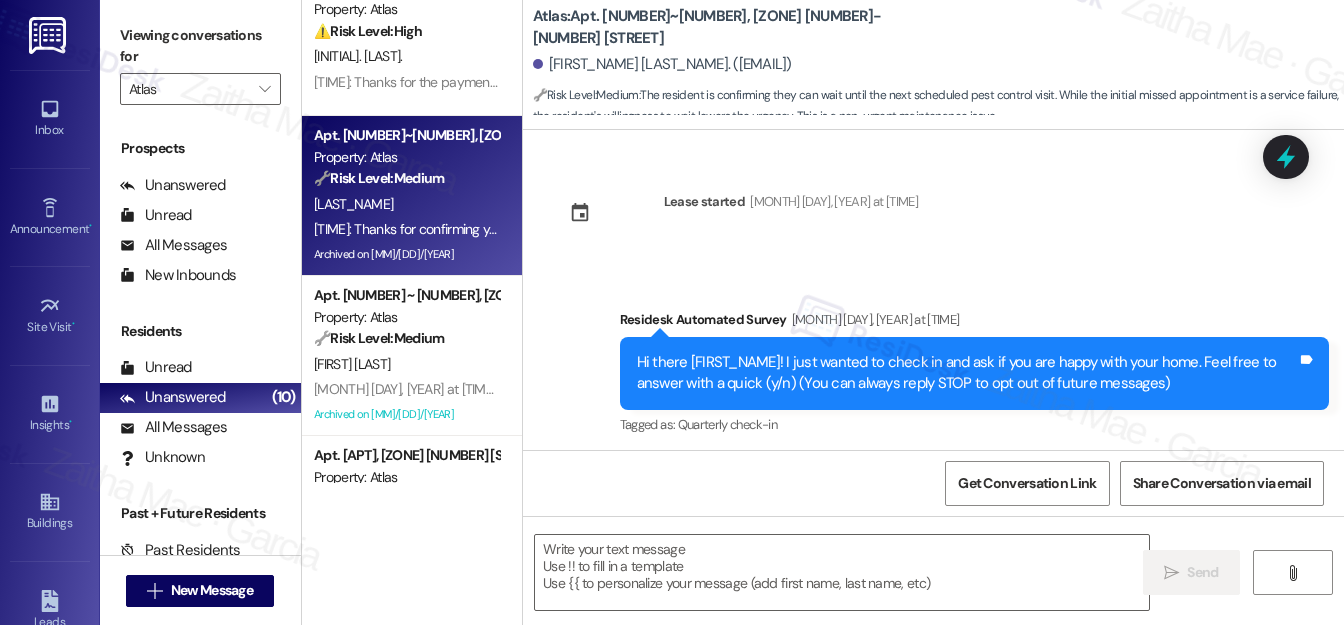scroll, scrollTop: 8898, scrollLeft: 0, axis: vertical 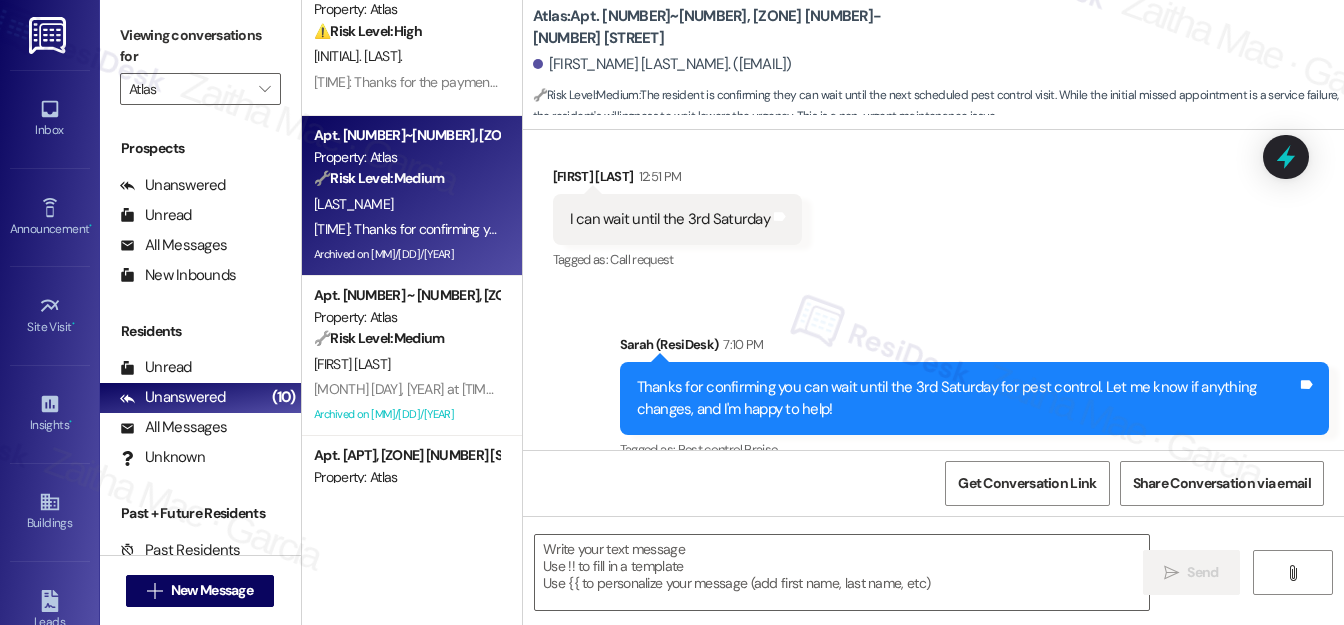 type on "Fetching suggested responses. Please feel free to read through the conversation in the meantime." 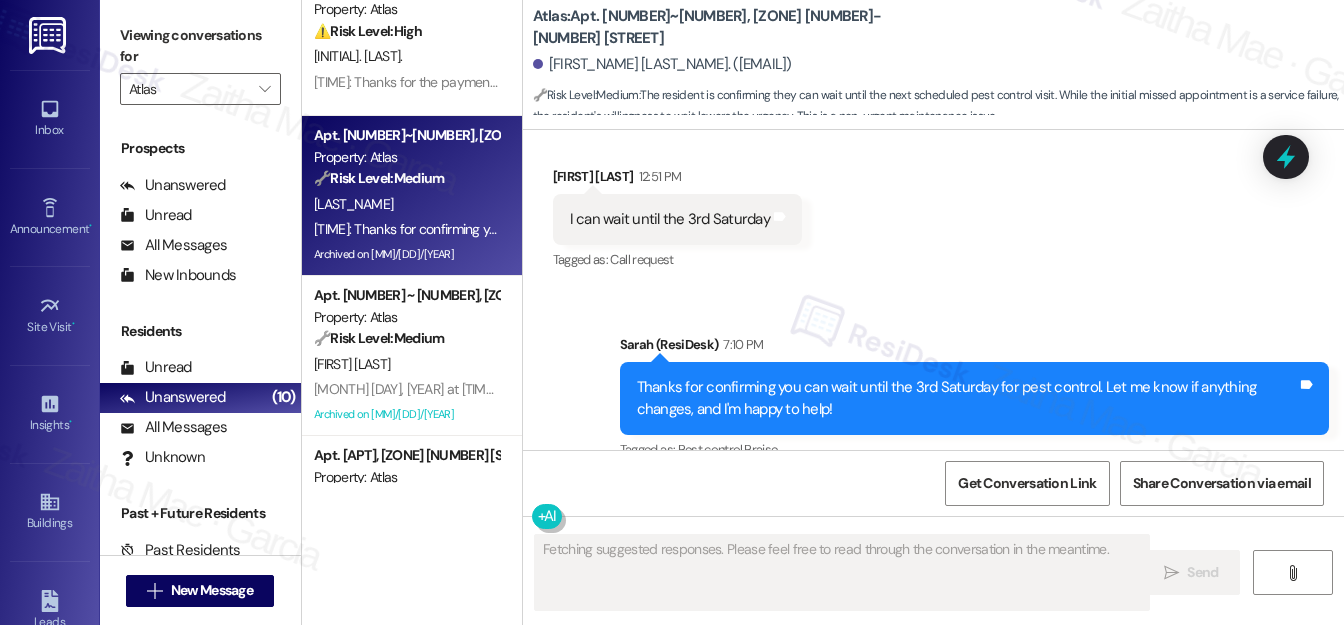 scroll, scrollTop: 775, scrollLeft: 0, axis: vertical 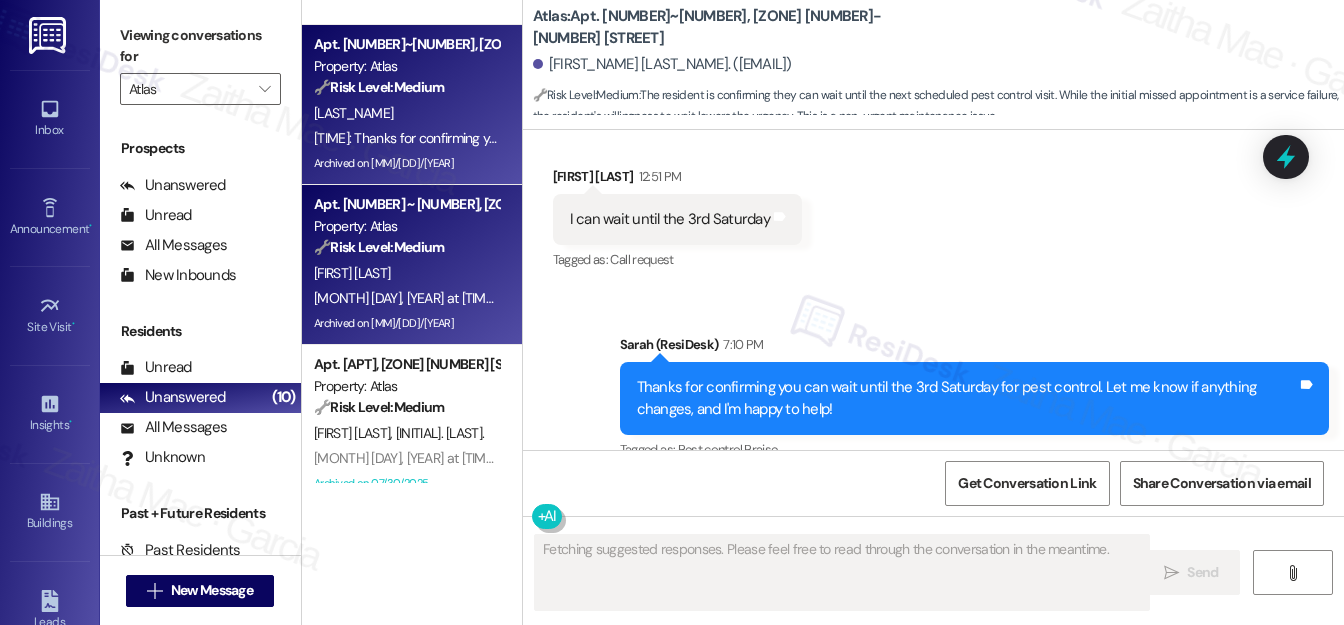 click on "🔧  Risk Level:  Medium The resident provided advance notice of a late rent payment, and the property manager acknowledged. This is a routine financial communication with no indication of dispute or inability to pay. The resident's follow-up 'thanks' confirms the interaction." at bounding box center [406, 247] 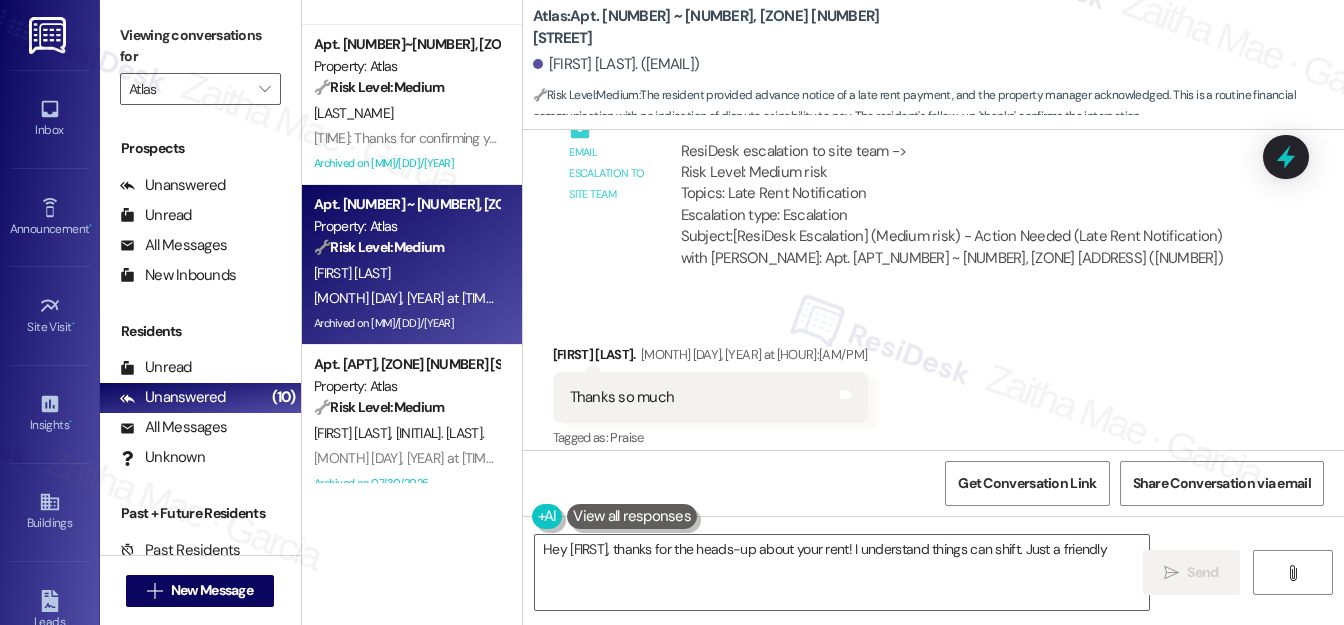 scroll, scrollTop: 17006, scrollLeft: 0, axis: vertical 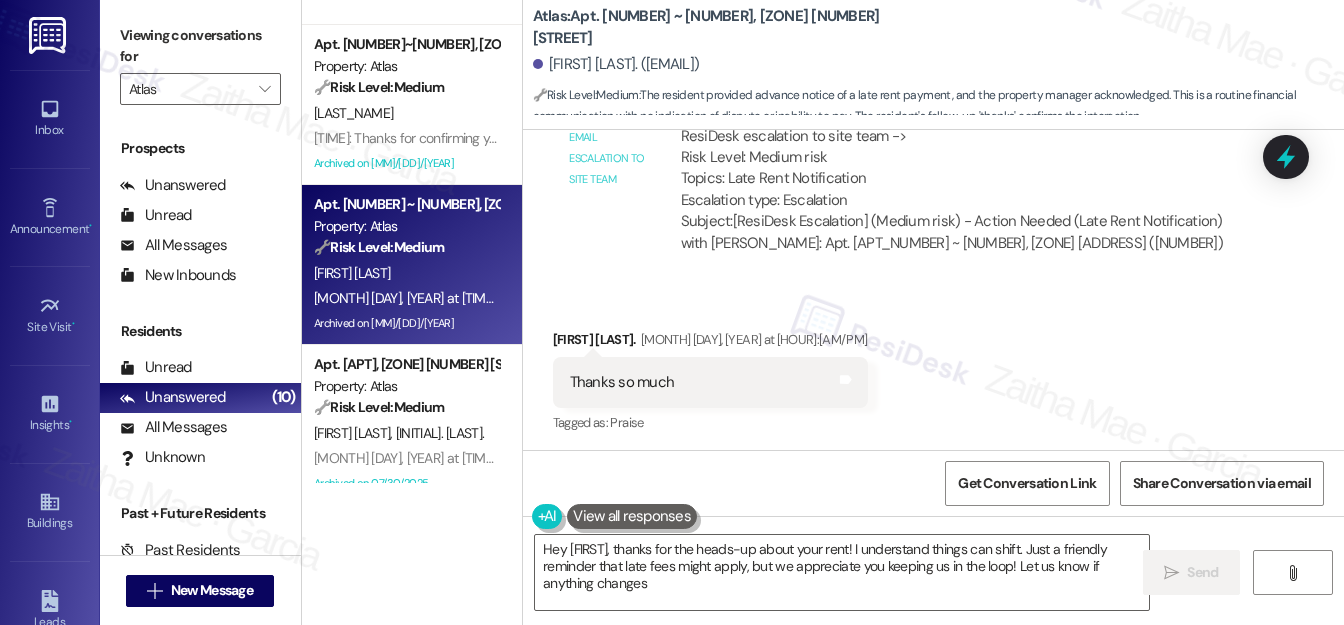 type on "Hey {{first_name}}, thanks for the heads-up about your rent! I understand things can shift. Just a friendly reminder that late fees might apply, but we appreciate you keeping us in the loop! Let us know if anything changes." 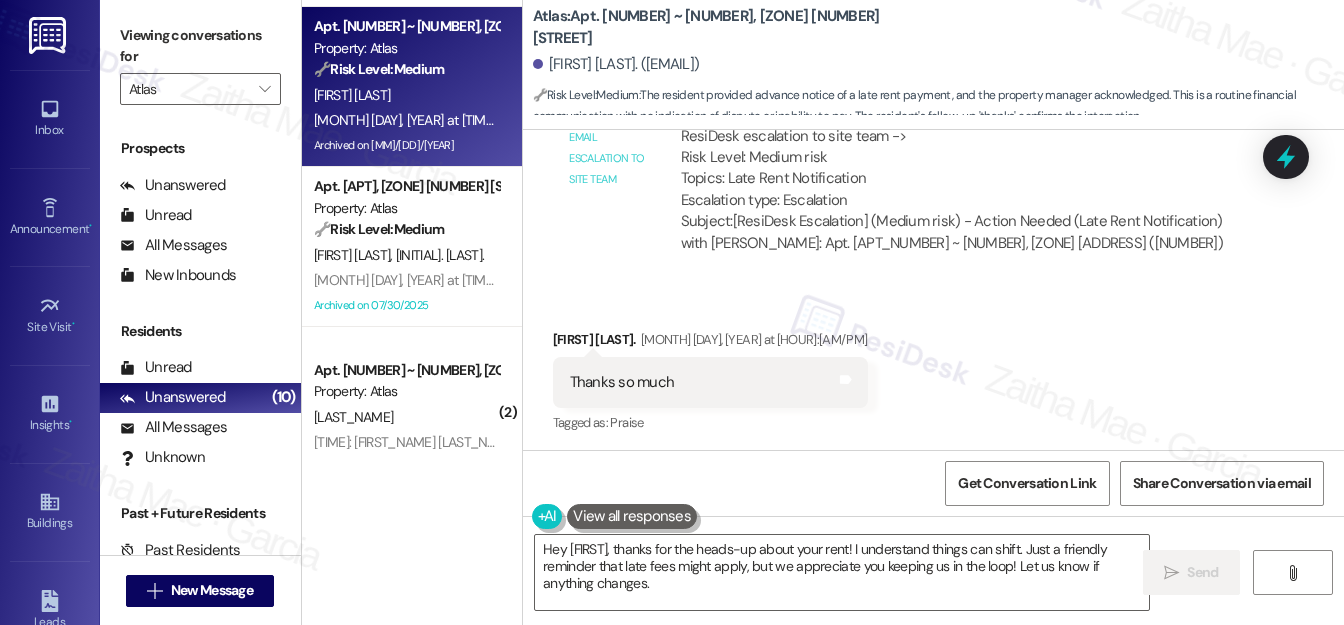 scroll, scrollTop: 957, scrollLeft: 0, axis: vertical 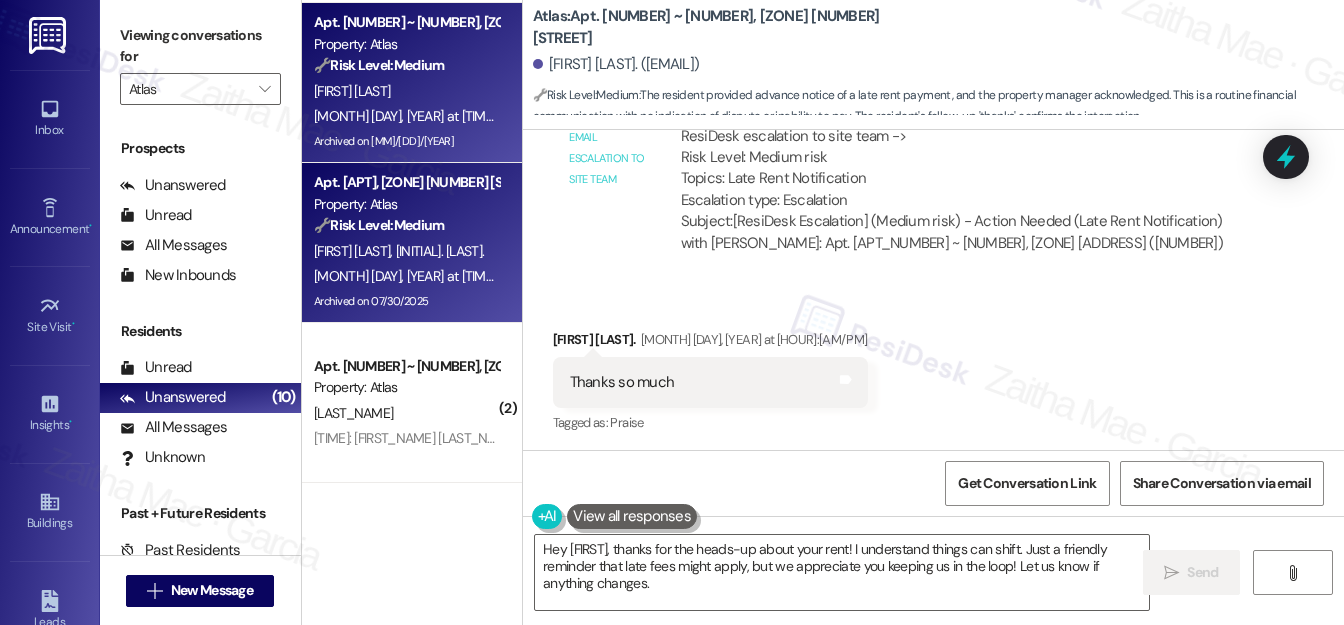 click on "Jul 30, 2025 at 11:31 PM: Hey Willena and Rand, we appreciate your text! We'll be back at 11AM to help you out. If this is urgent, please dial our emergency number! Jul 30, 2025 at 11:31 PM: Hey Willena and Rand, we appreciate your text! We'll be back at 11AM to help you out. If this is urgent, please dial our emergency number!" at bounding box center [809, 276] 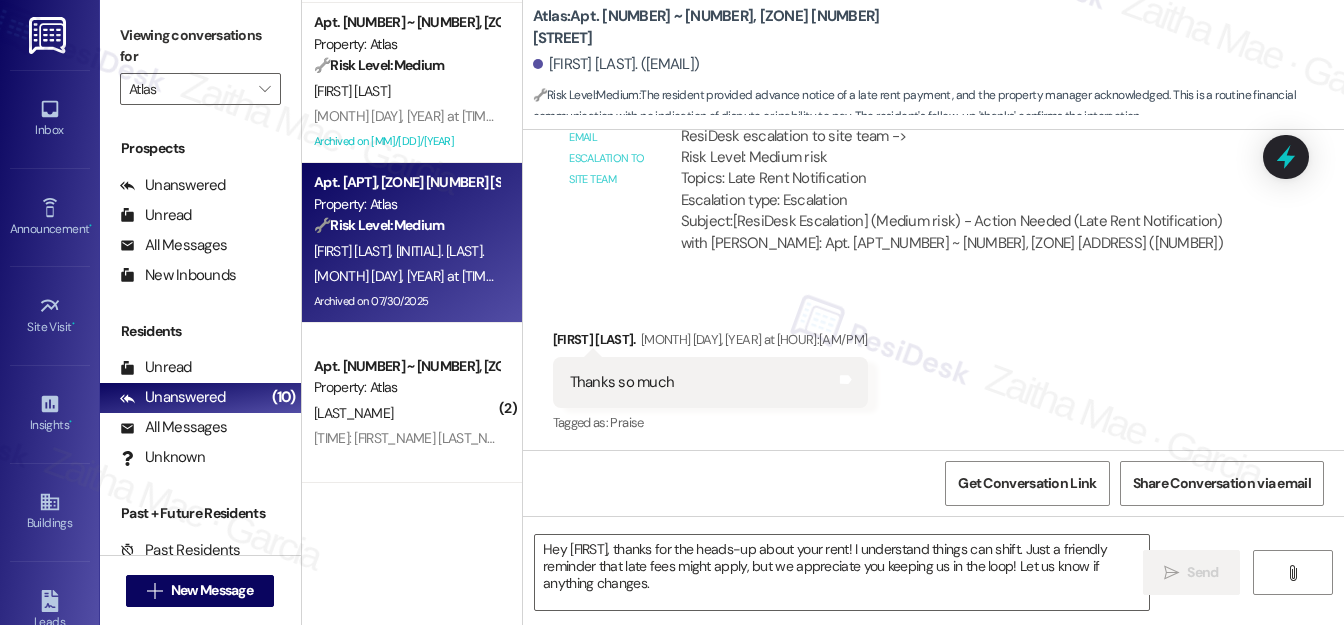 type on "Fetching suggested responses. Please feel free to read through the conversation in the meantime." 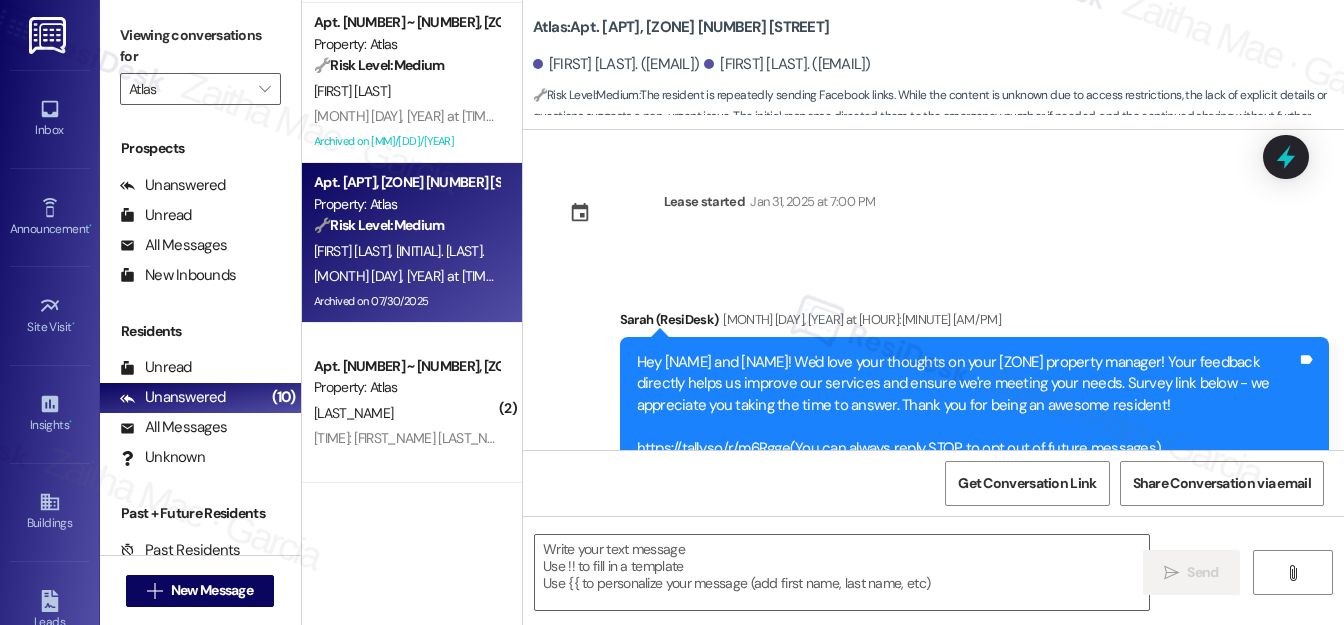 type on "Fetching suggested responses. Please feel free to read through the conversation in the meantime." 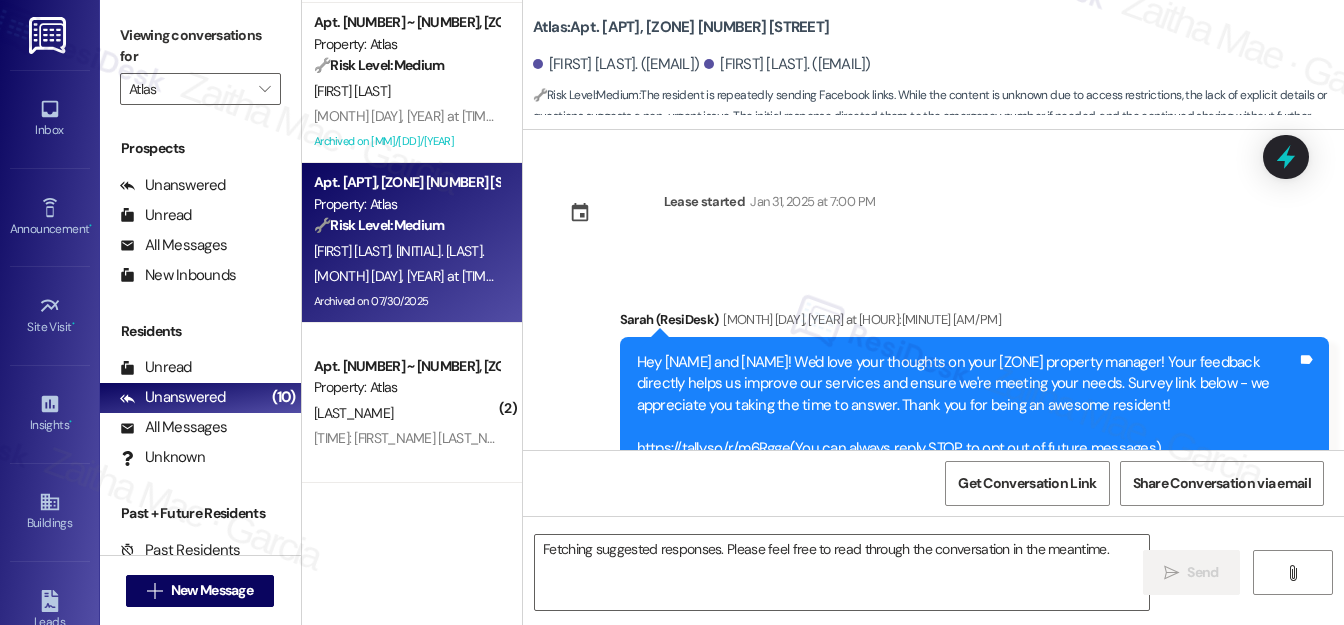 scroll, scrollTop: 8941, scrollLeft: 0, axis: vertical 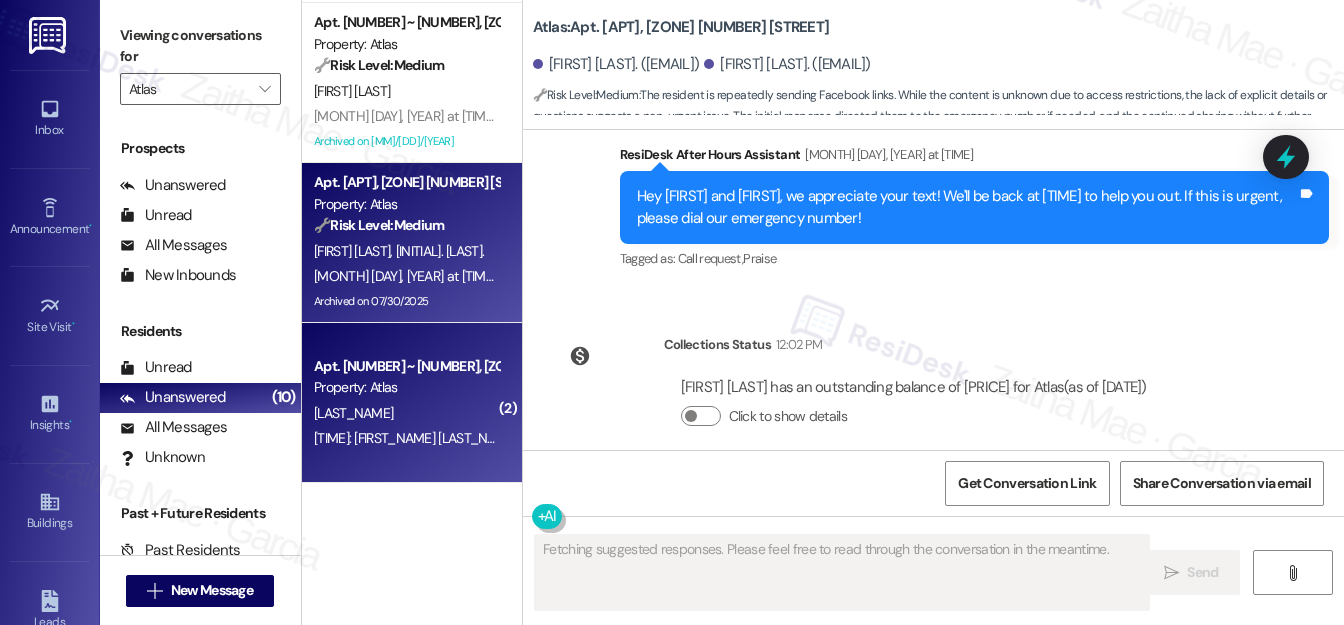 click on "V. Money" at bounding box center [406, 413] 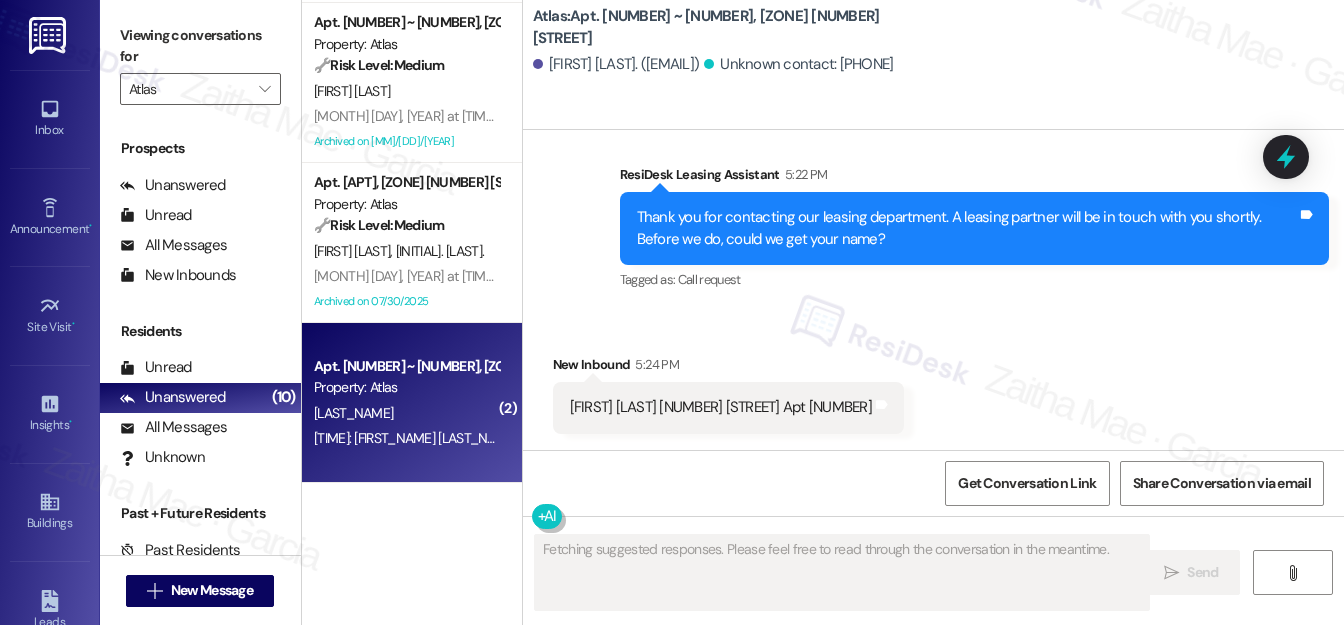 scroll, scrollTop: 283, scrollLeft: 0, axis: vertical 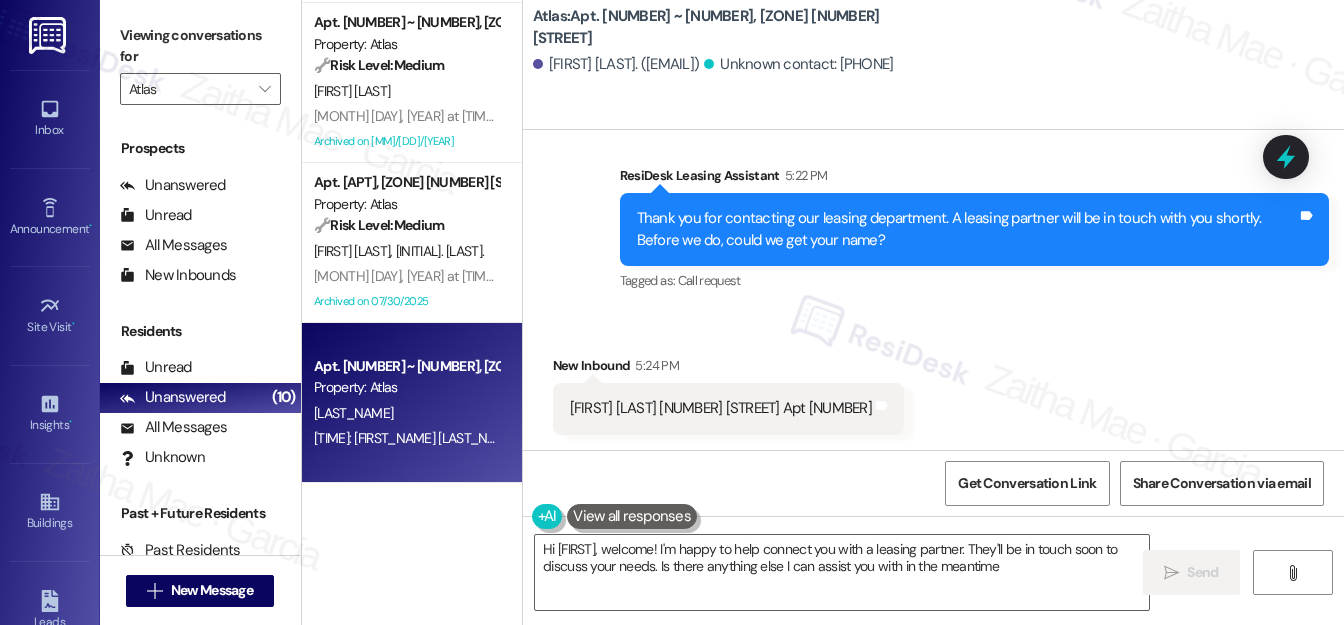 type on "Hi Stanford, welcome! I'm happy to help connect you with a leasing partner. They'll be in touch soon to discuss your needs. Is there anything else I can assist you with in the meantime?" 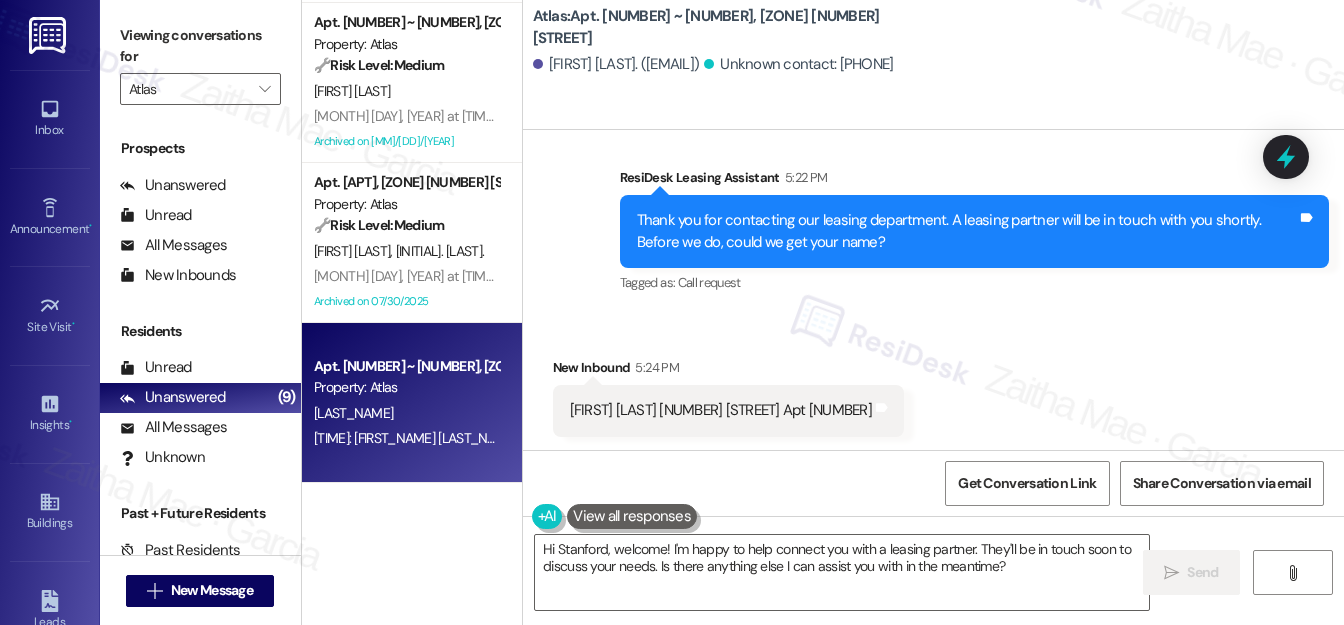 scroll, scrollTop: 283, scrollLeft: 0, axis: vertical 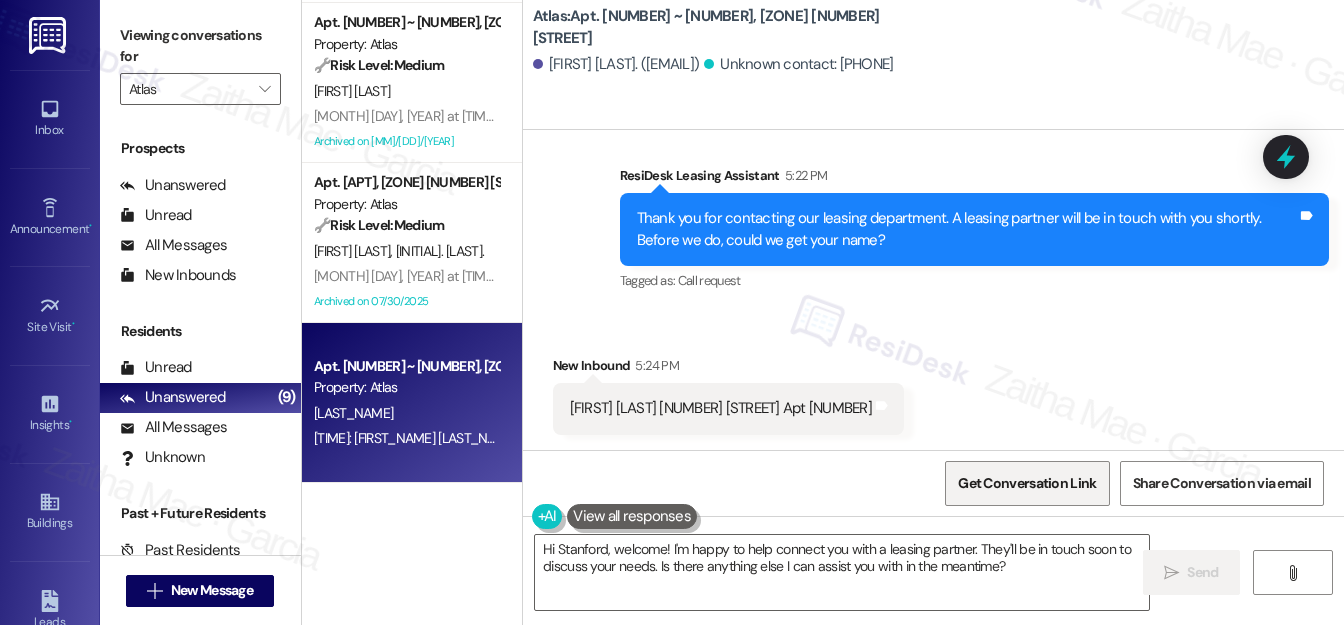 click on "Get Conversation Link" at bounding box center (1027, 483) 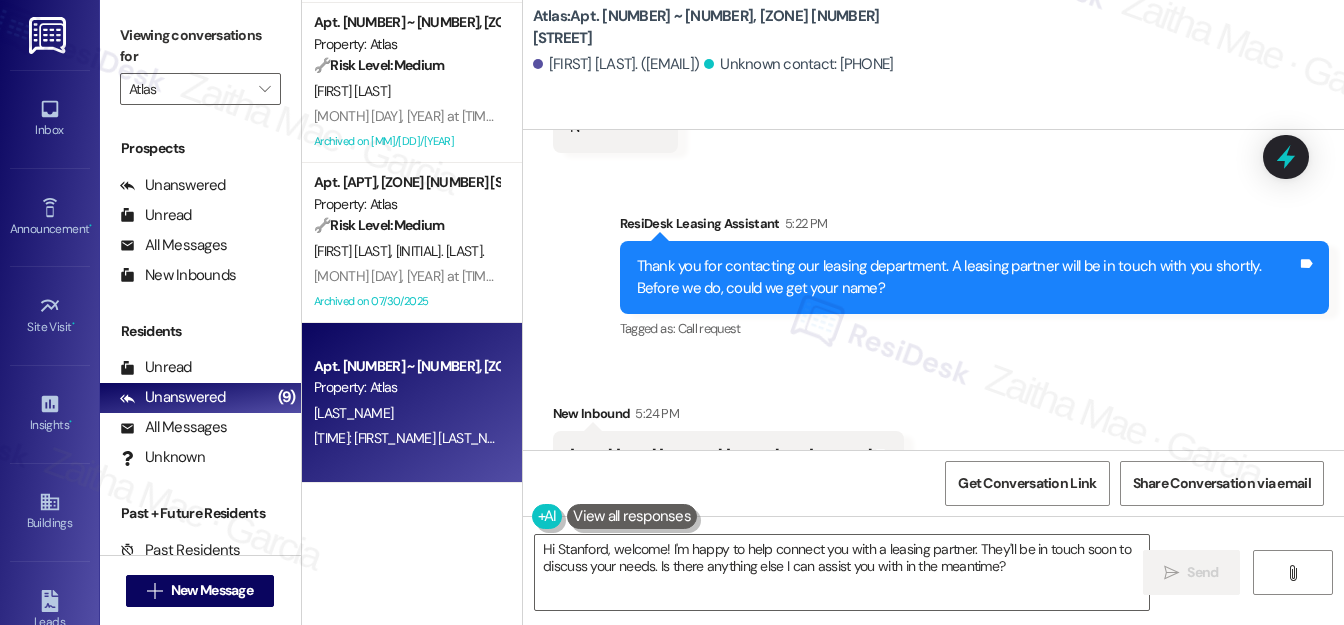 scroll, scrollTop: 192, scrollLeft: 0, axis: vertical 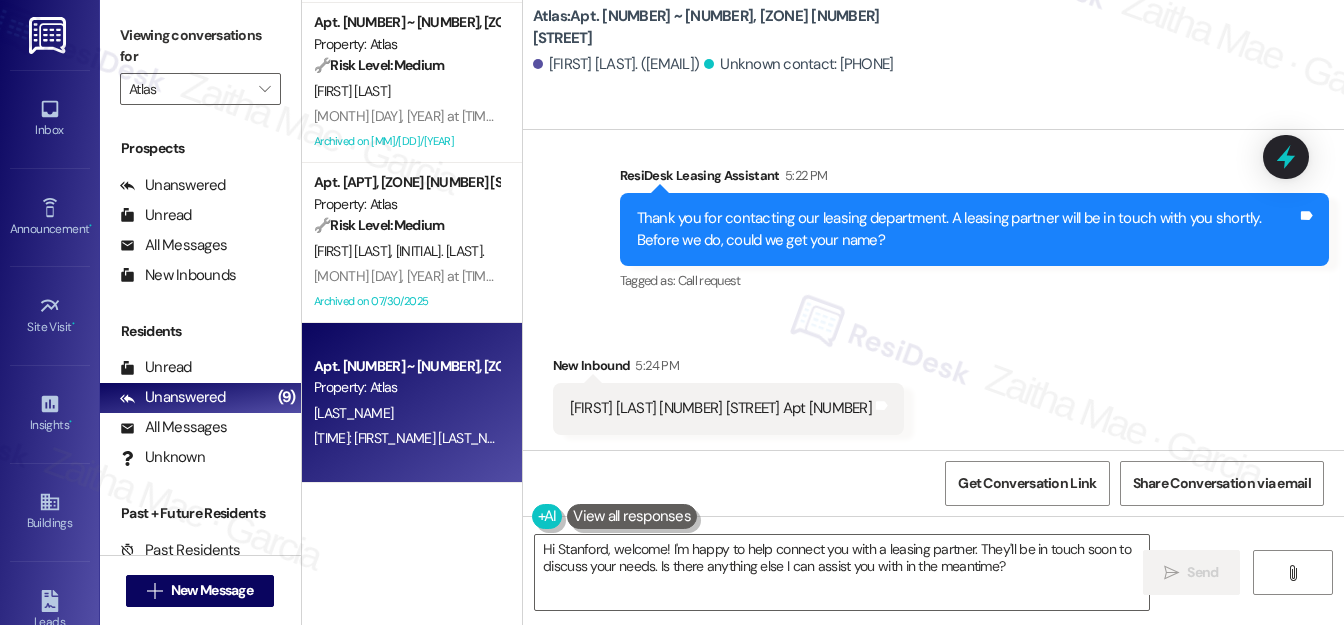 click on "Received via SMS New Inbound 5:24 PM Stanford Shaw 1215 E 72nd Street Apt 2E Tags and notes" at bounding box center (933, 379) 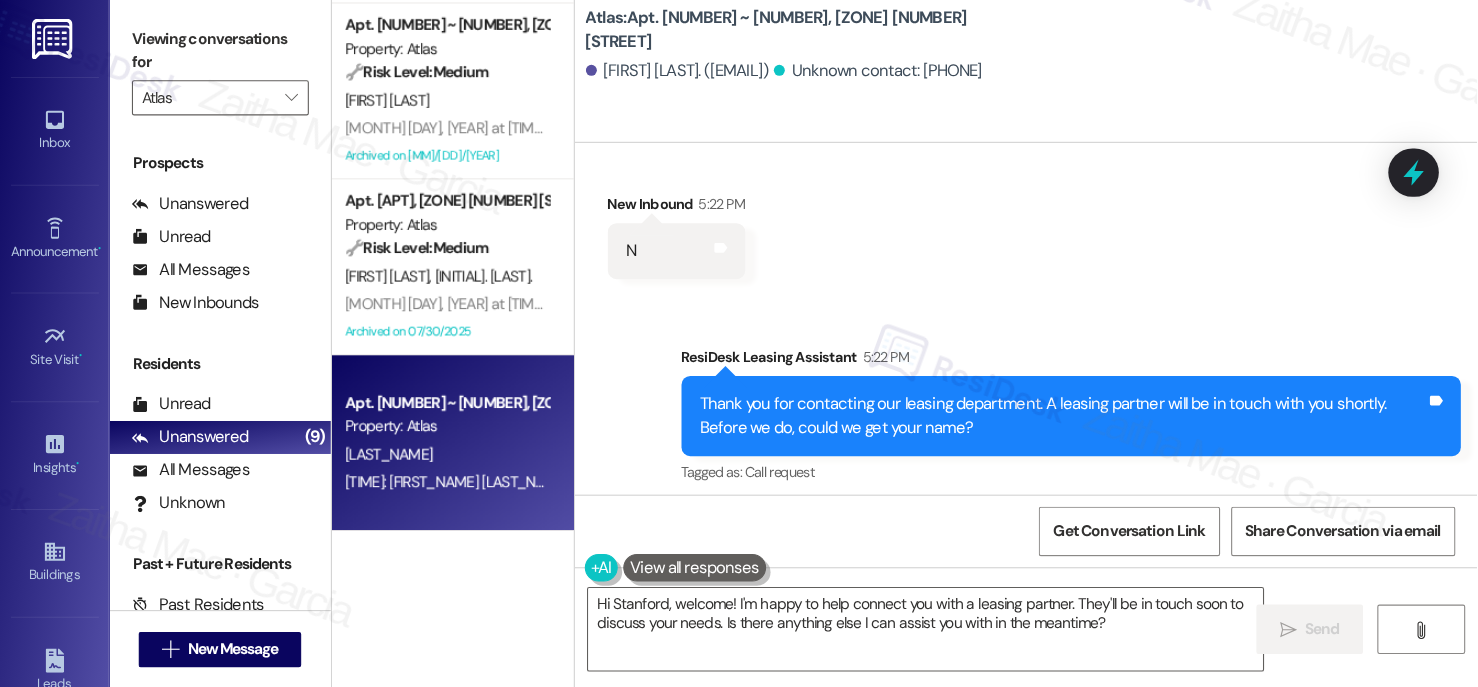 scroll, scrollTop: 102, scrollLeft: 0, axis: vertical 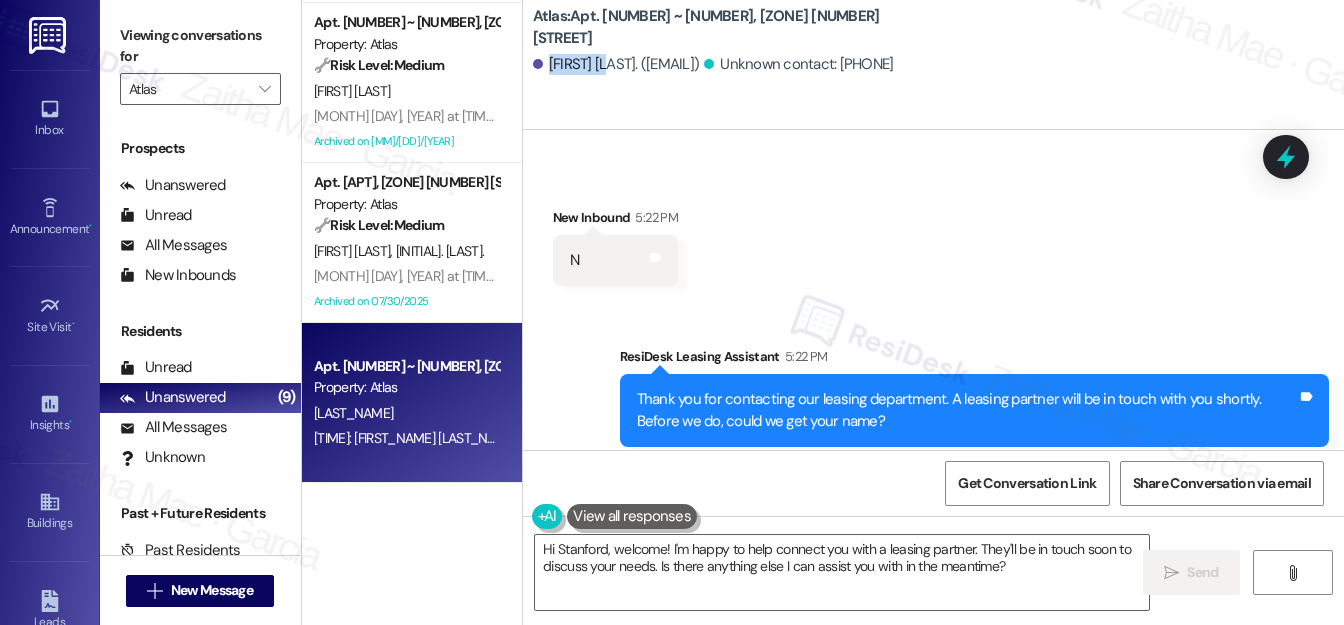 drag, startPoint x: 548, startPoint y: 66, endPoint x: 611, endPoint y: 65, distance: 63.007935 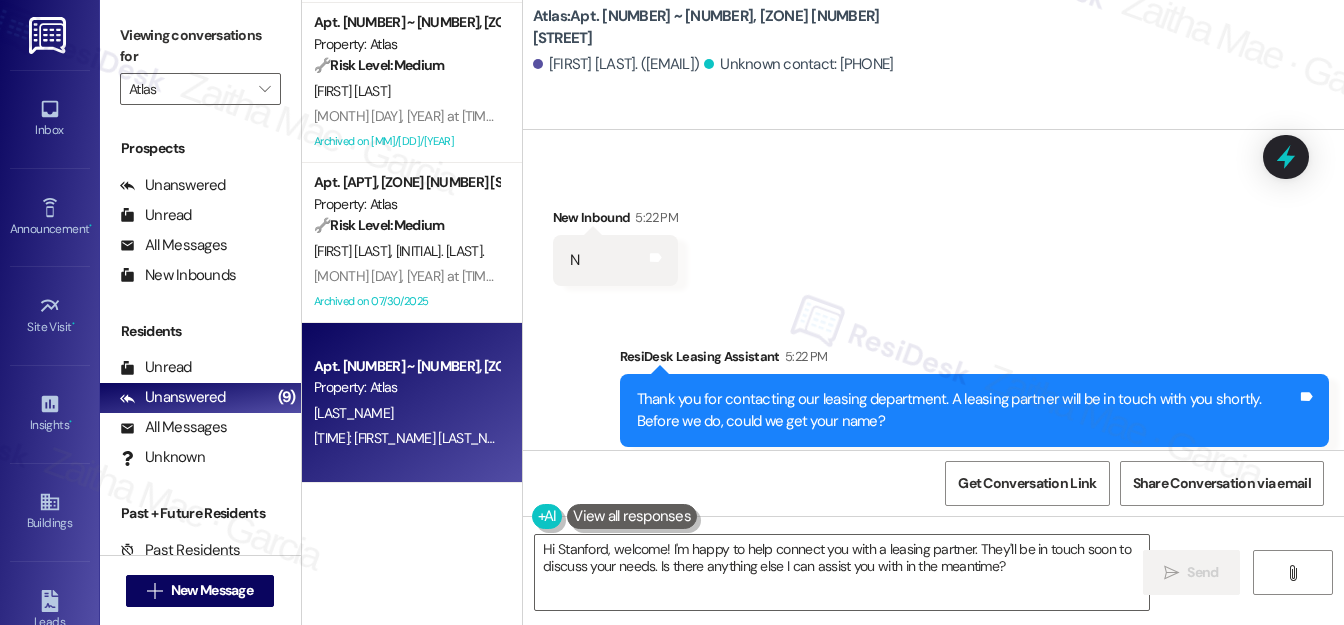 click on "Received via SMS New Inbound 5:22 PM N Tags and notes" at bounding box center (933, 231) 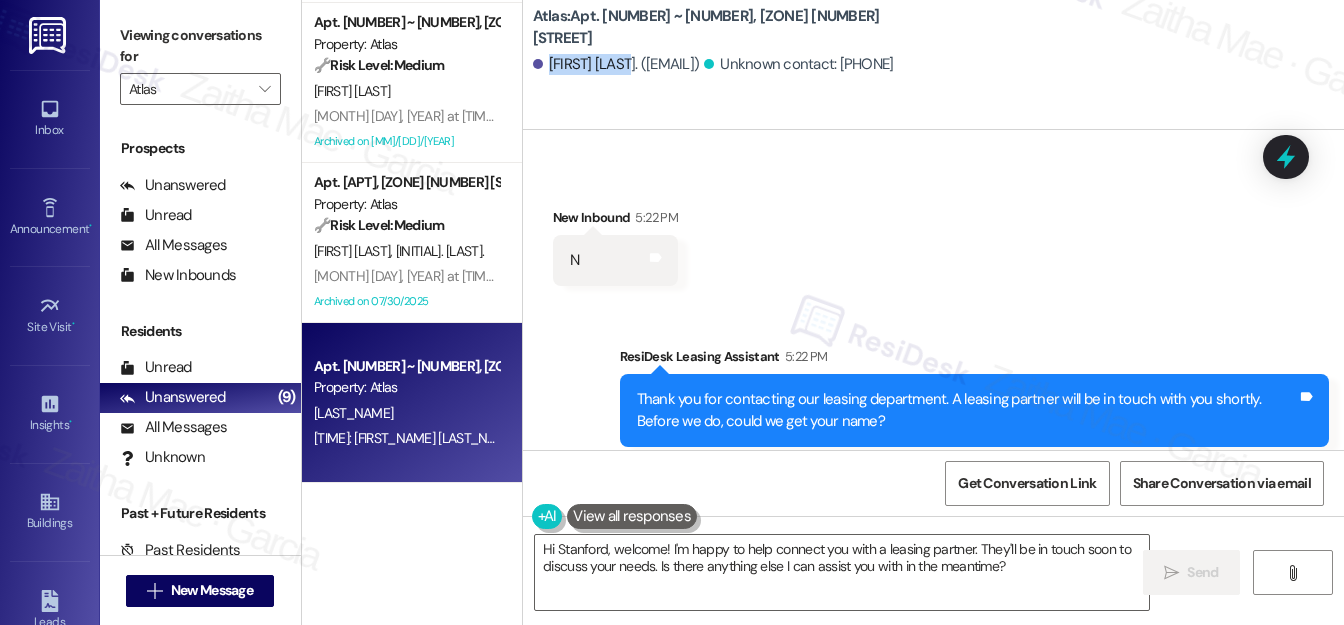 drag, startPoint x: 549, startPoint y: 61, endPoint x: 629, endPoint y: 59, distance: 80.024994 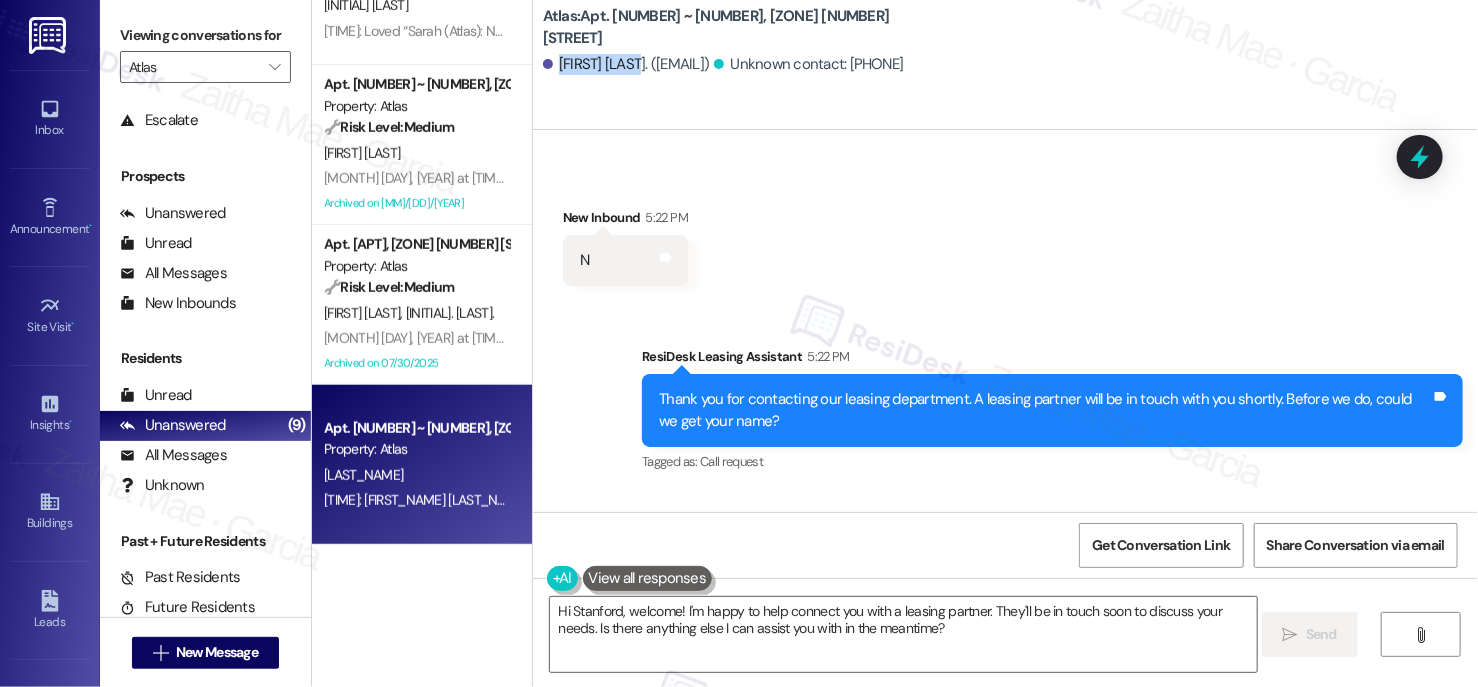 scroll, scrollTop: 220, scrollLeft: 0, axis: vertical 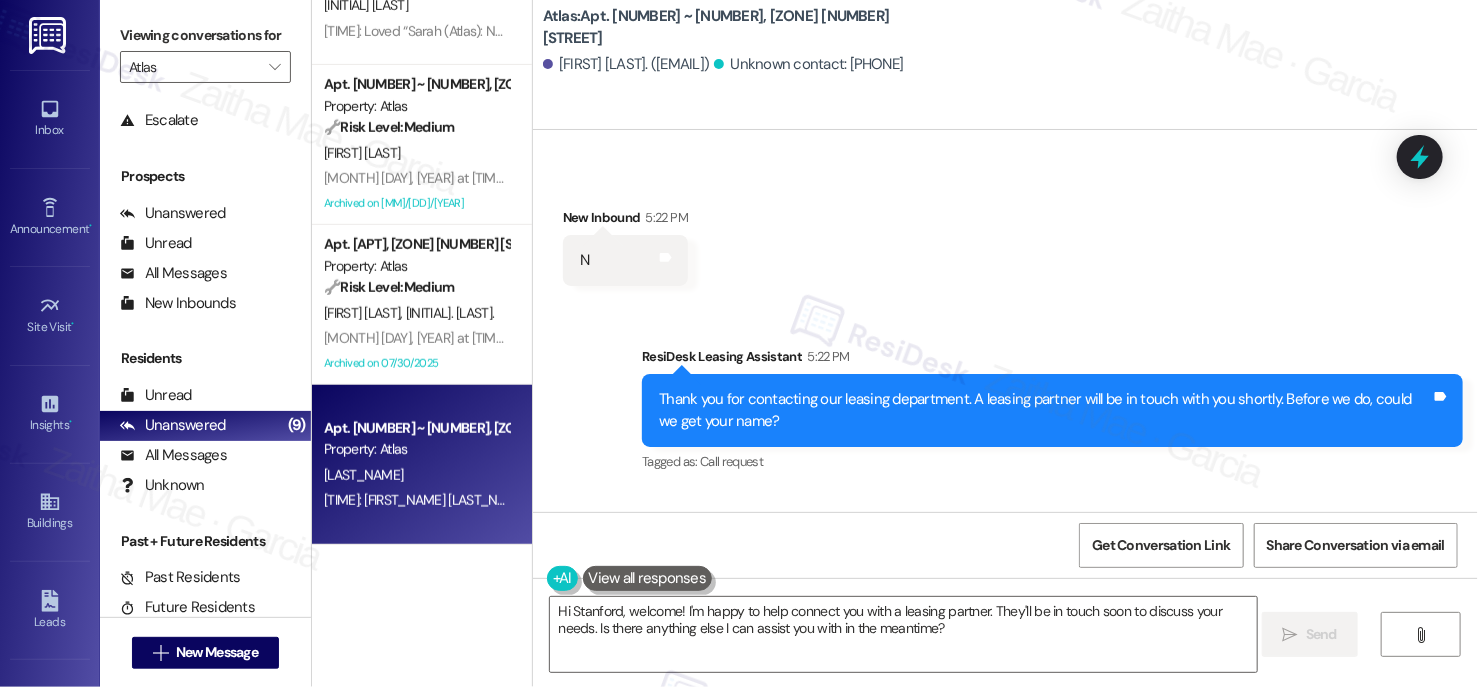 click on "Received via SMS New Inbound 5:22 PM N Tags and notes" at bounding box center [1005, 231] 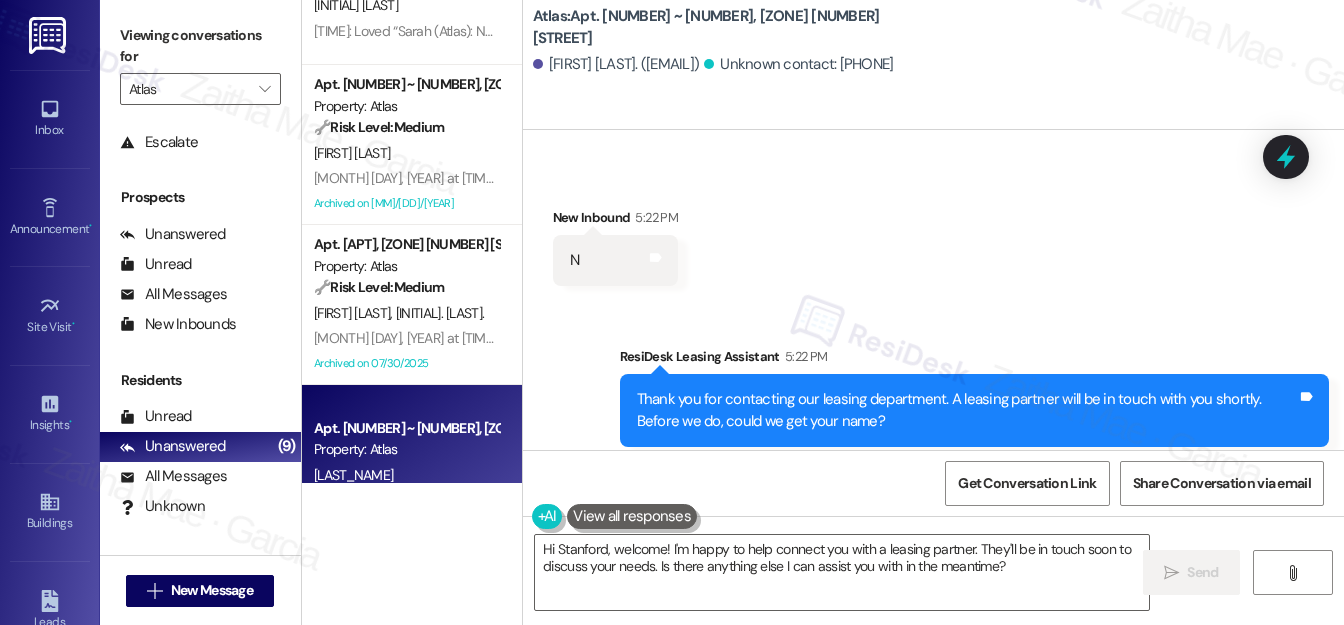 scroll, scrollTop: 220, scrollLeft: 0, axis: vertical 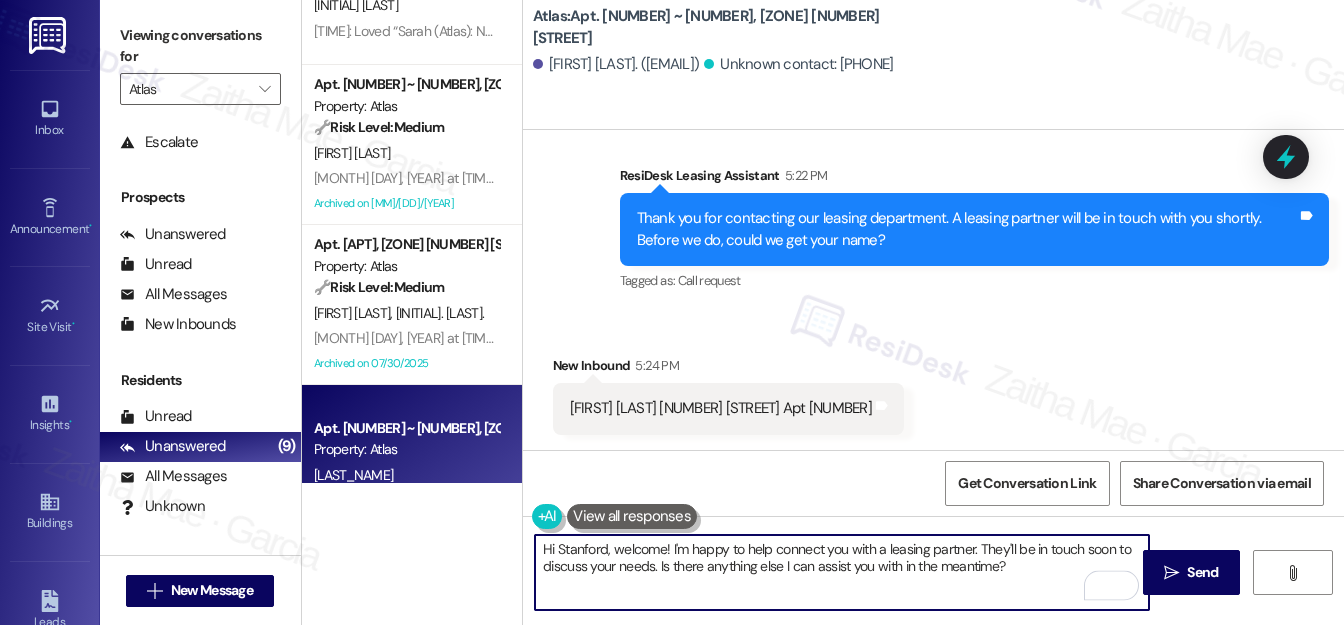drag, startPoint x: 541, startPoint y: 549, endPoint x: 1008, endPoint y: 576, distance: 467.77988 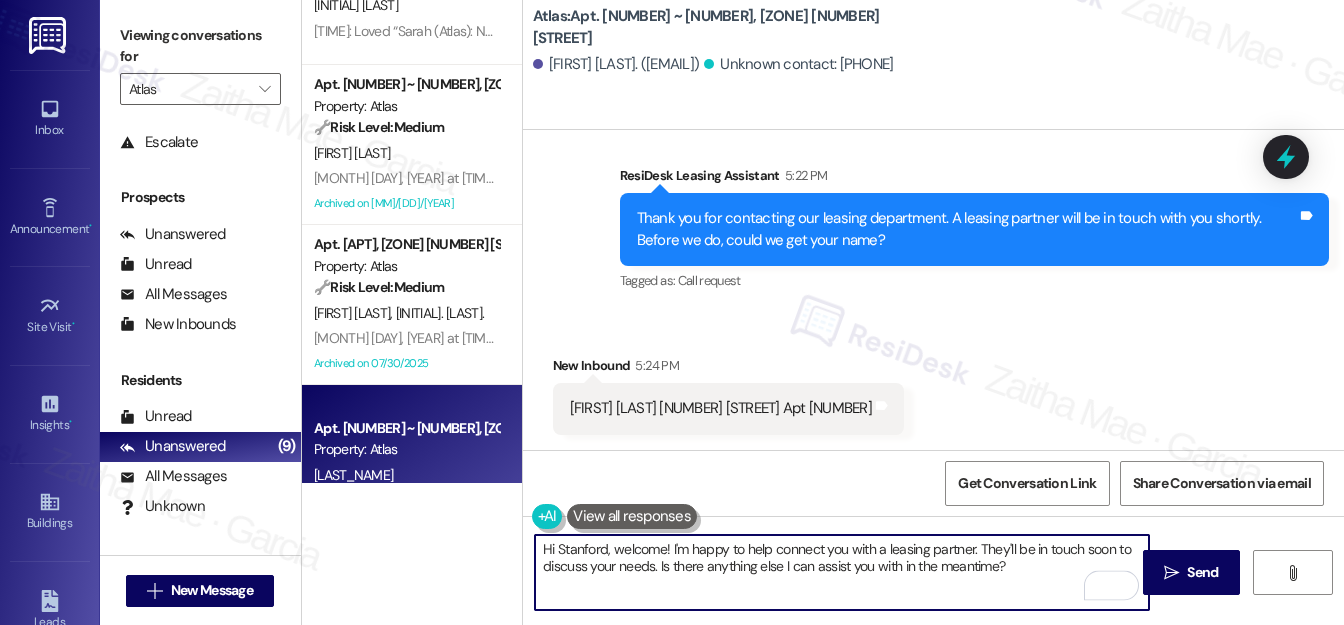 click on "Hi Stanford, welcome! I'm happy to help connect you with a leasing partner. They'll be in touch soon to discuss your needs. Is there anything else I can assist you with in the meantime?" at bounding box center (842, 572) 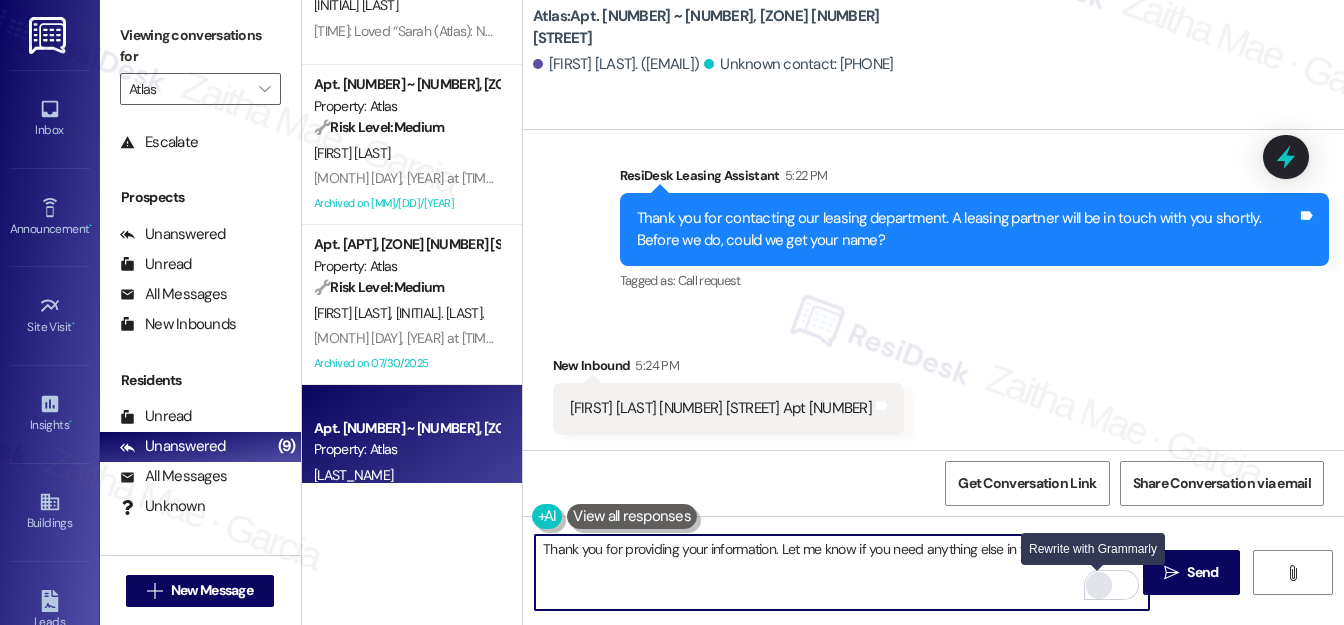 type on "Thank you for providing your information. Let me know if you need anything else in the meantime." 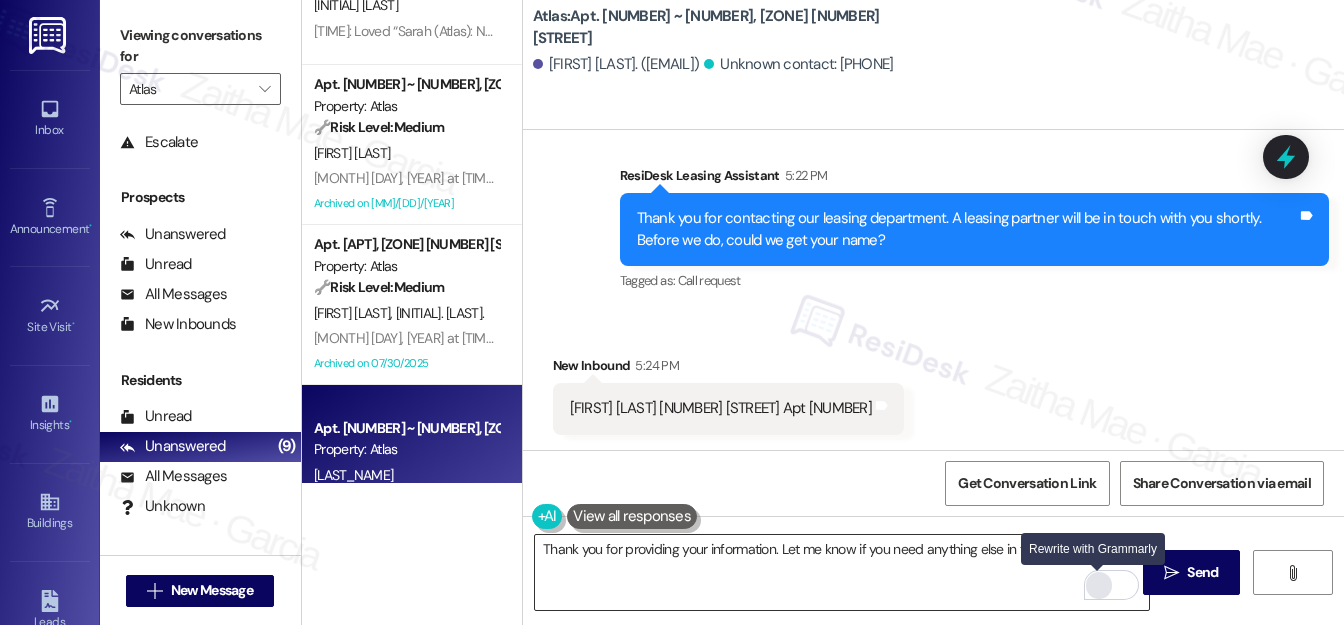 click at bounding box center [1099, 585] 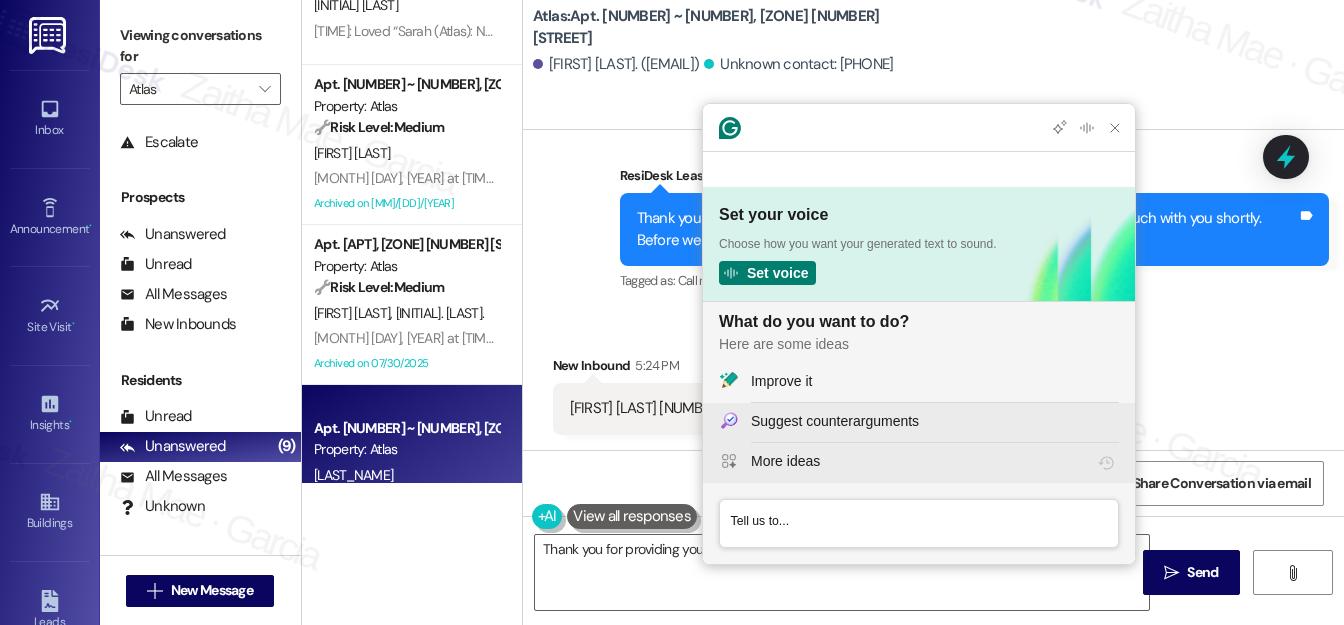 scroll, scrollTop: 0, scrollLeft: 0, axis: both 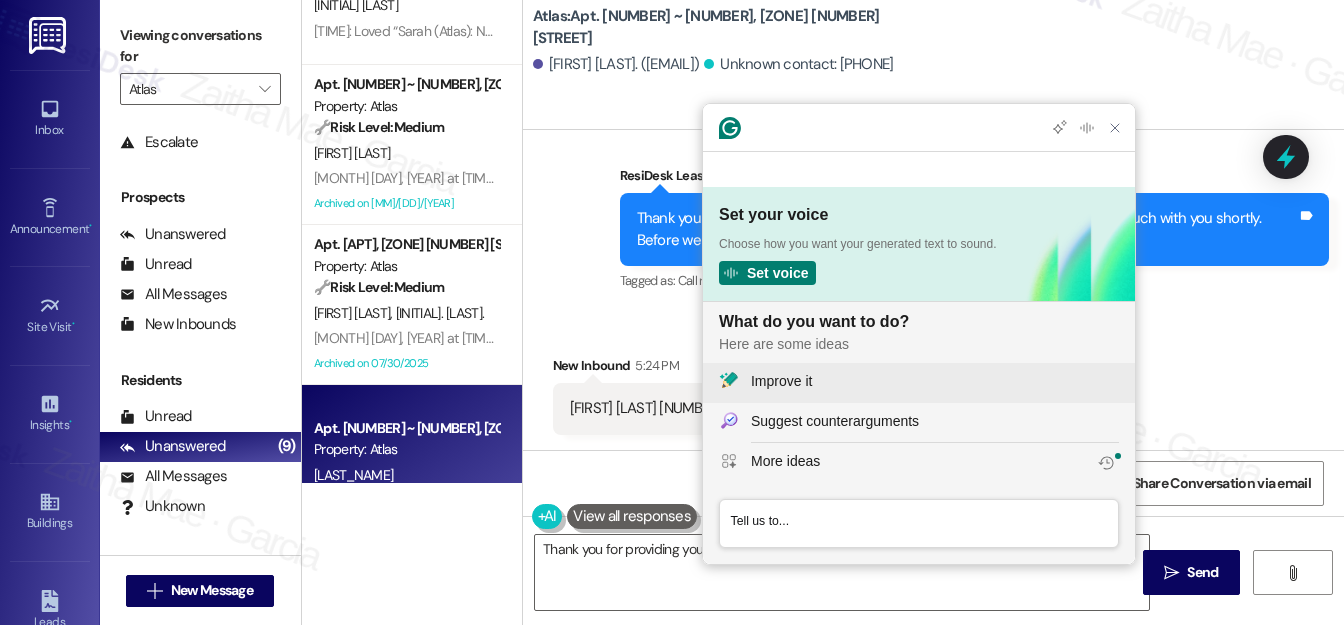 click on "Improve it" 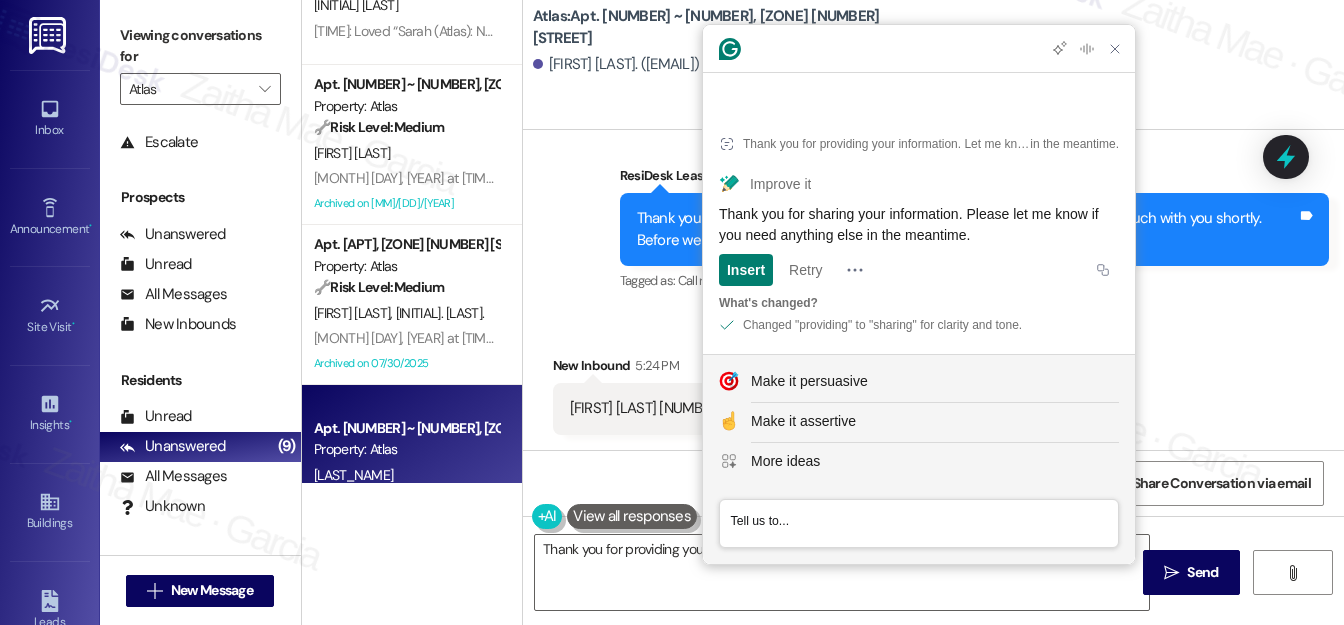 drag, startPoint x: 712, startPoint y: 214, endPoint x: 1034, endPoint y: 242, distance: 323.2151 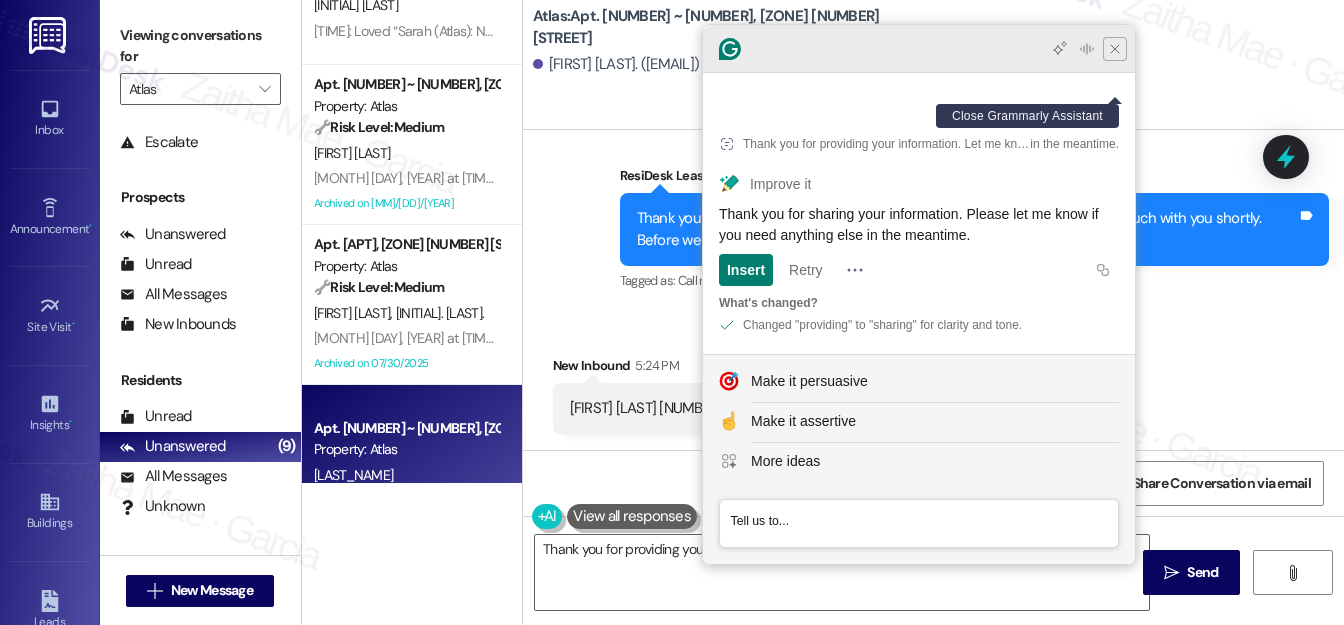 click 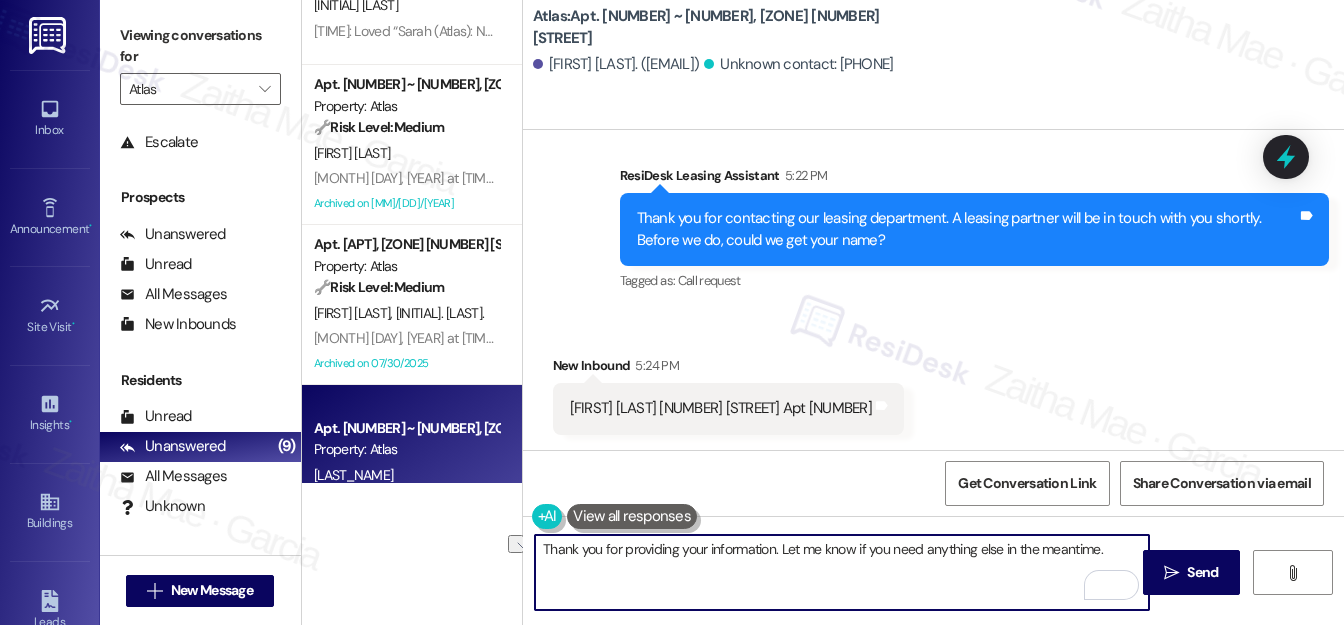 drag, startPoint x: 543, startPoint y: 546, endPoint x: 1115, endPoint y: 555, distance: 572.0708 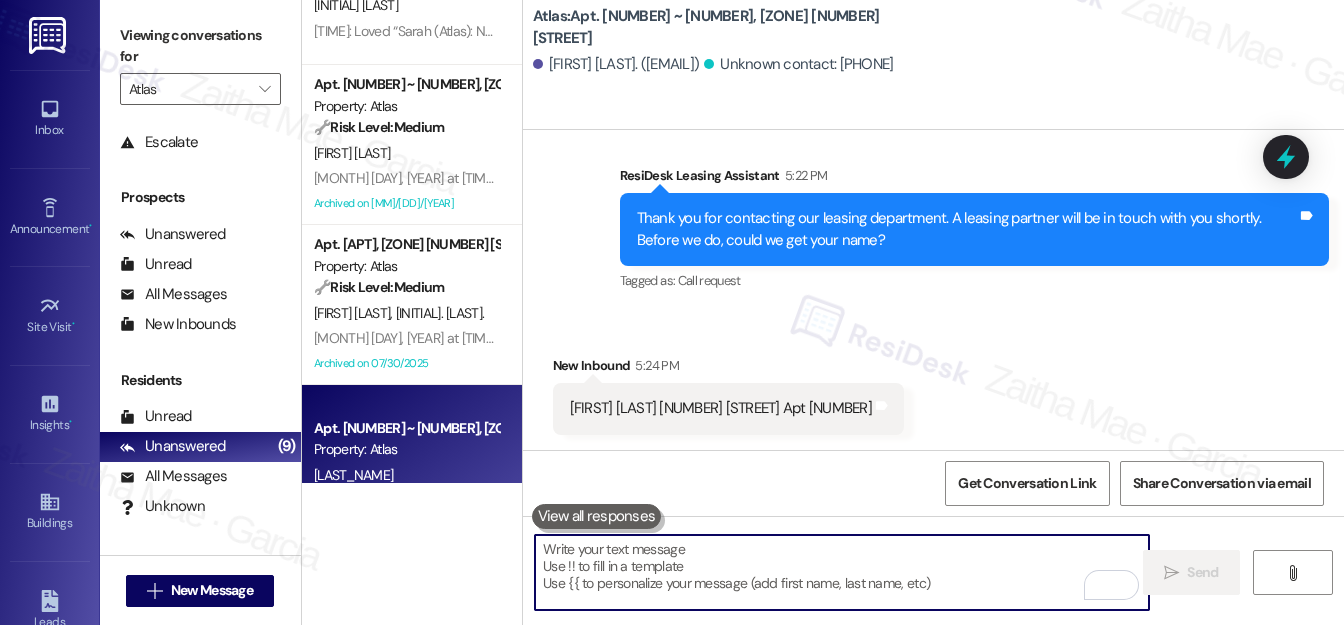 paste on "Thank you for sharing your information. Please let me know if you need anything else in the meantime." 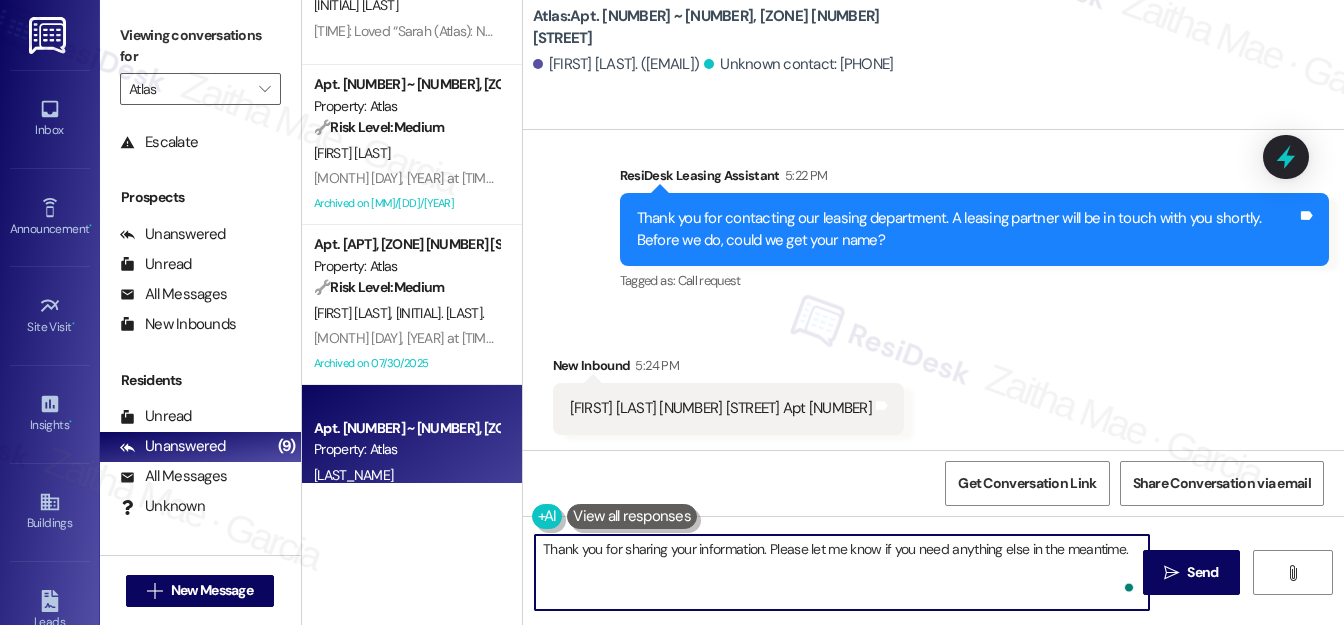 paste on "When you get a chance, please reply within the main group chat thread so we can keep all communication in one place. Thank you!" 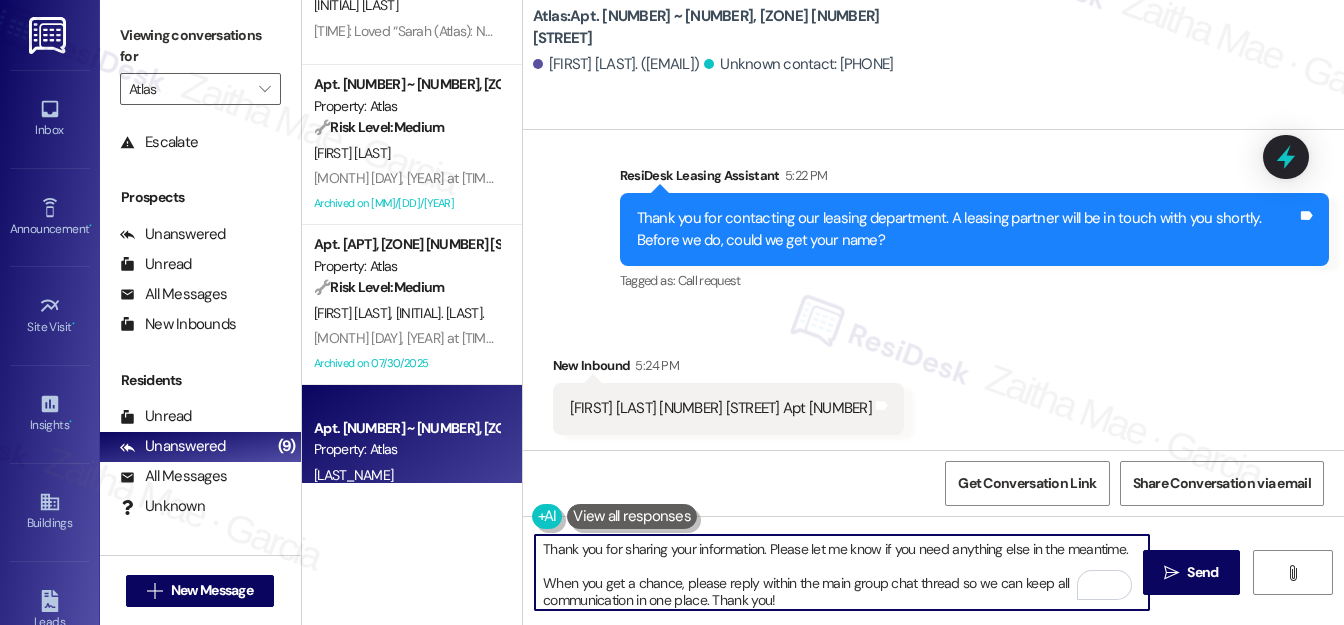 click on "Thank you for sharing your information. Please let me know if you need anything else in the meantime.
When you get a chance, please reply within the main group chat thread so we can keep all communication in one place. Thank you!" at bounding box center (842, 572) 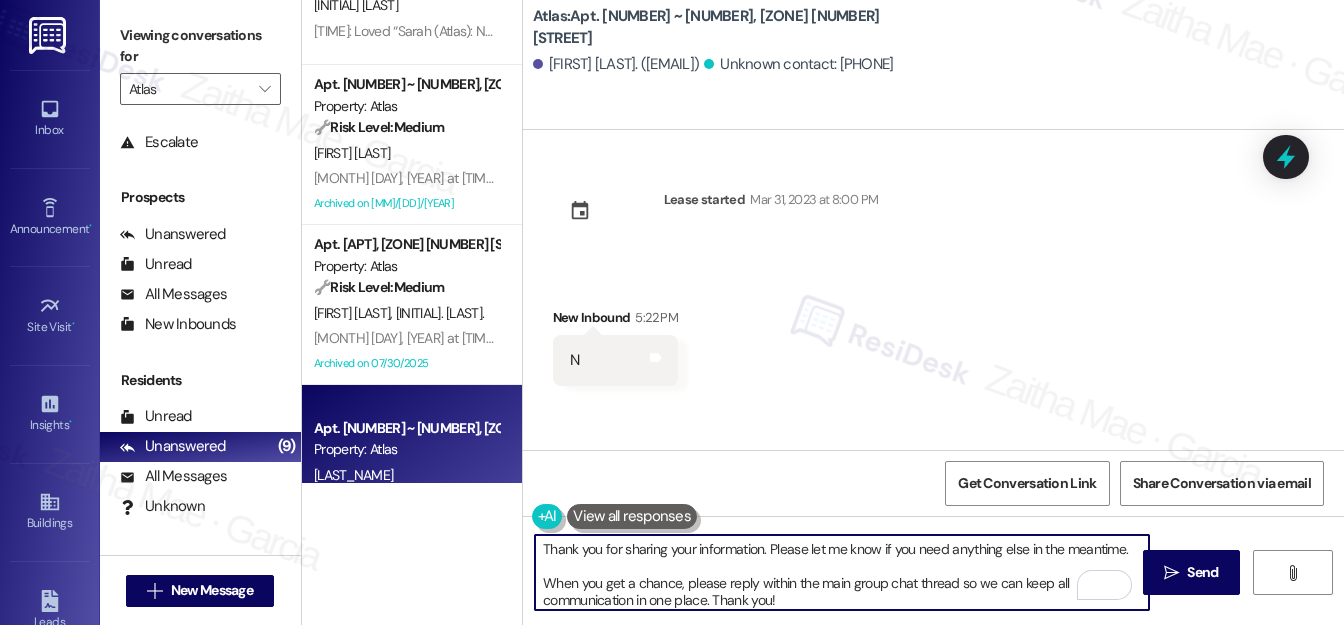scroll, scrollTop: 0, scrollLeft: 0, axis: both 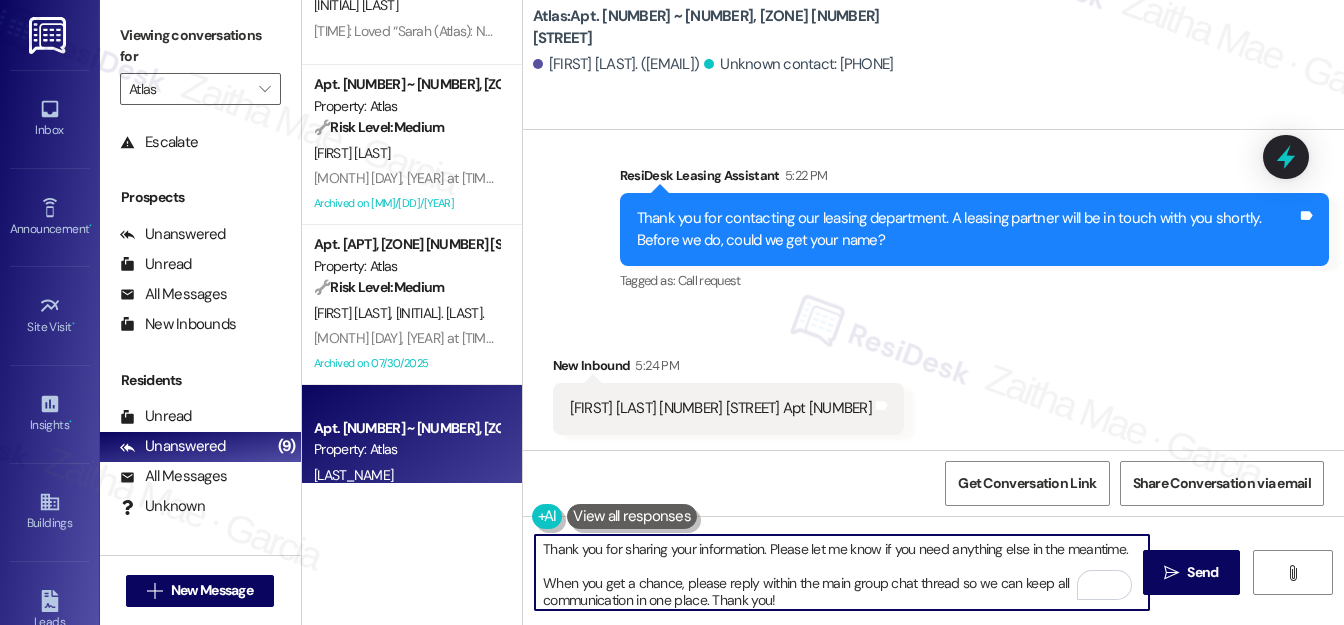 click on "Stanford Shaw 1215 E 72nd Street Apt 2E" at bounding box center [721, 408] 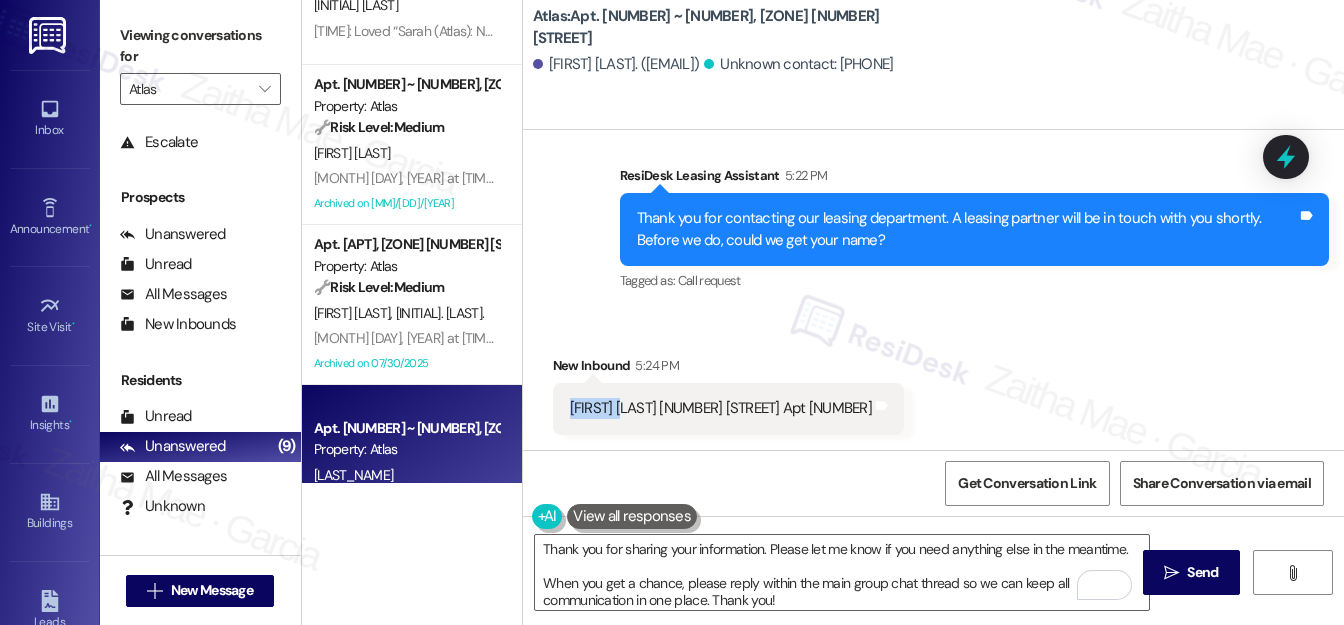 click on "Stanford Shaw 1215 E 72nd Street Apt 2E" at bounding box center [721, 408] 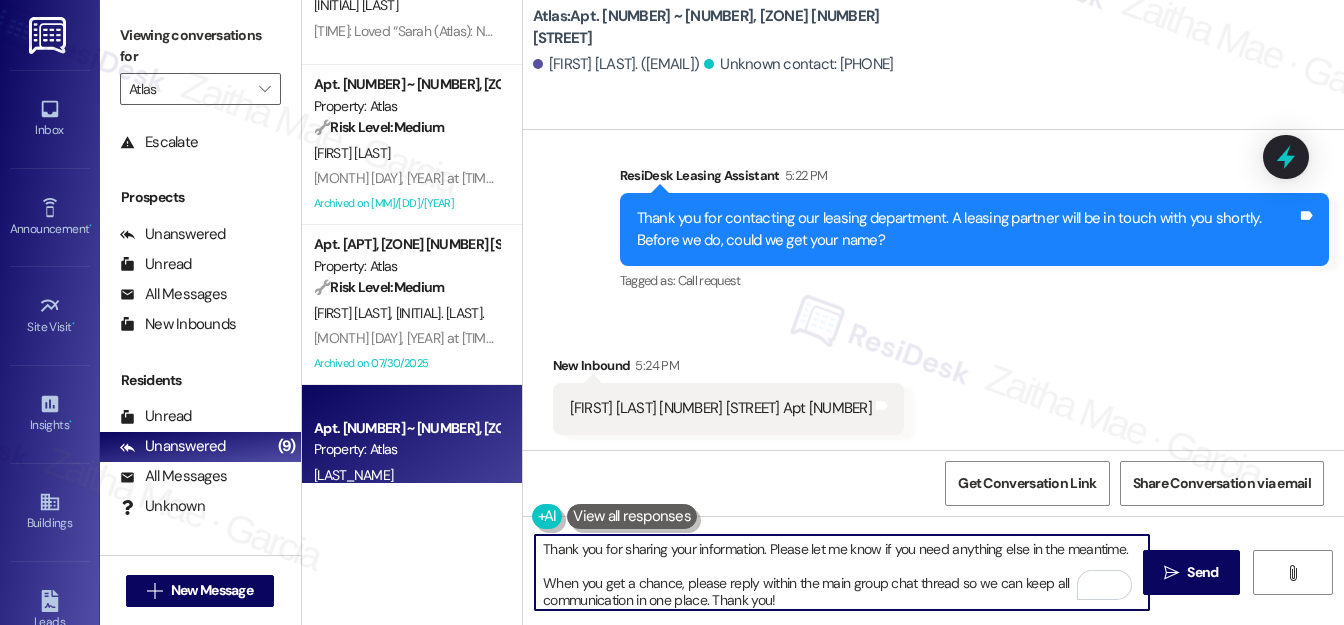 click on "Thank you for sharing your information. Please let me know if you need anything else in the meantime.
When you get a chance, please reply within the main group chat thread so we can keep all communication in one place. Thank you!" at bounding box center (842, 572) 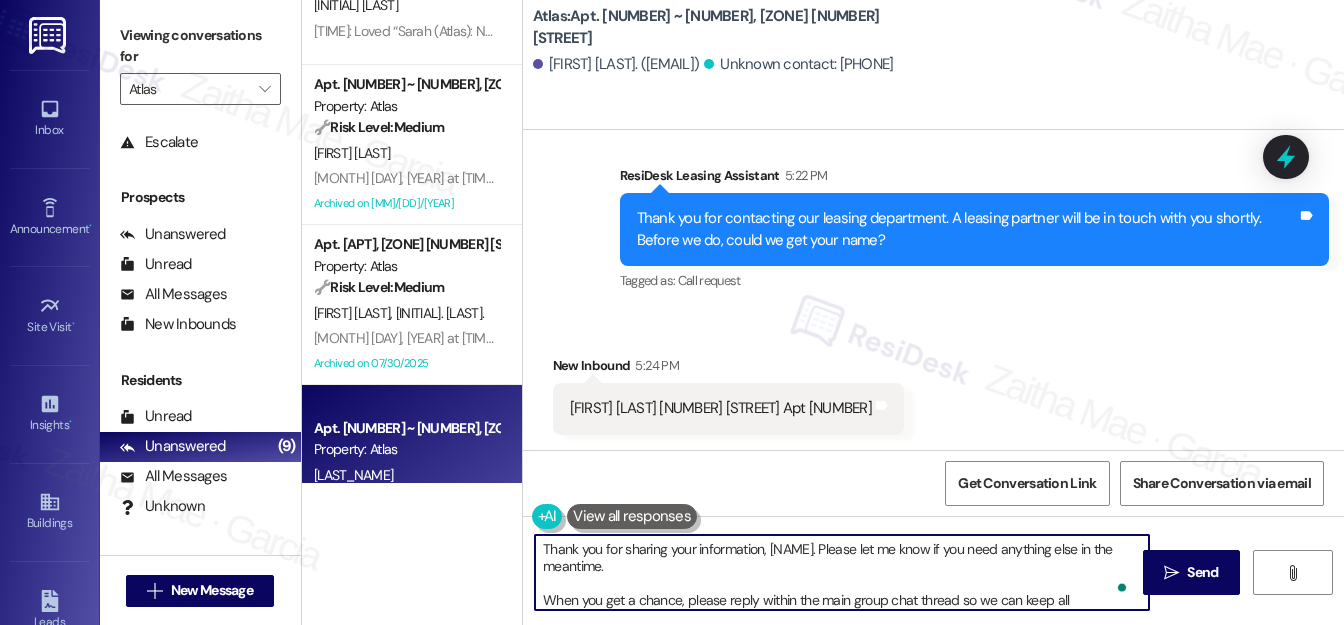 paste on "Stanford" 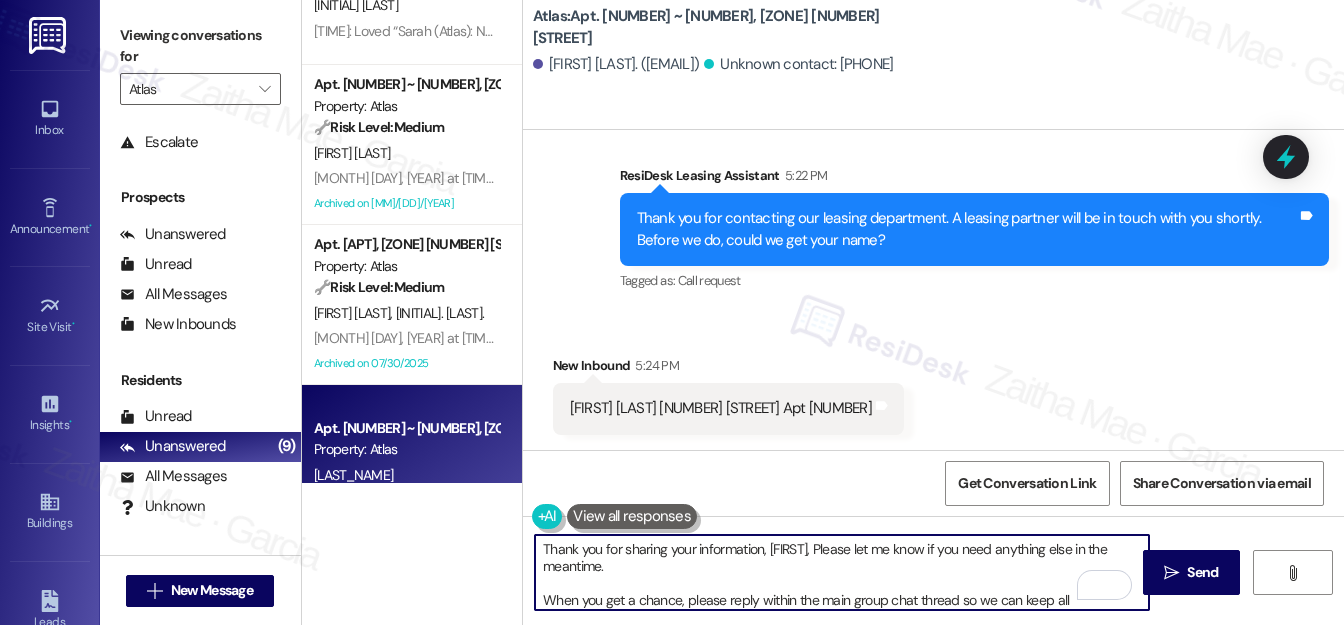 scroll, scrollTop: 39, scrollLeft: 0, axis: vertical 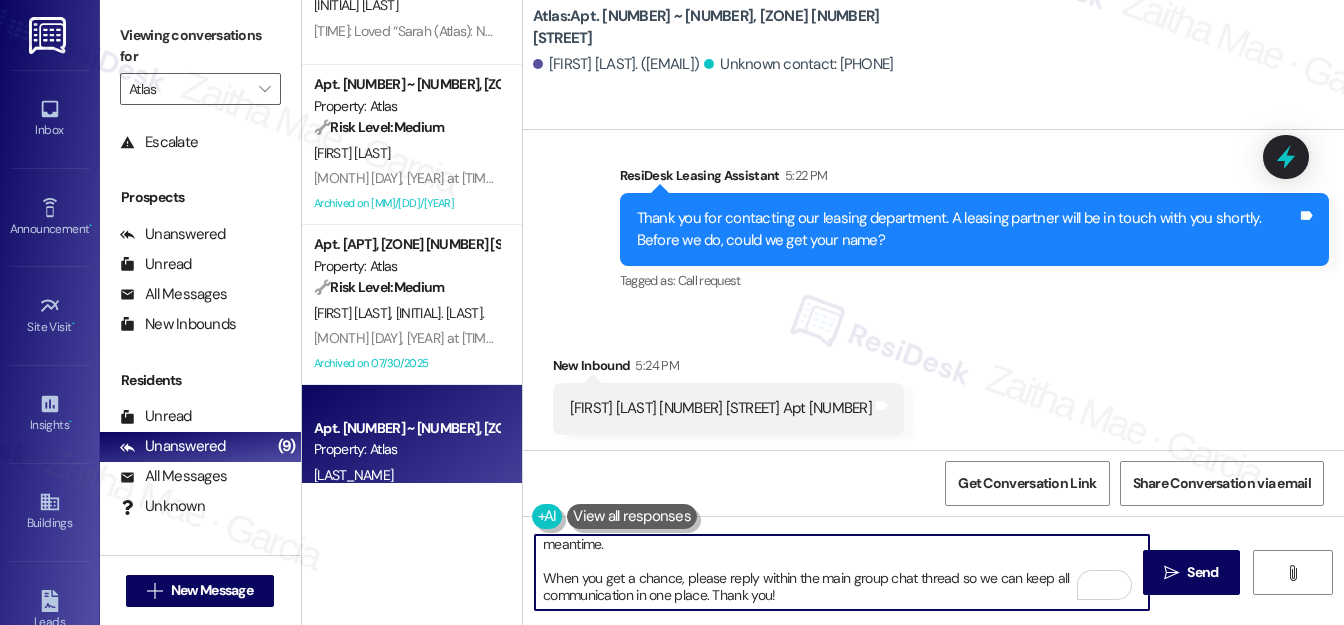 click on "Thank you for sharing your information, Stanford. Please let me know if you need anything else in the meantime.
When you get a chance, please reply within the main group chat thread so we can keep all communication in one place. Thank you!" at bounding box center (842, 572) 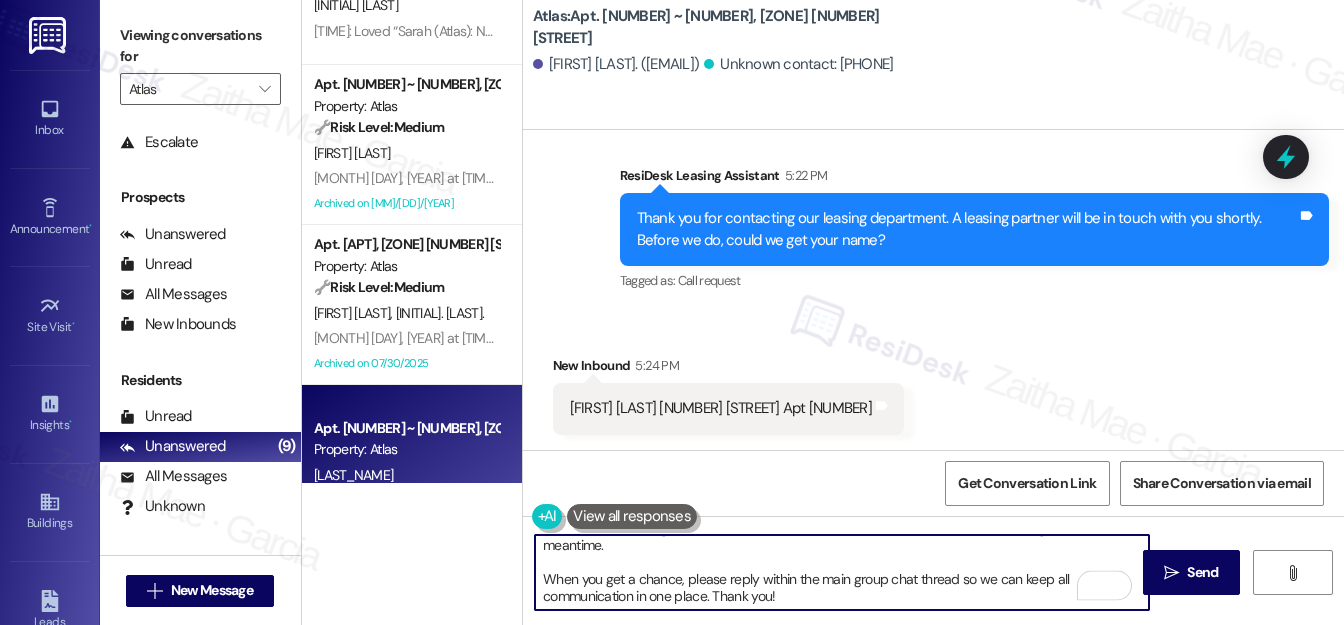 scroll, scrollTop: 0, scrollLeft: 0, axis: both 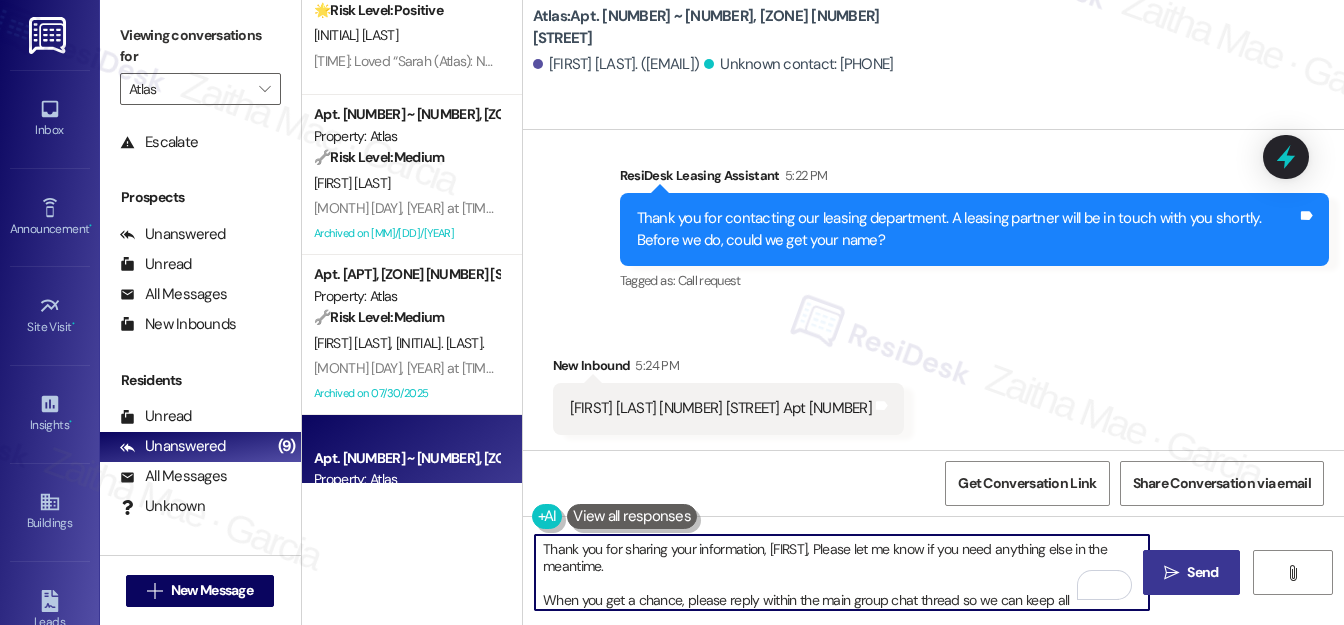 type on "Thank you for sharing your information, Stanford. Please let me know if you need anything else in the meantime.
When you get a chance, please reply within the main group chat thread so we can keep all communication in one place. Thank you!" 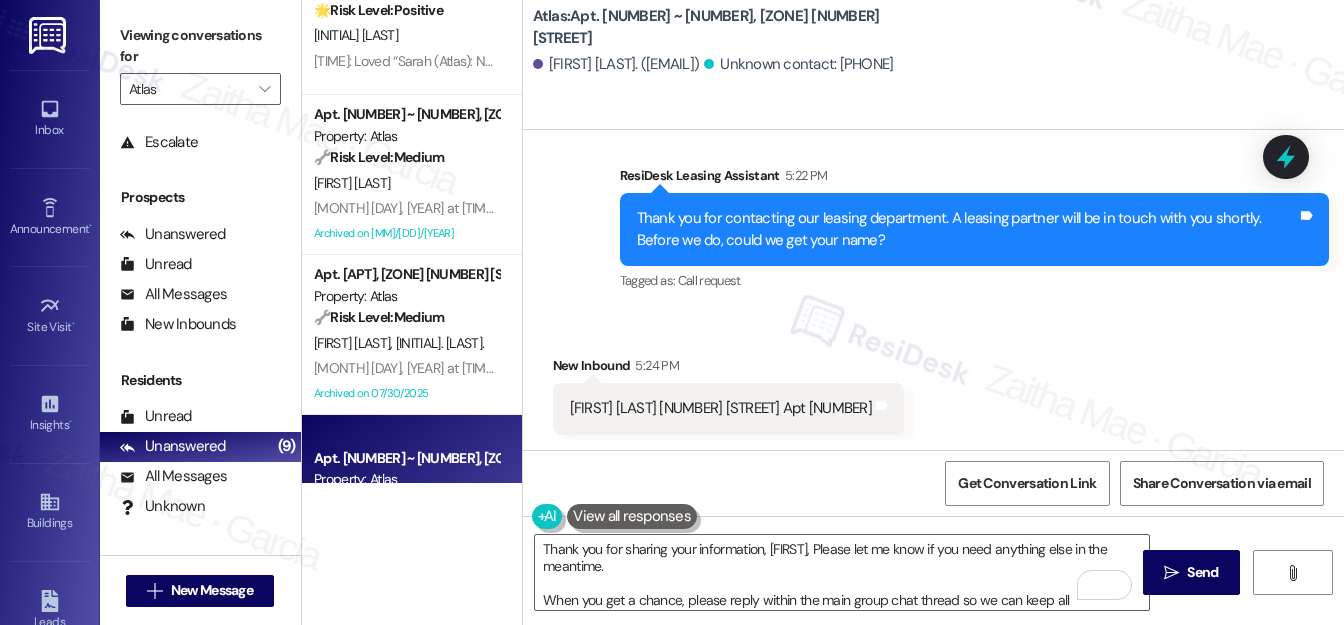 drag, startPoint x: 1229, startPoint y: 570, endPoint x: 1209, endPoint y: 547, distance: 30.479502 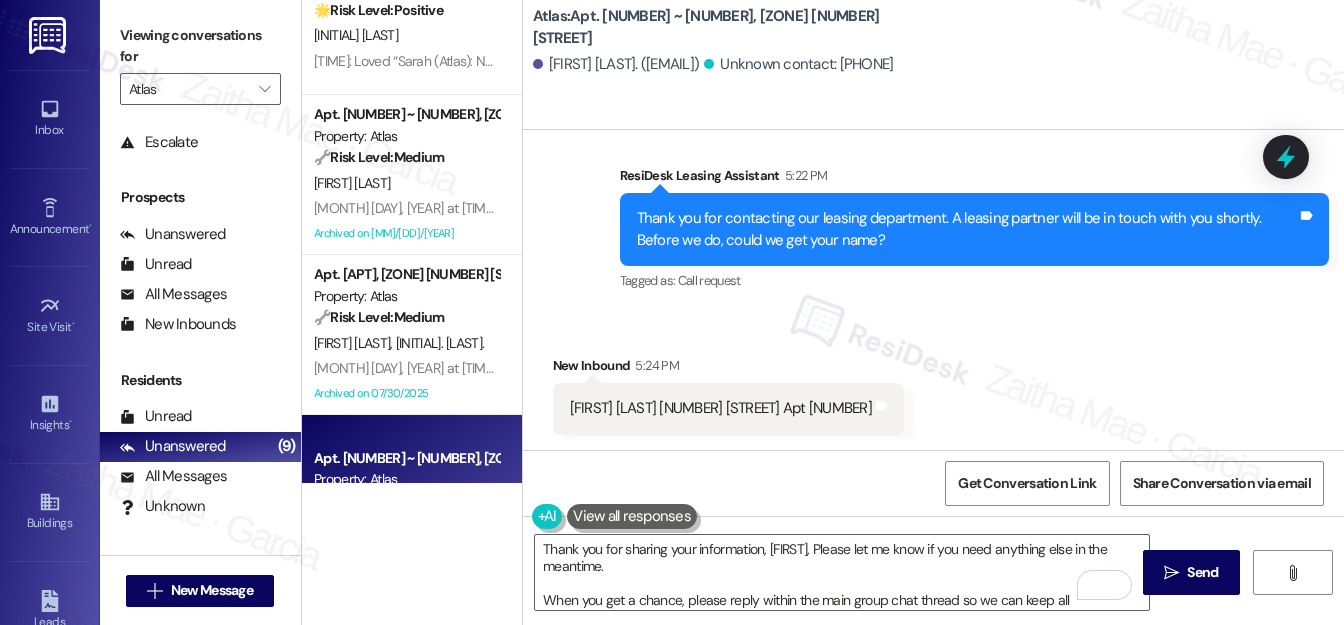 click on " Send" at bounding box center (1191, 572) 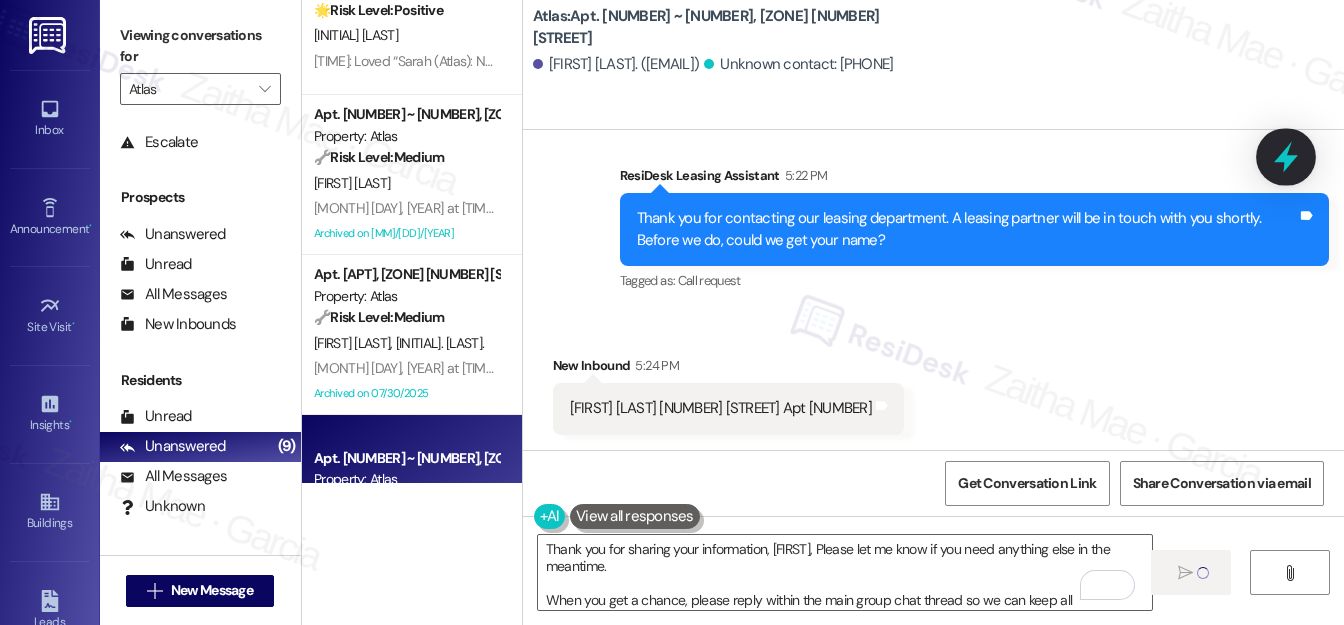 type 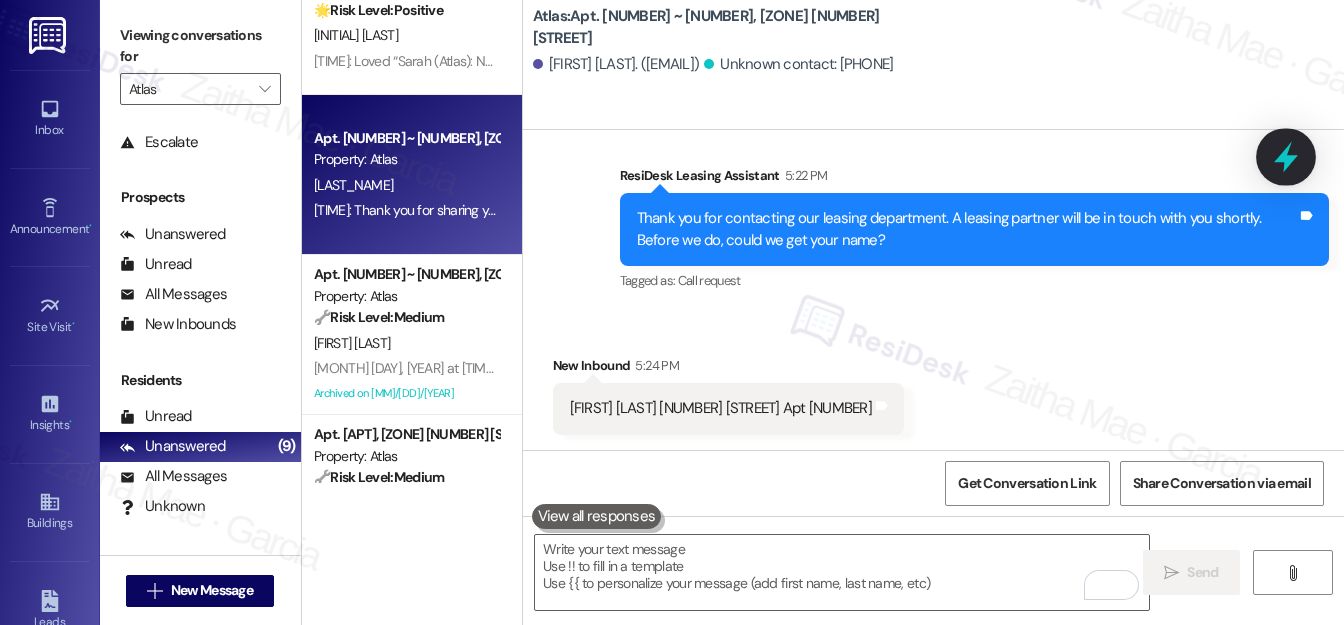 click 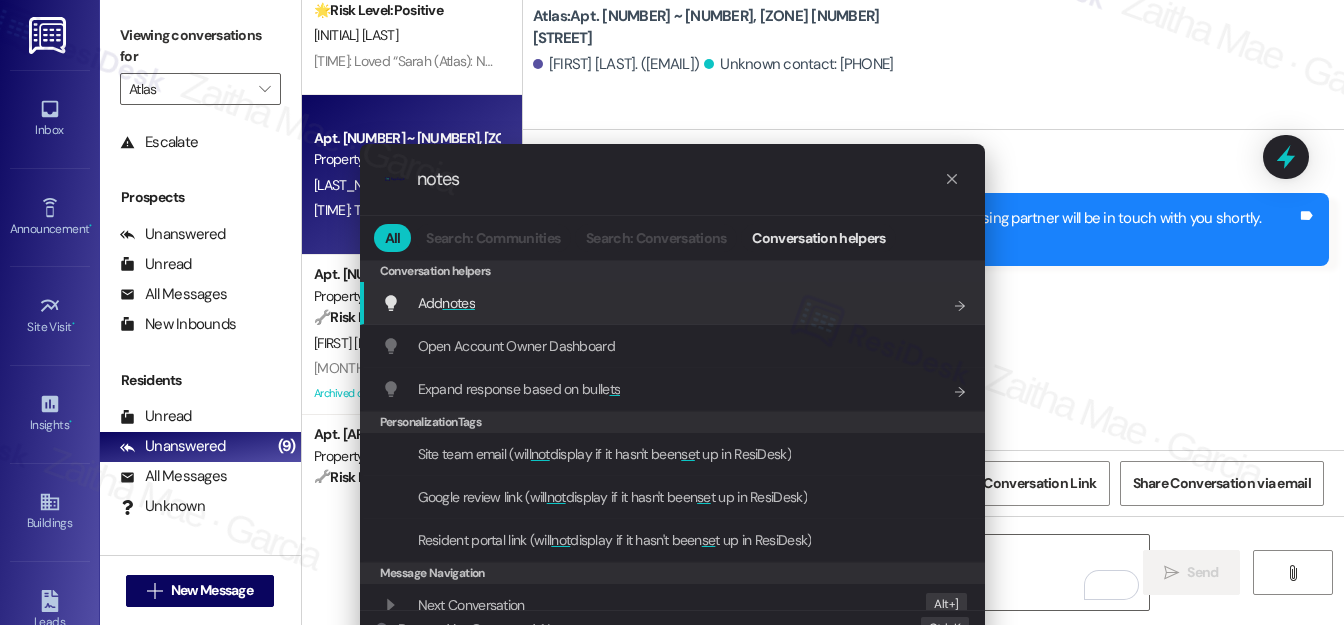 type on "notes" 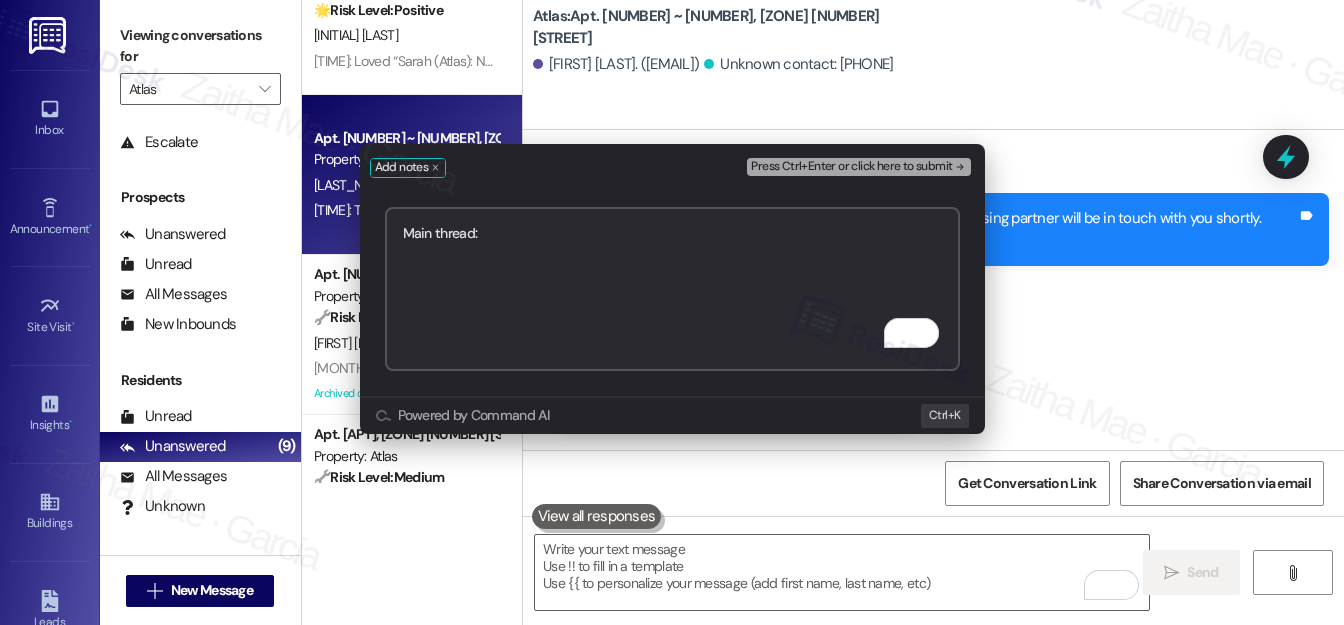 paste on "https://www.theresidesk.com/text/insights-conversations/1114443/share-conversation-link" 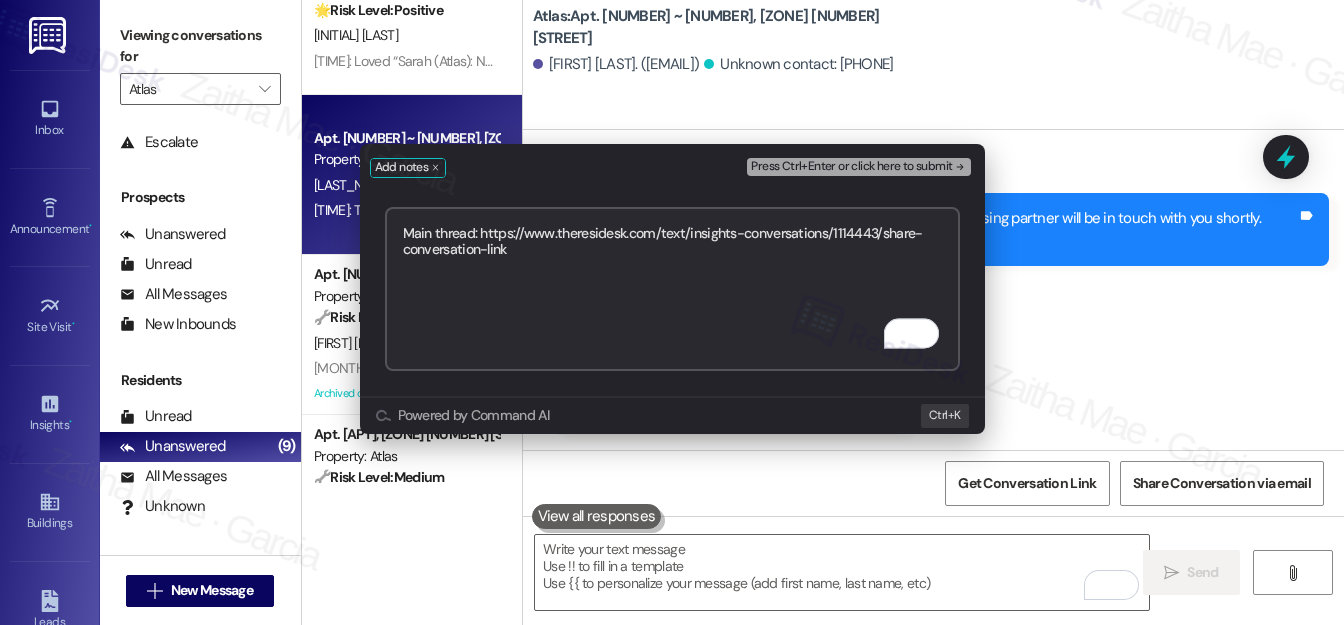 type on "Main thread: https://www.theresidesk.com/text/insights-conversations/1114443/share-conversation-link" 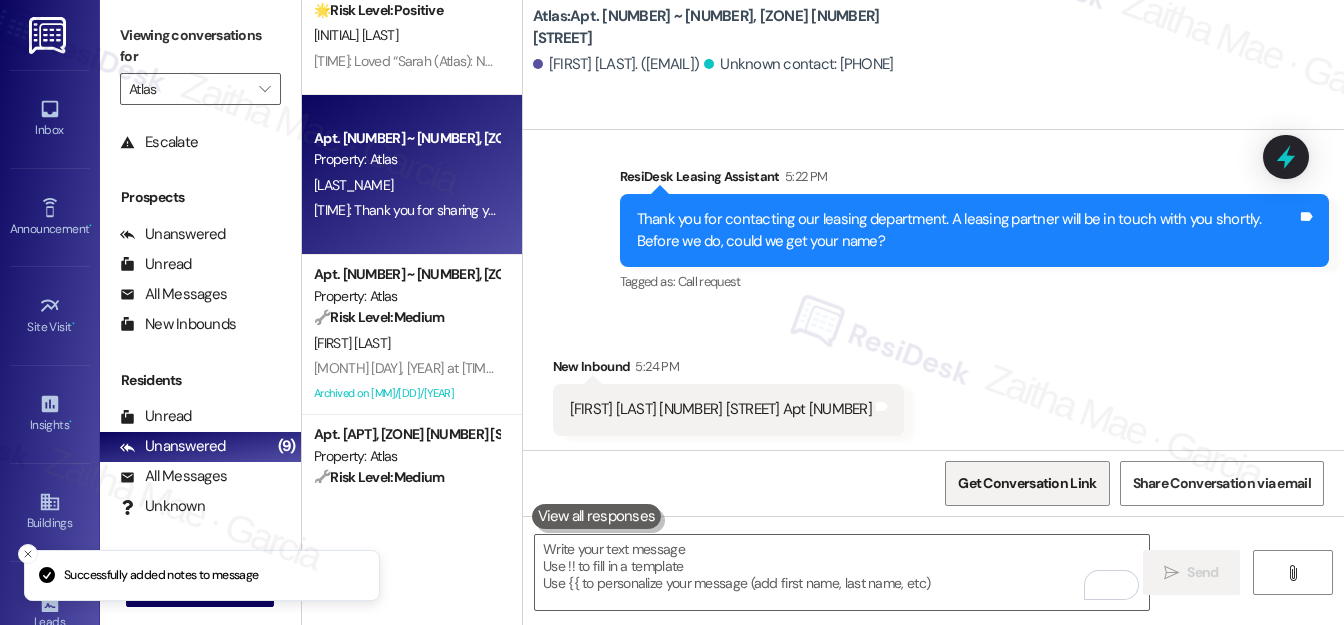 click on "Get Conversation Link" at bounding box center [1027, 483] 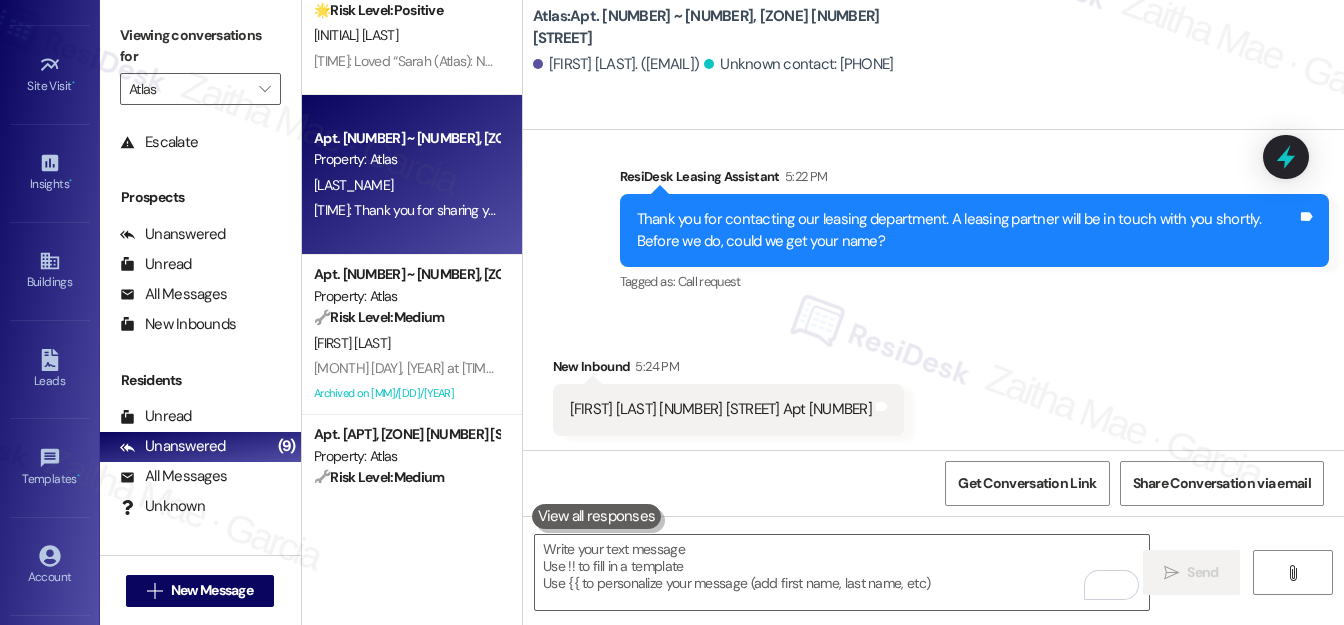 scroll, scrollTop: 322, scrollLeft: 0, axis: vertical 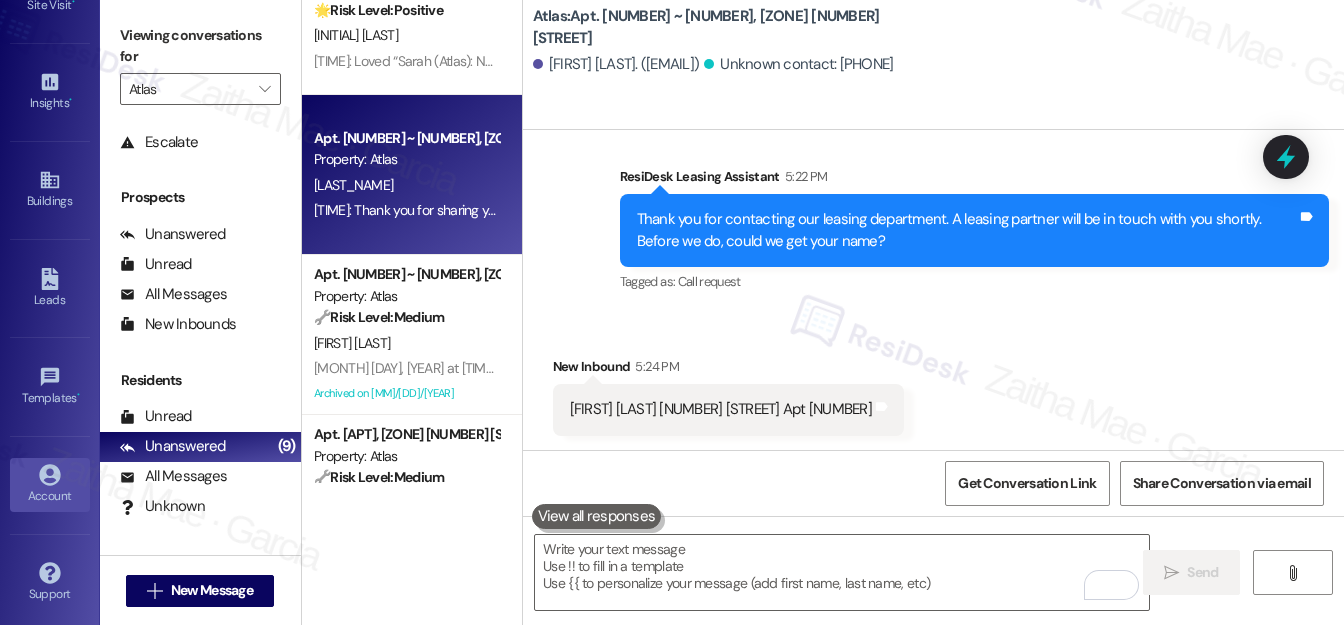 click on "Account" at bounding box center (50, 496) 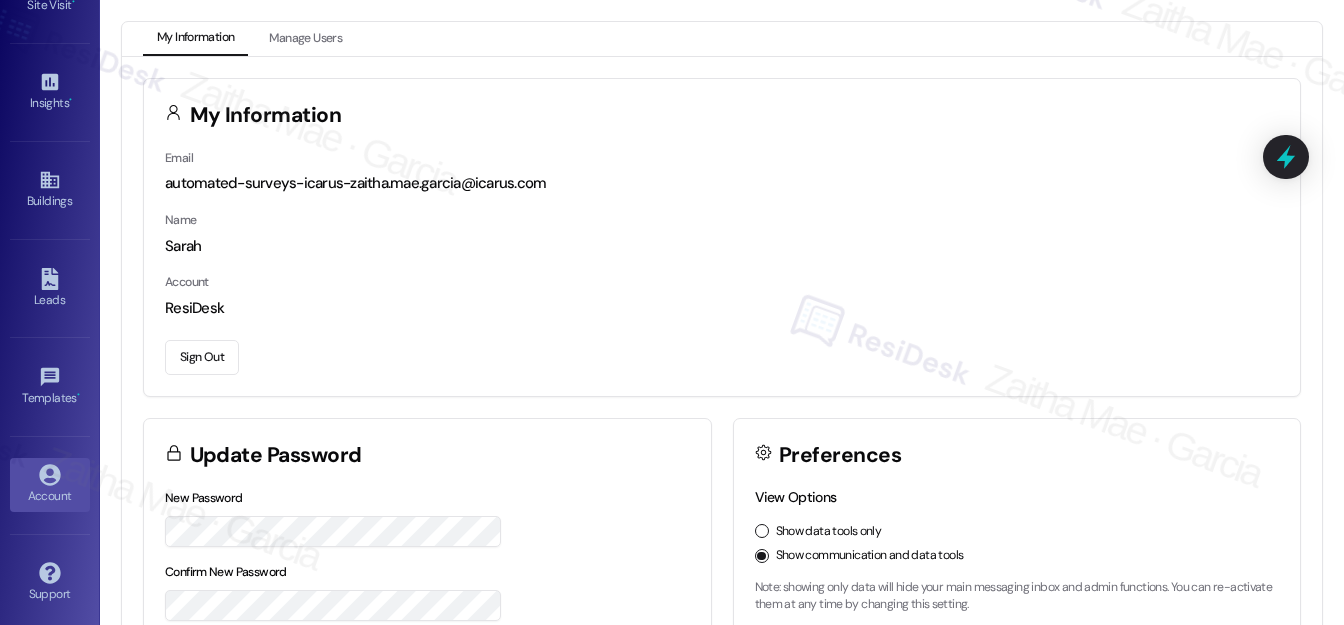 click on "Sign Out" at bounding box center [202, 357] 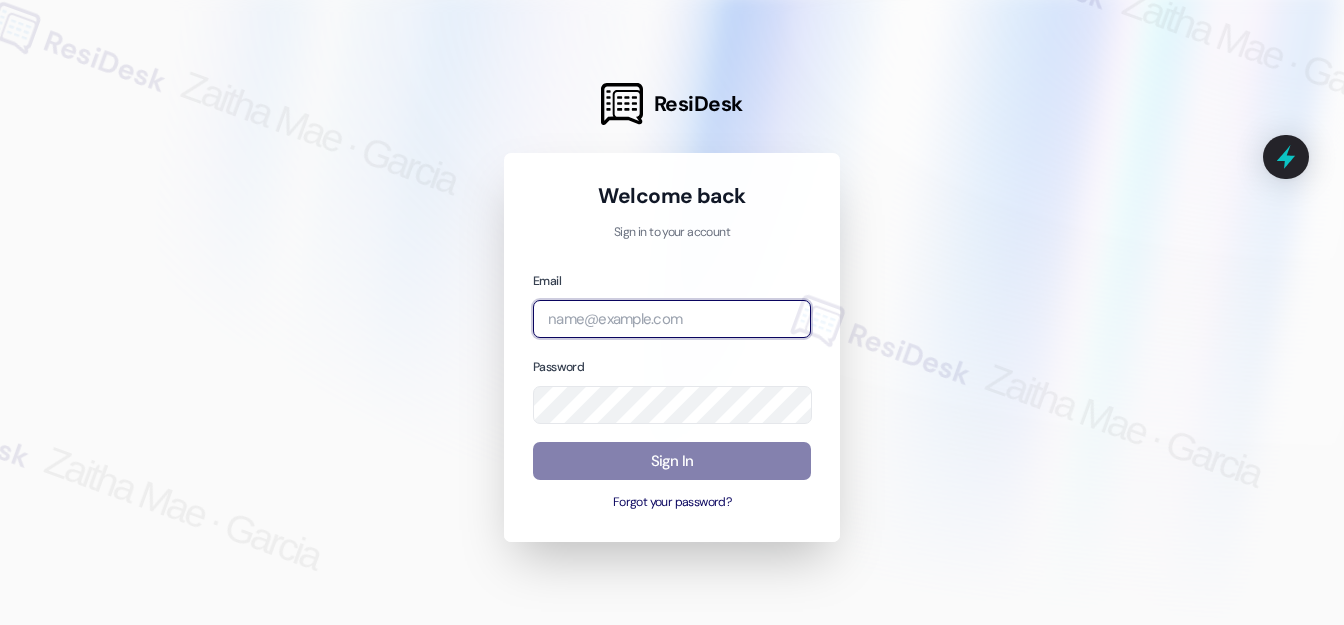 click at bounding box center (672, 319) 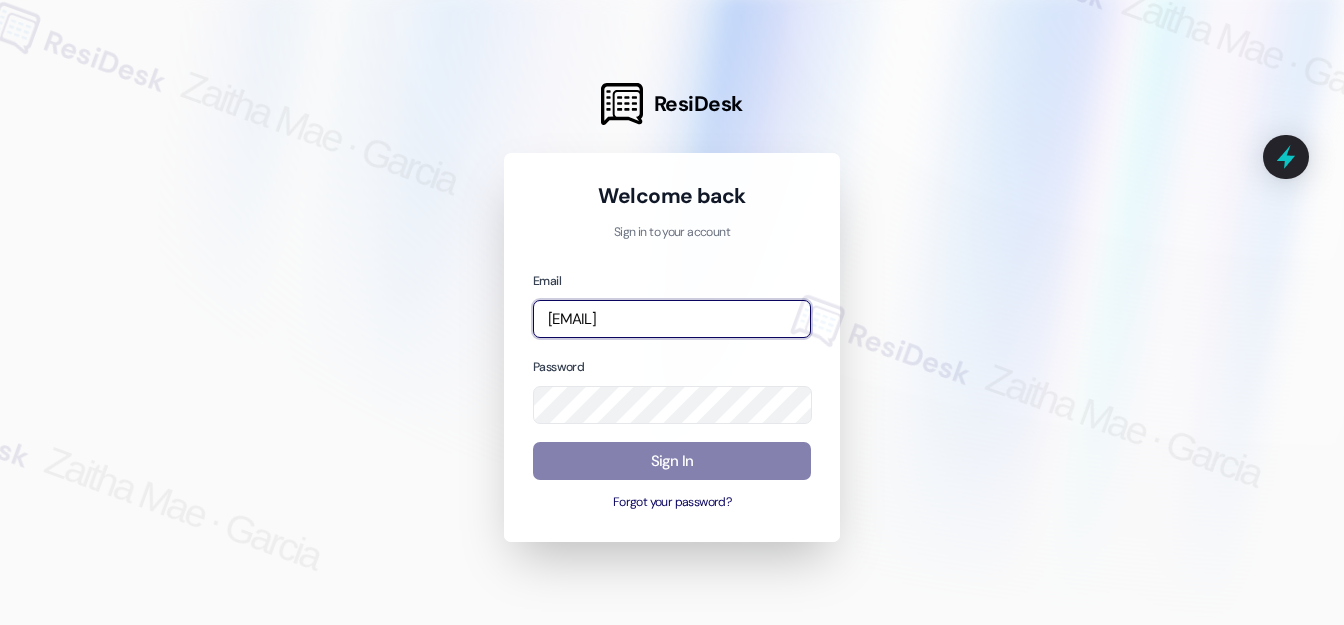 type on "automated-surveys-grant_main-zaitha.mae.garcia@grant_main.com" 